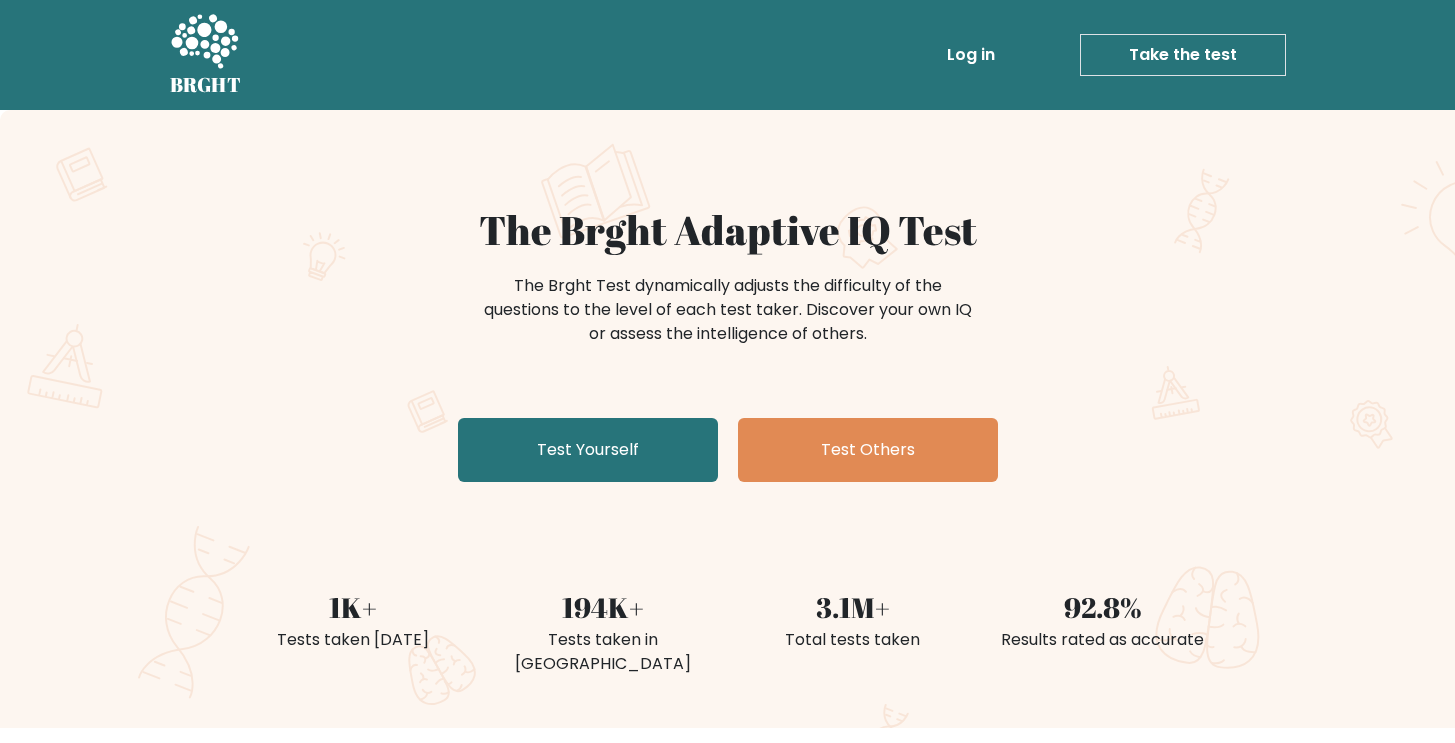 scroll, scrollTop: 0, scrollLeft: 0, axis: both 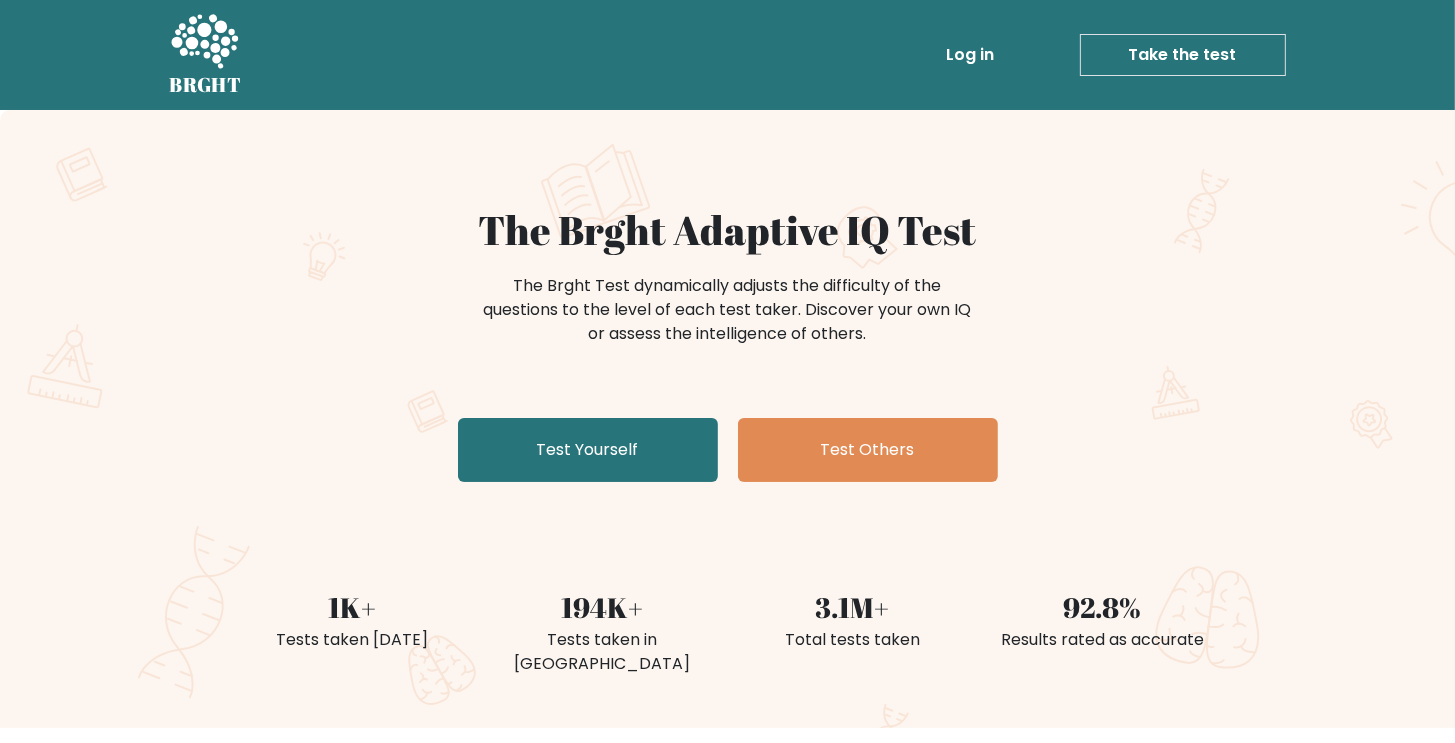 click on "The Brght Adaptive IQ Test" at bounding box center [728, 230] 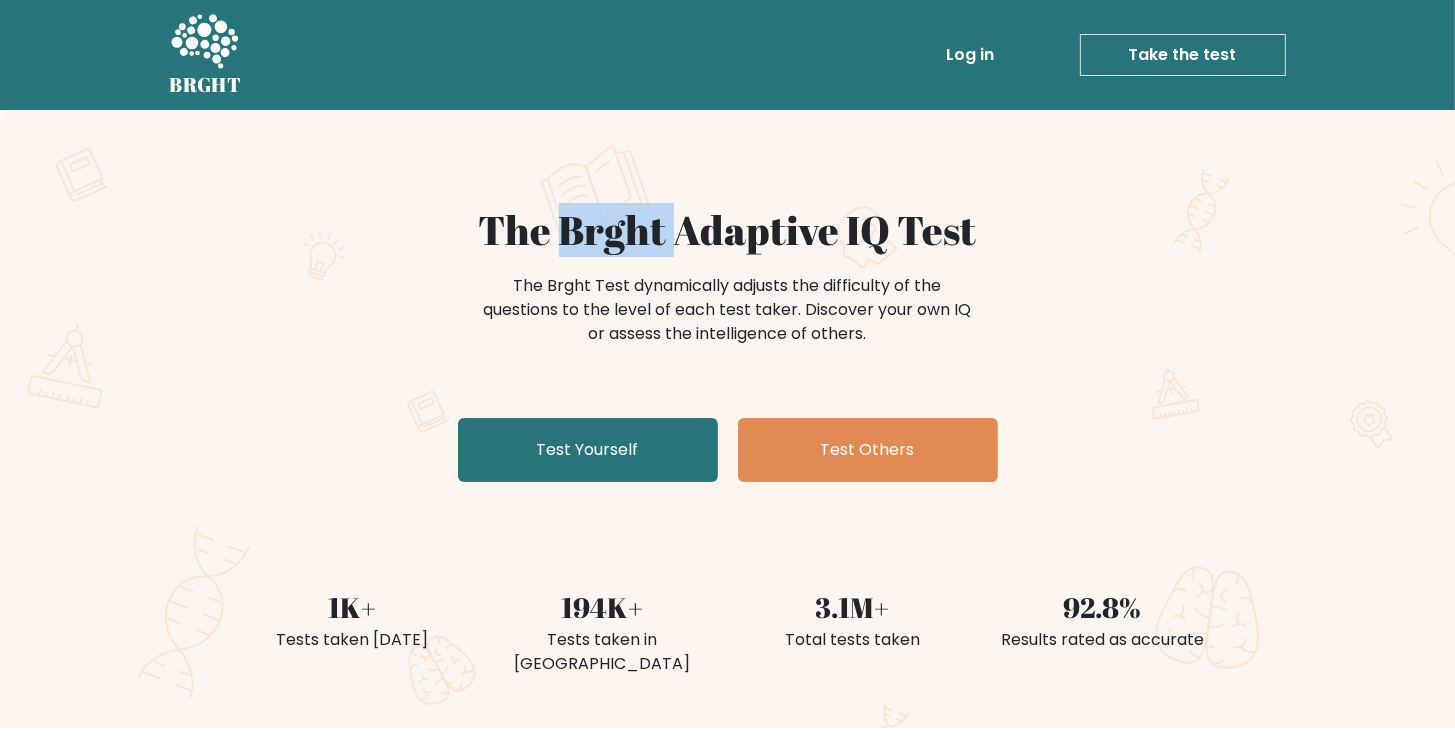 click on "The Brght Adaptive IQ Test" at bounding box center (728, 230) 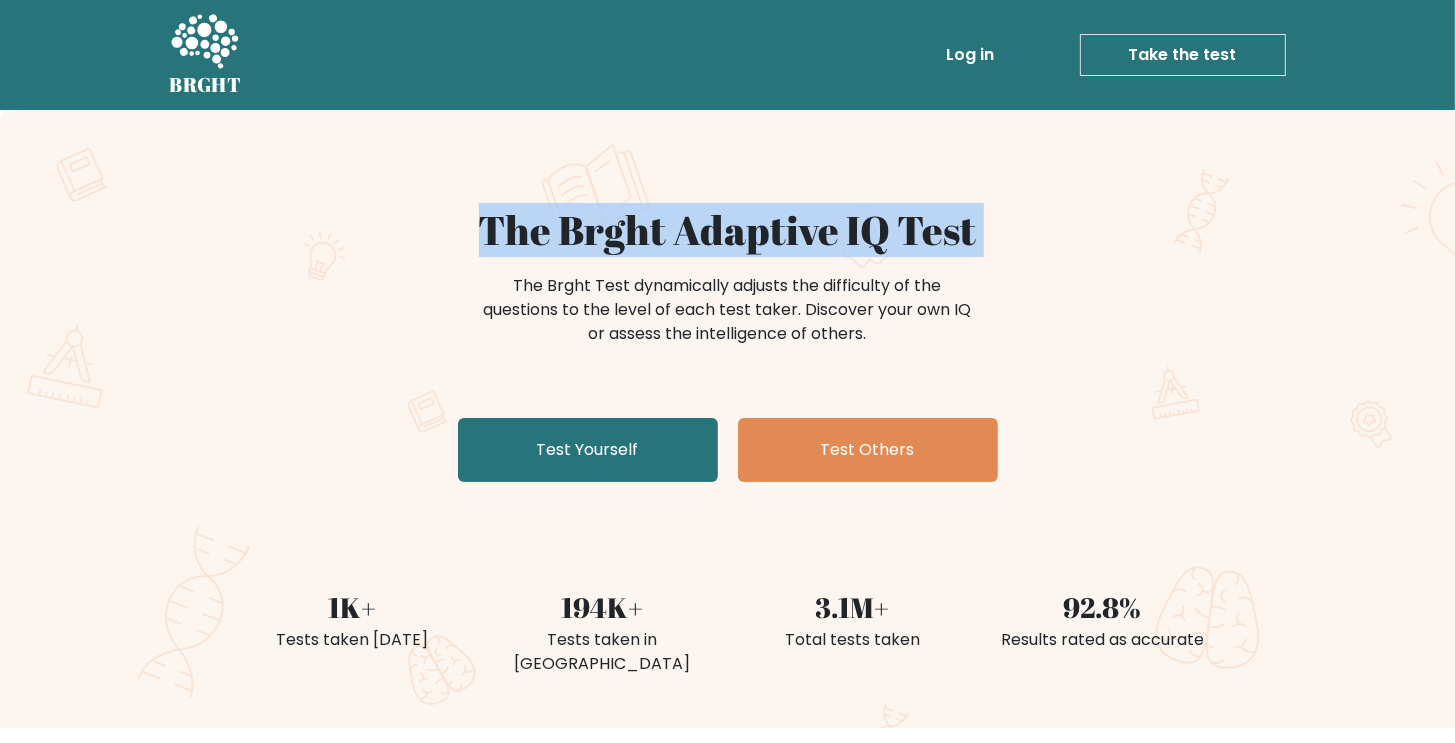 click on "The Brght Adaptive IQ Test" at bounding box center (728, 230) 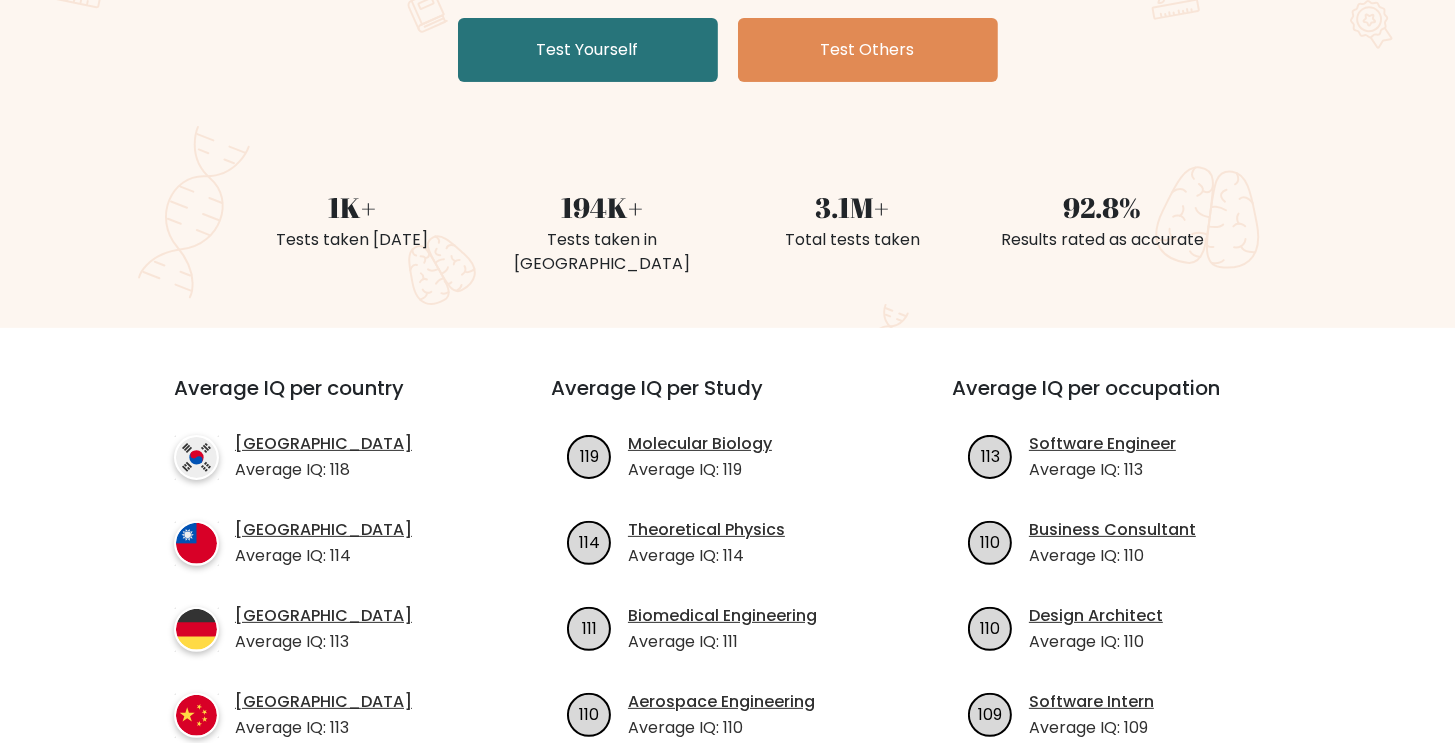 scroll, scrollTop: 200, scrollLeft: 0, axis: vertical 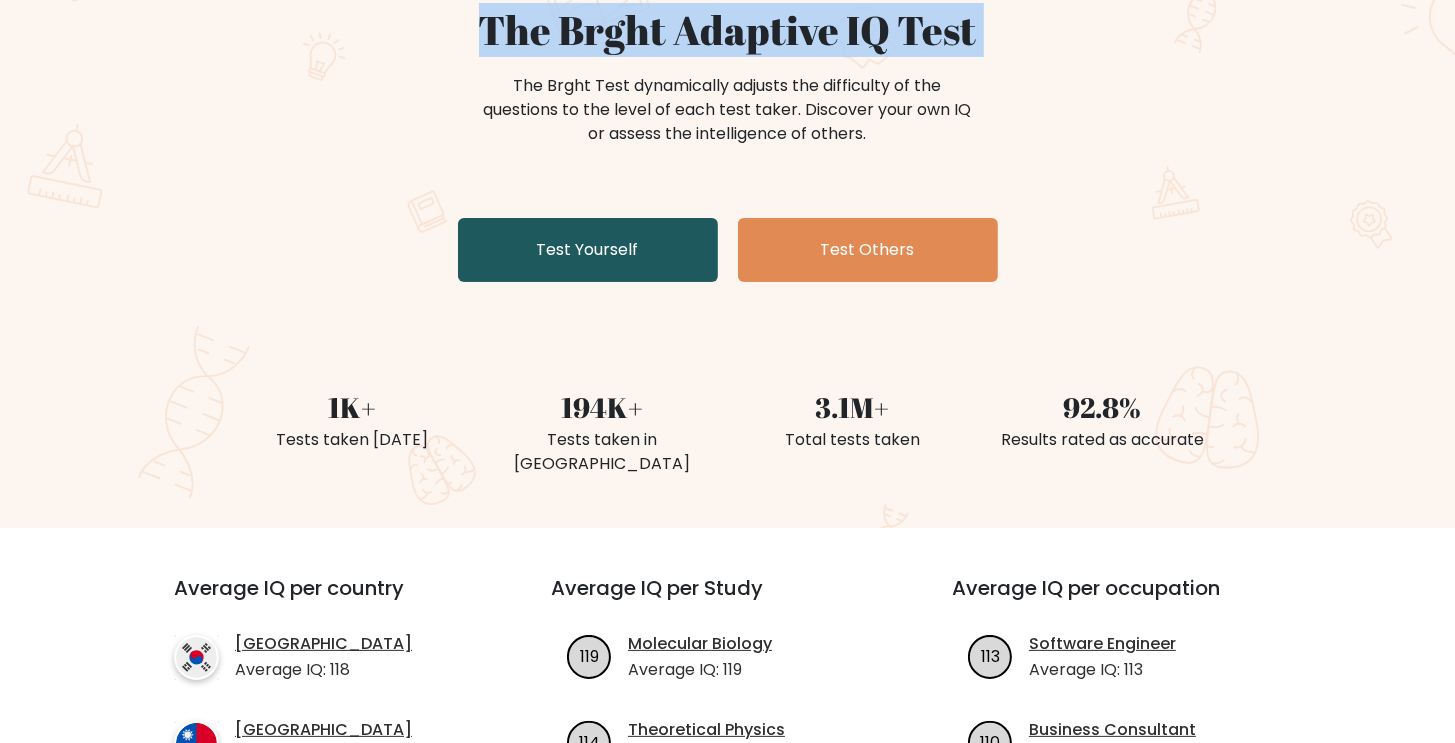 click on "Test Yourself" at bounding box center [588, 250] 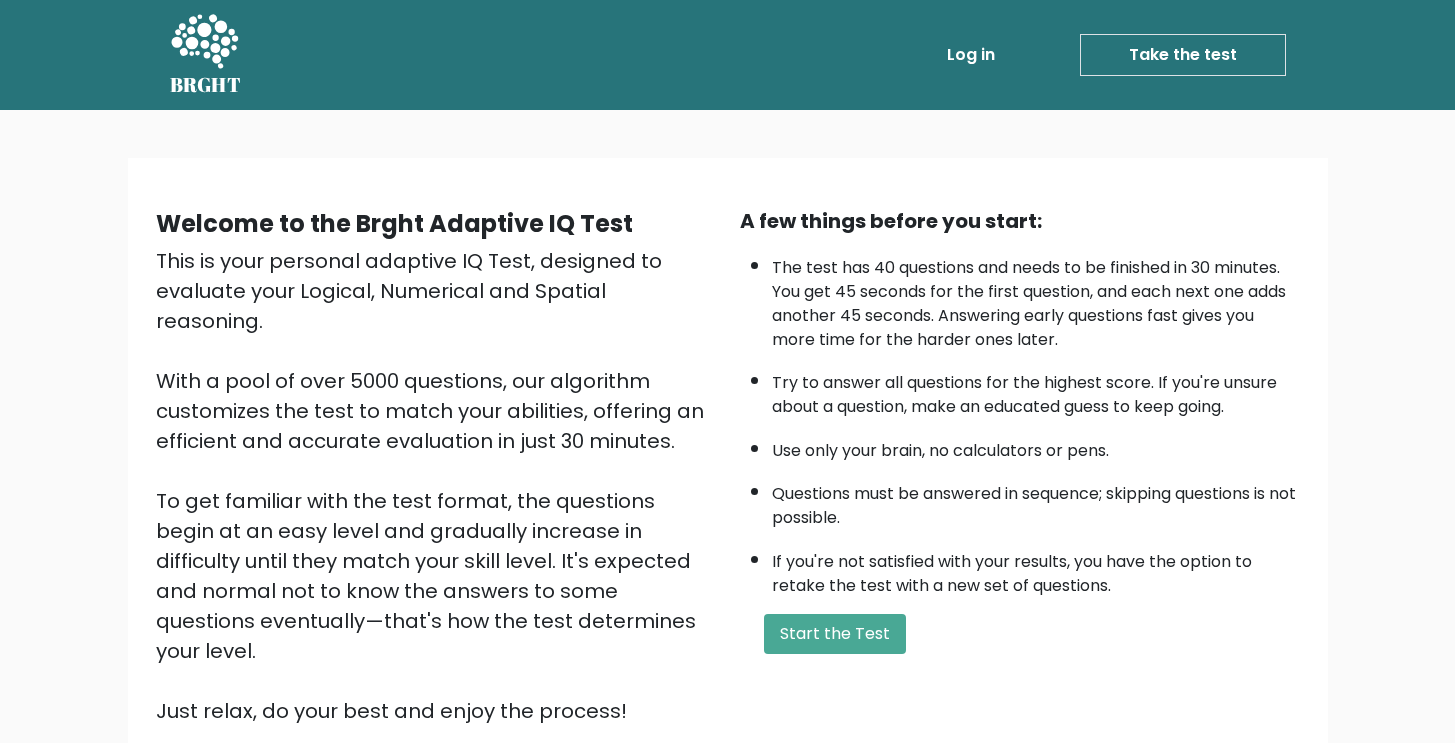 scroll, scrollTop: 0, scrollLeft: 0, axis: both 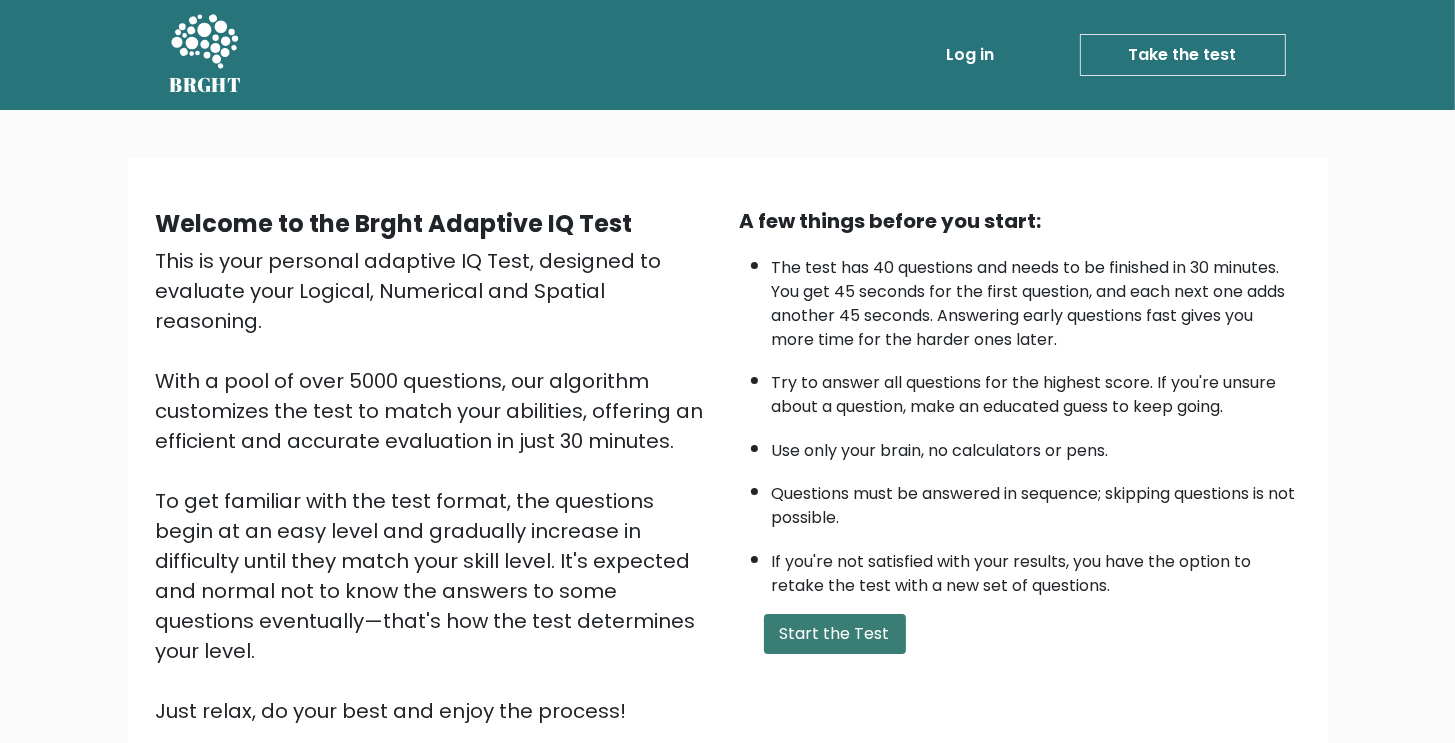 click on "Start the Test" at bounding box center [835, 634] 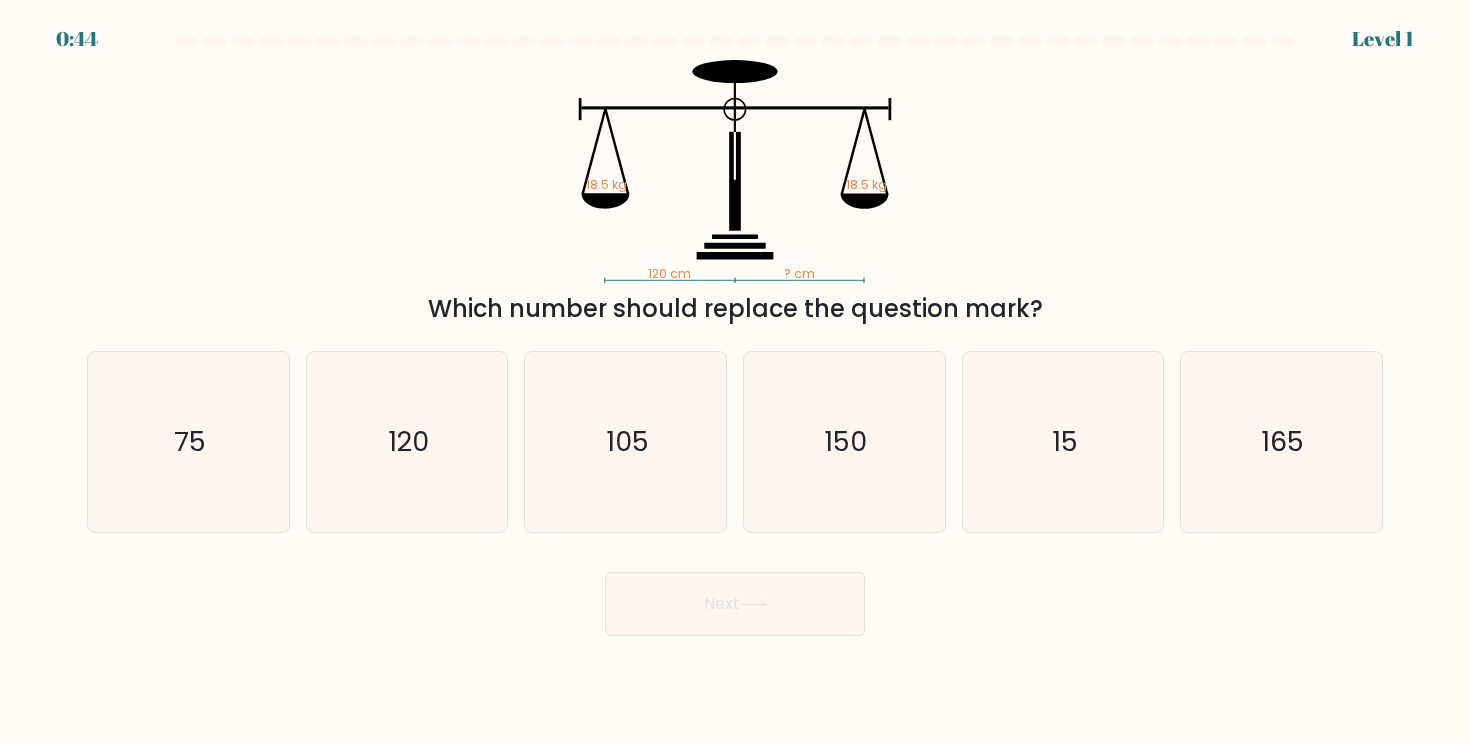 scroll, scrollTop: 0, scrollLeft: 0, axis: both 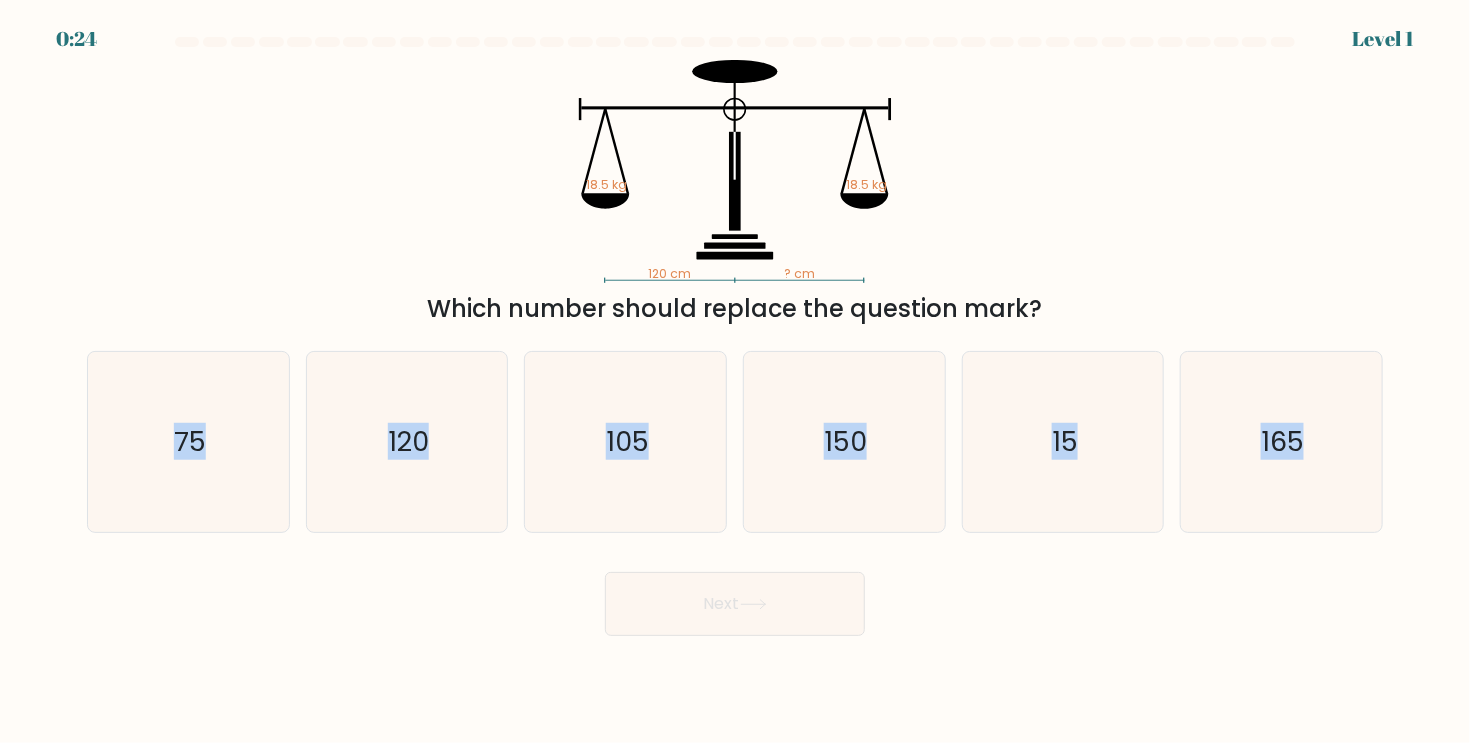drag, startPoint x: 103, startPoint y: 458, endPoint x: 1389, endPoint y: 439, distance: 1286.1404 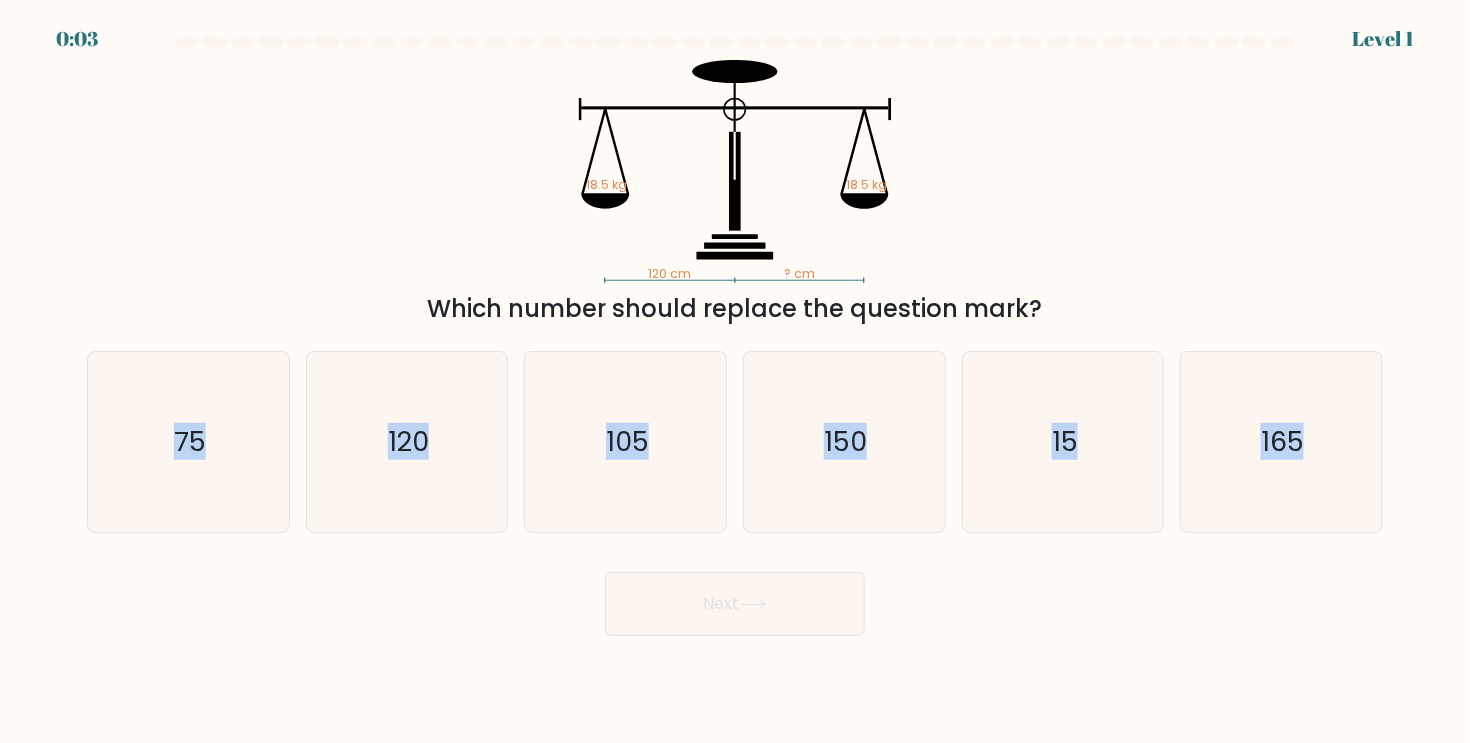 click on "Next" at bounding box center [735, 604] 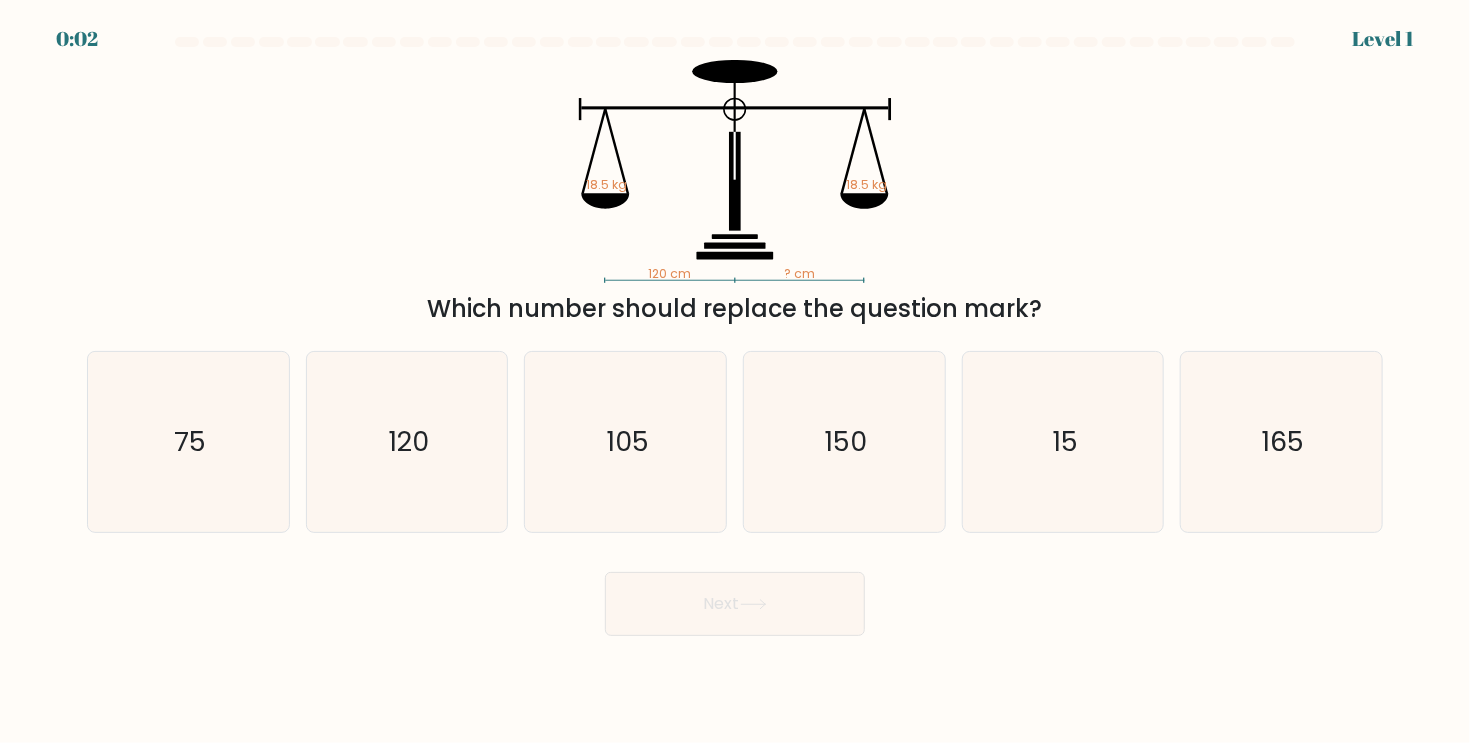 click on "120 cm   ? cm   18.5 kg   18.5 kg
Which number should replace the question mark?" at bounding box center (735, 193) 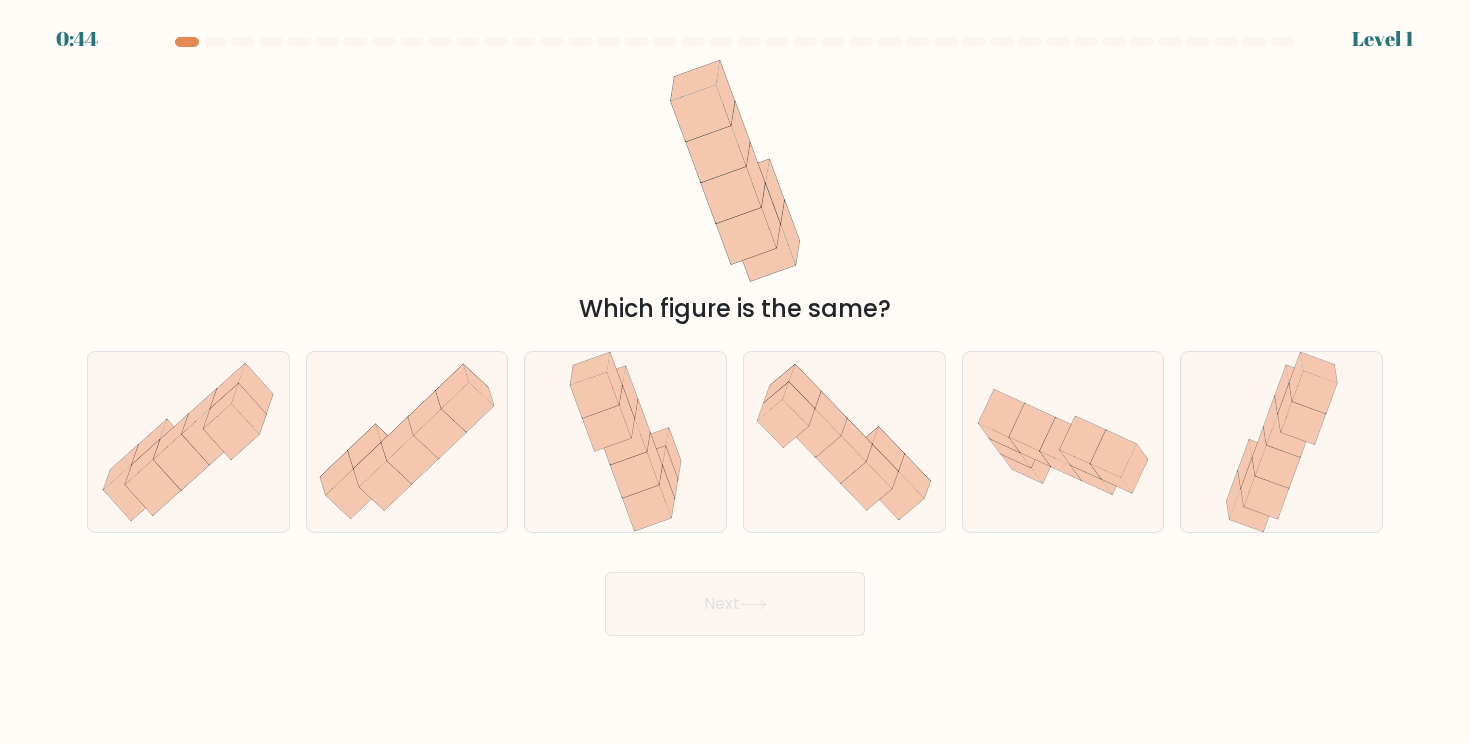 scroll, scrollTop: 0, scrollLeft: 0, axis: both 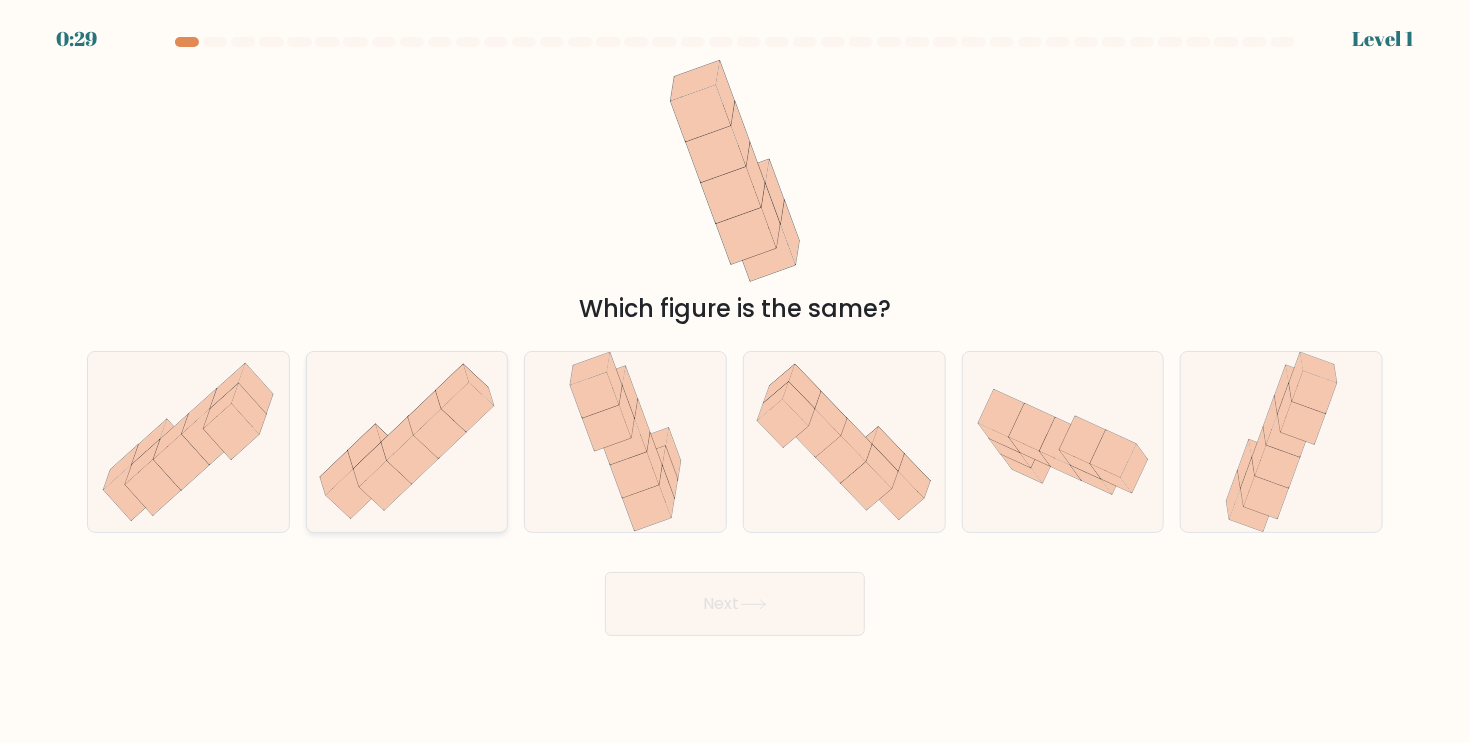 click 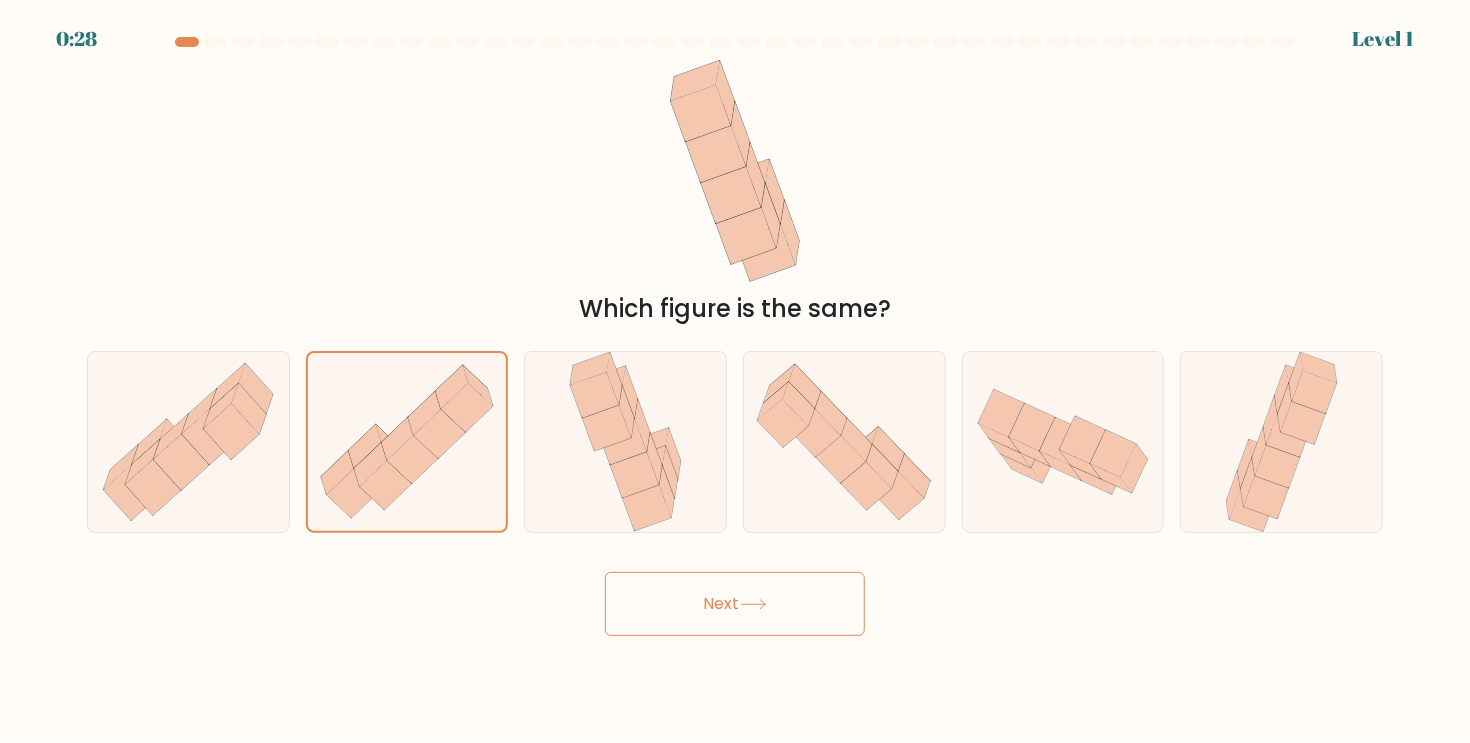 click on "Next" at bounding box center (735, 604) 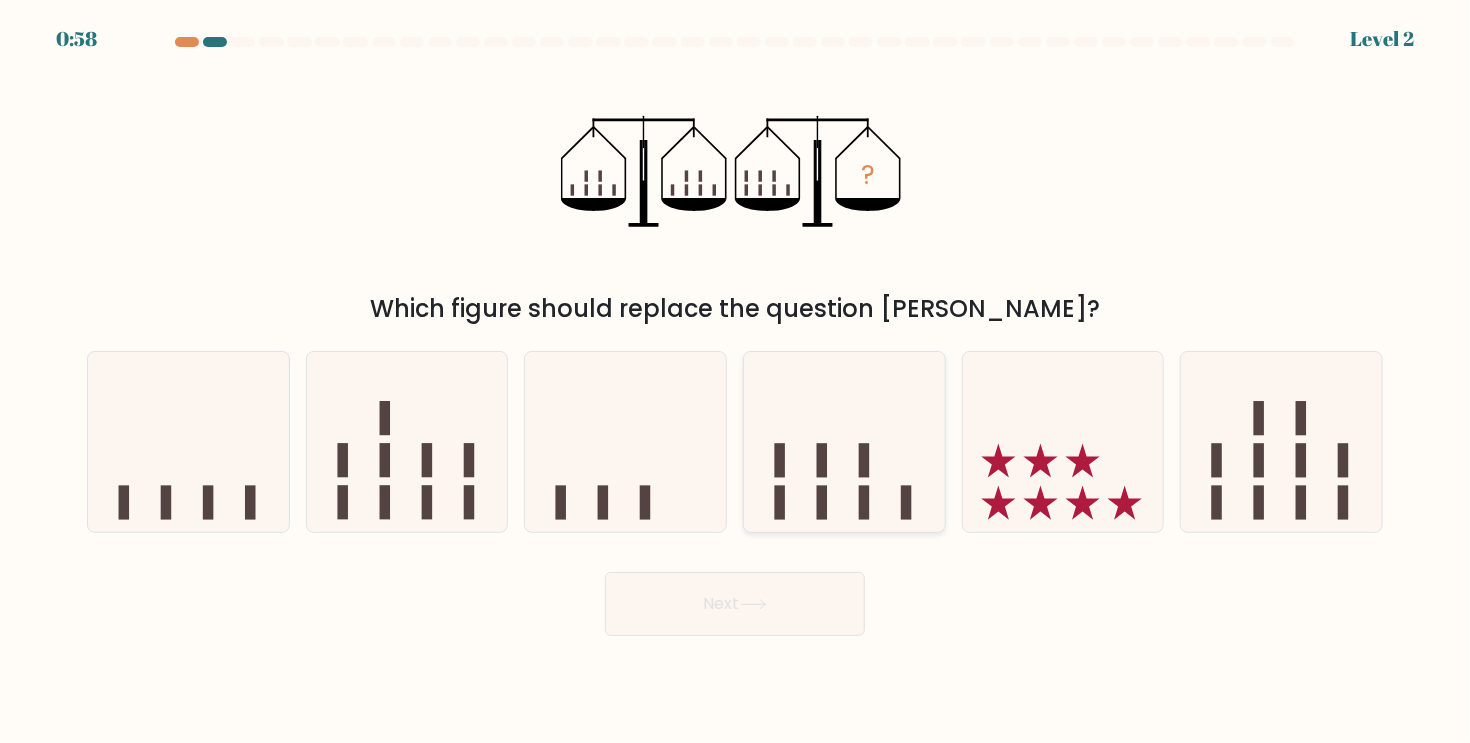 click 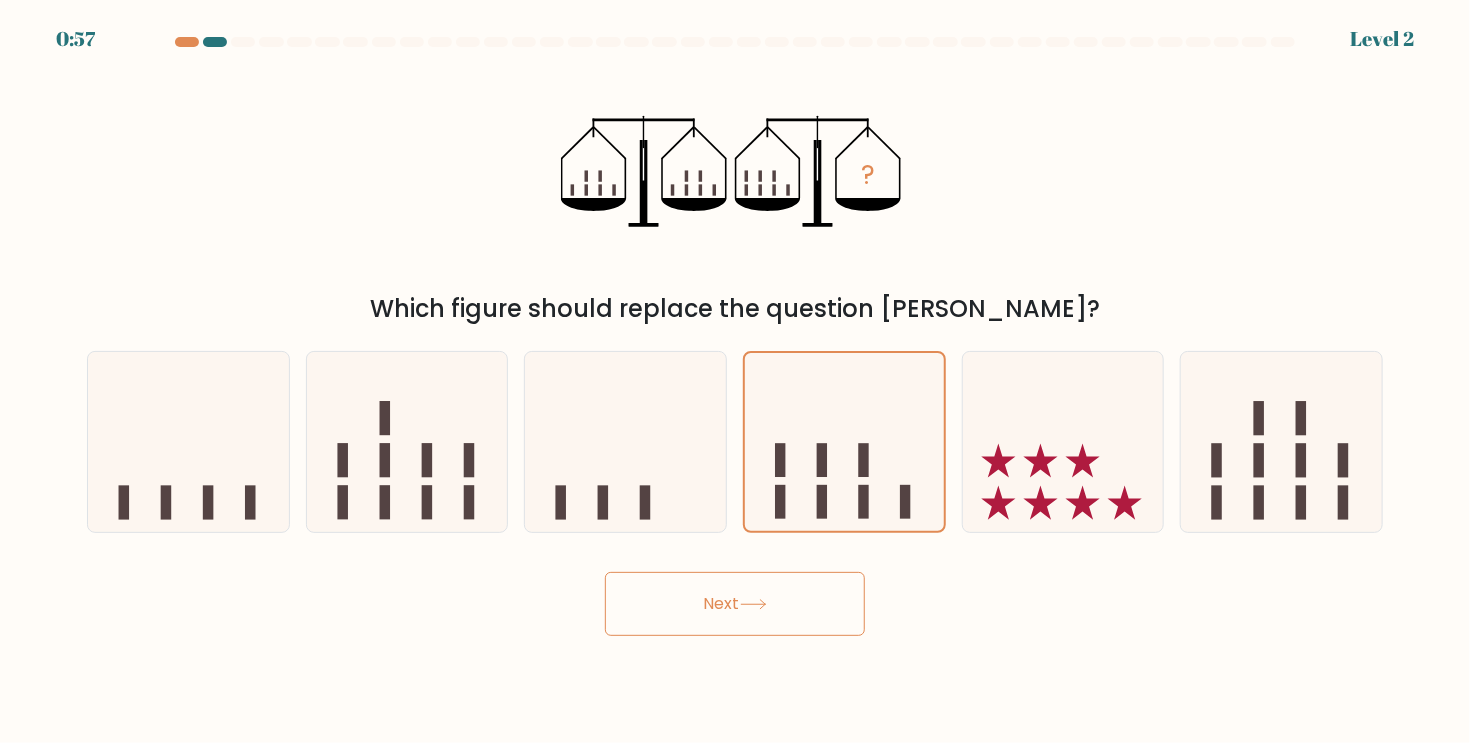 click on "Next" at bounding box center [735, 604] 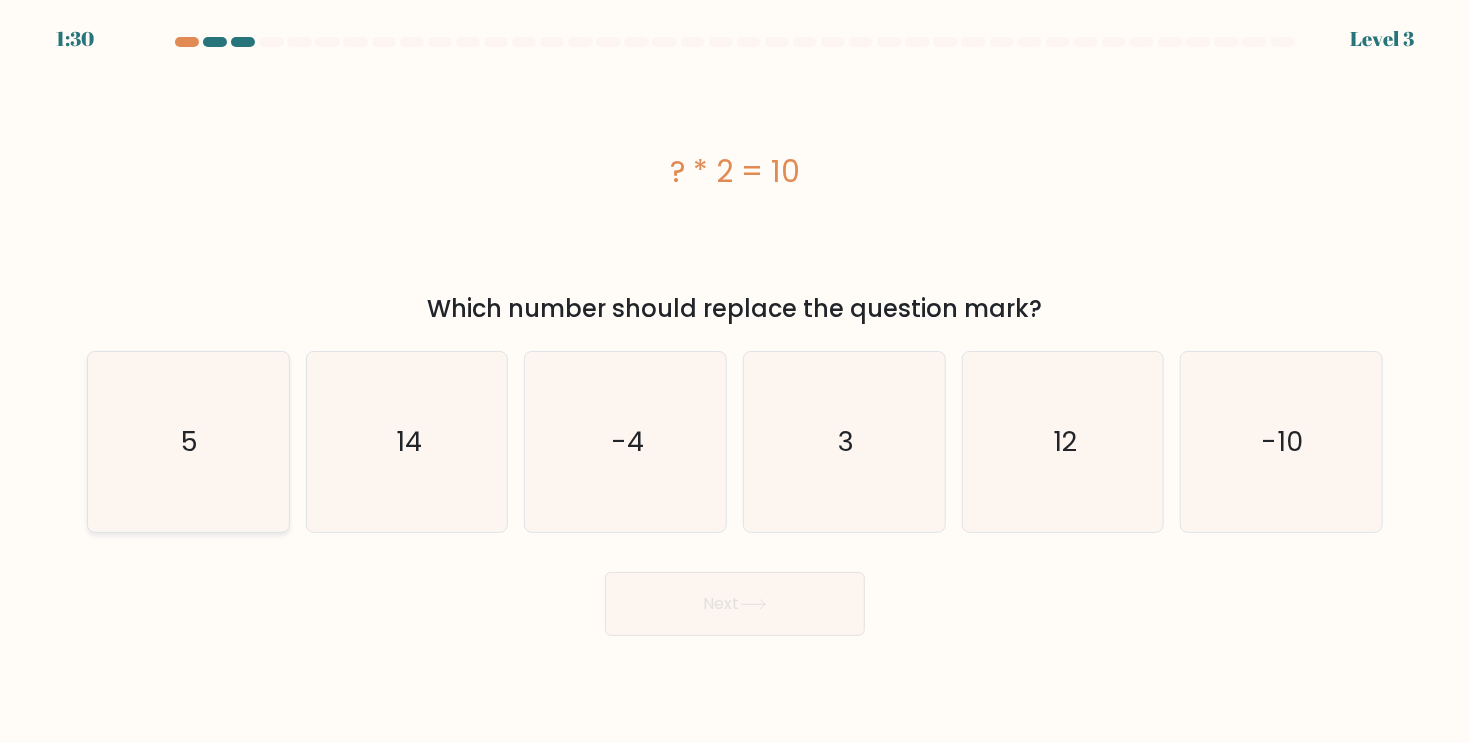 click on "5" 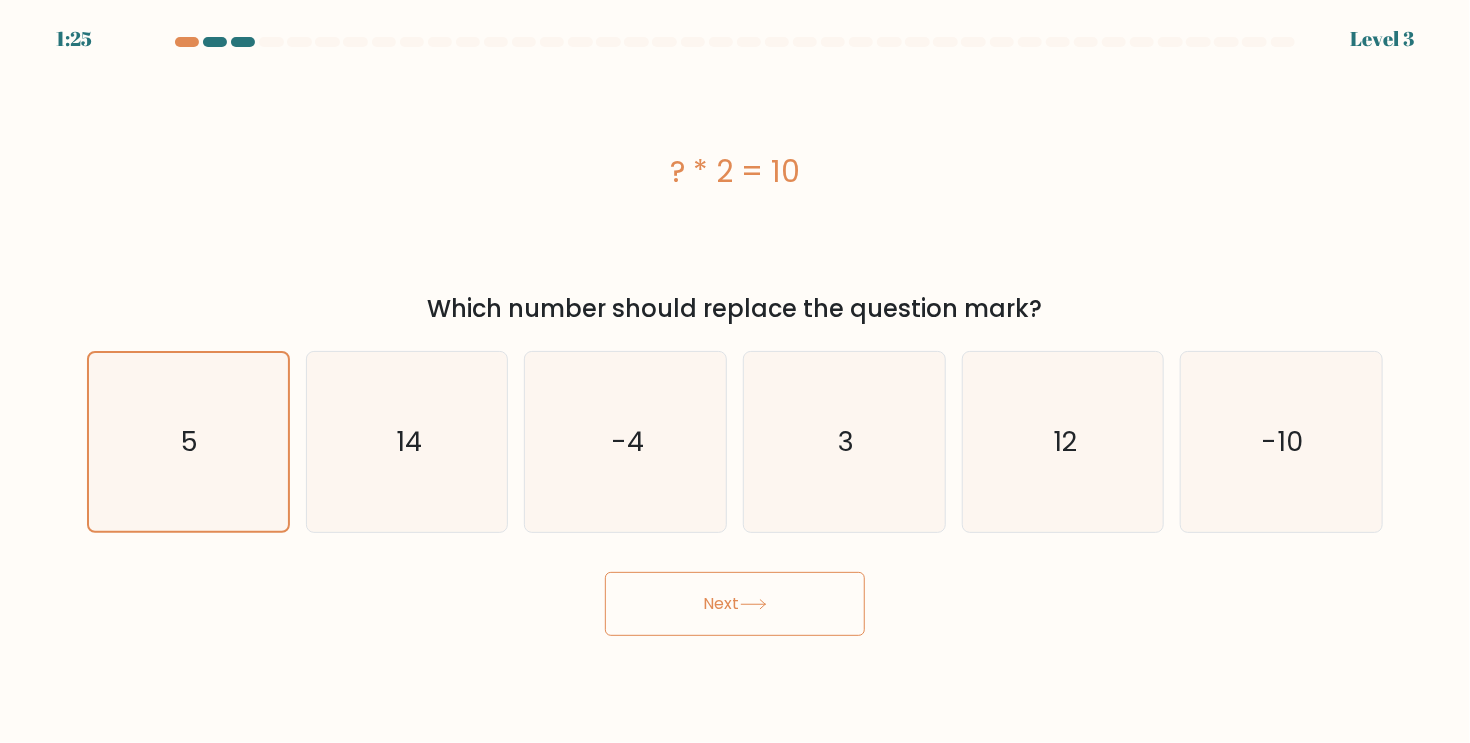 click on "Next" at bounding box center (735, 604) 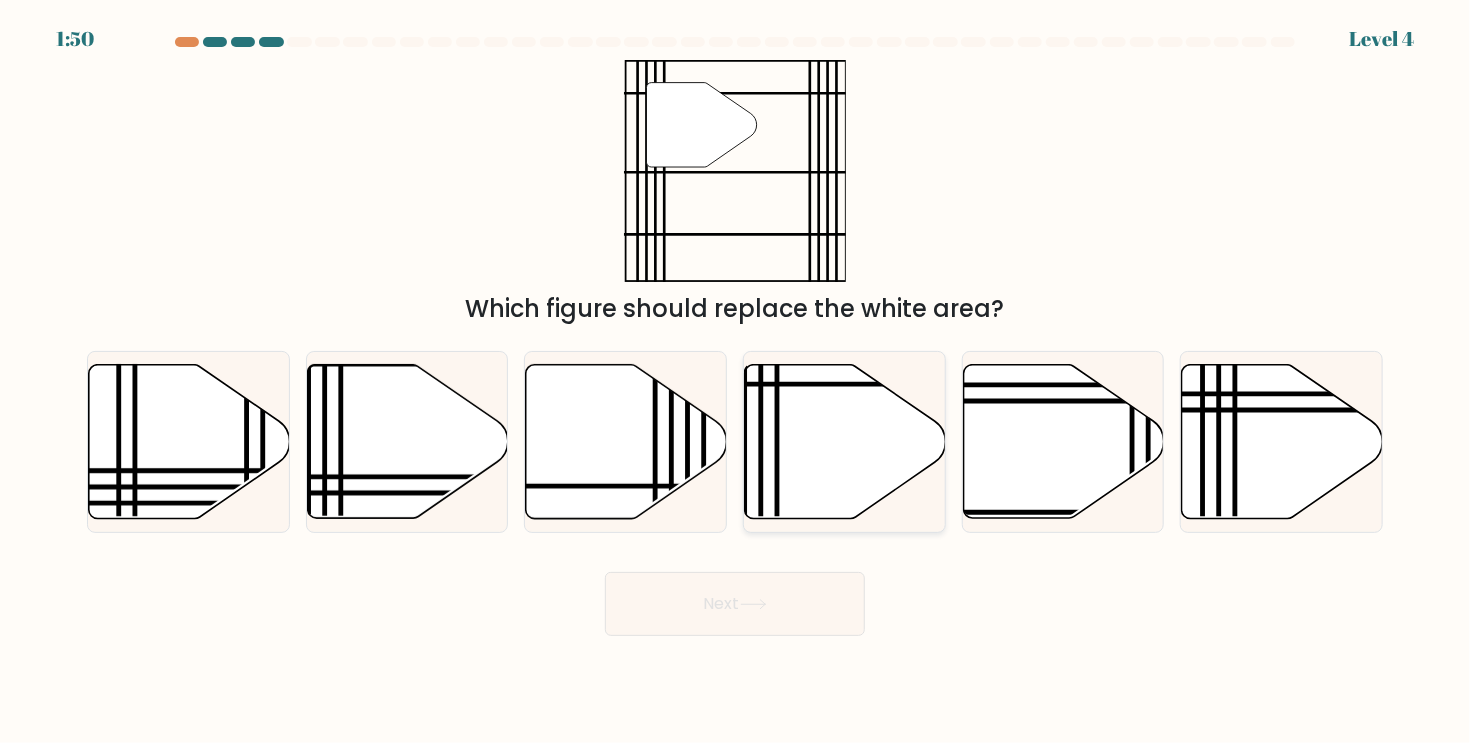 click 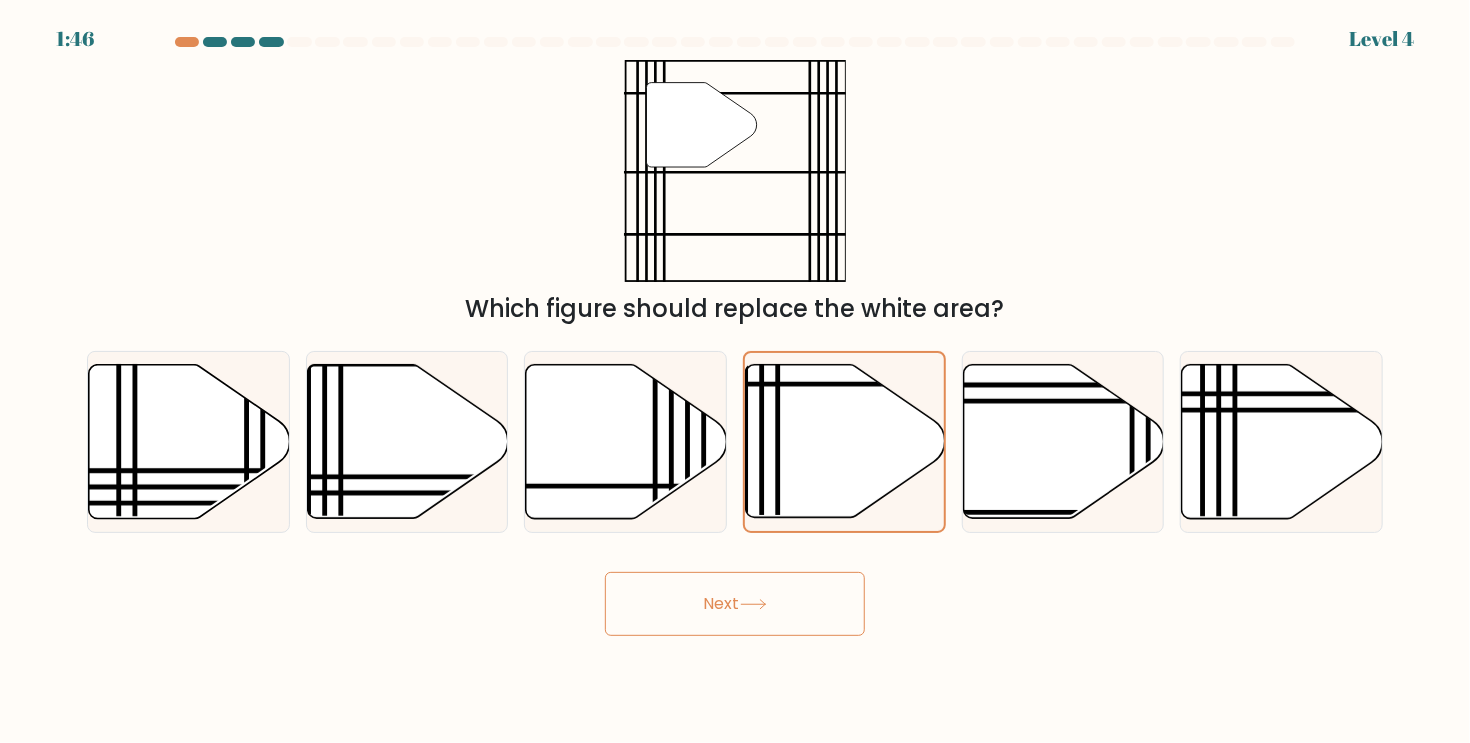 click on "Next" at bounding box center (735, 604) 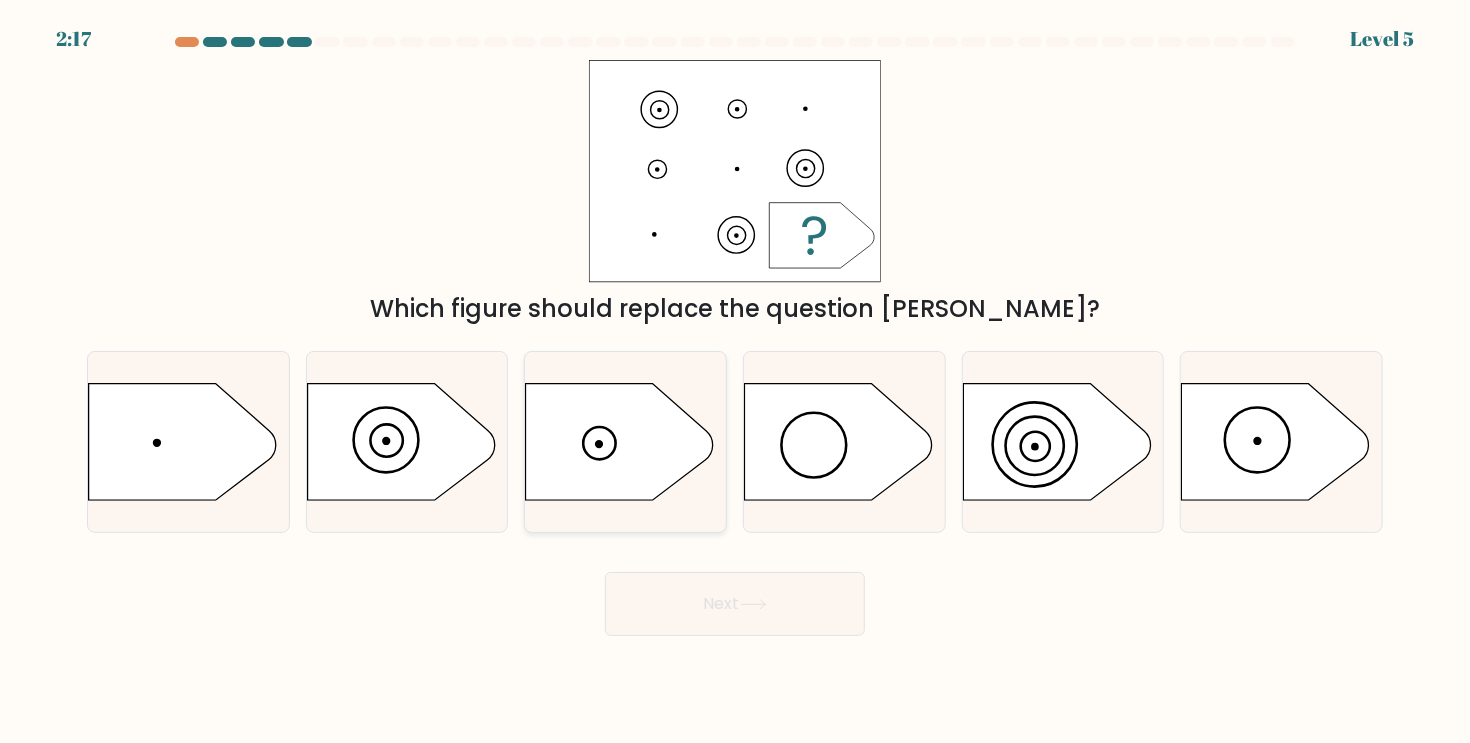 click 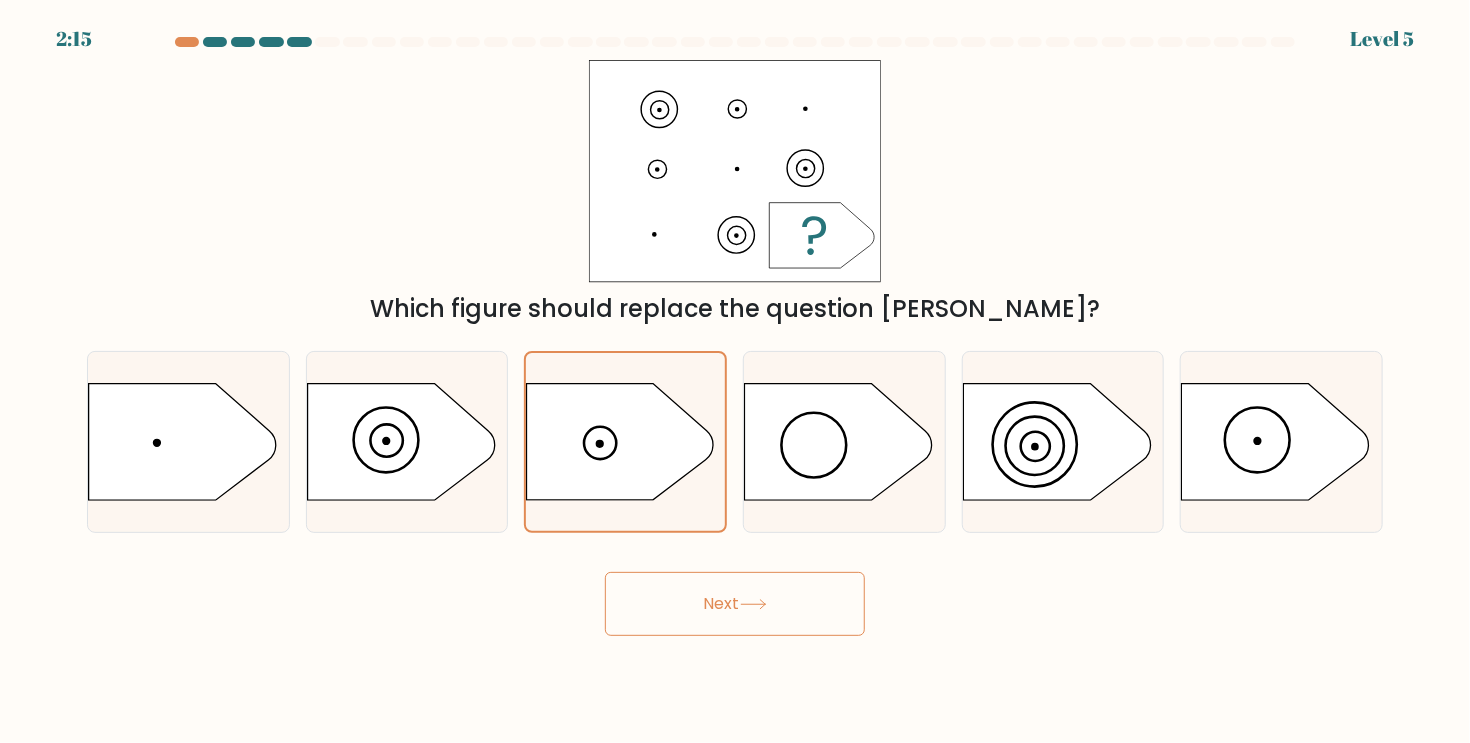 click on "Next" at bounding box center [735, 604] 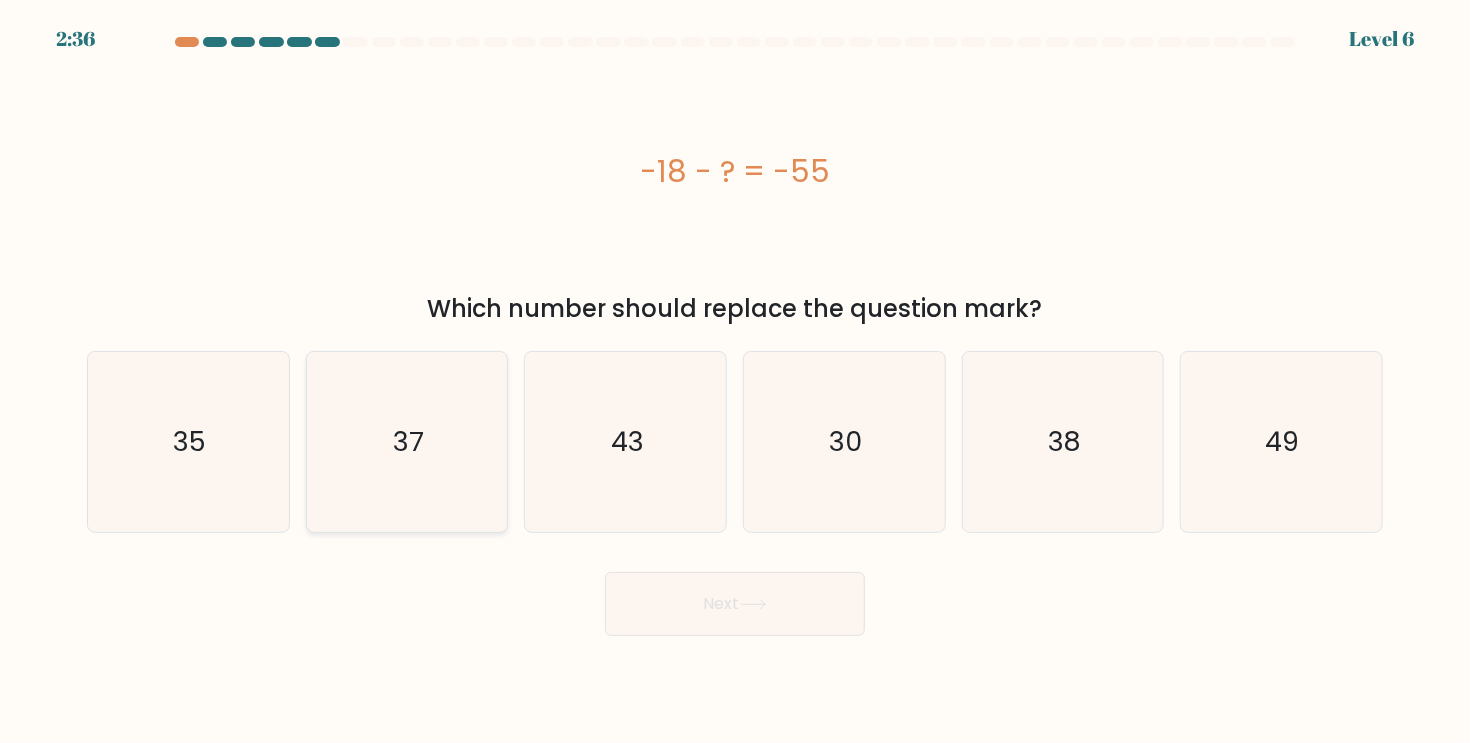 click on "37" 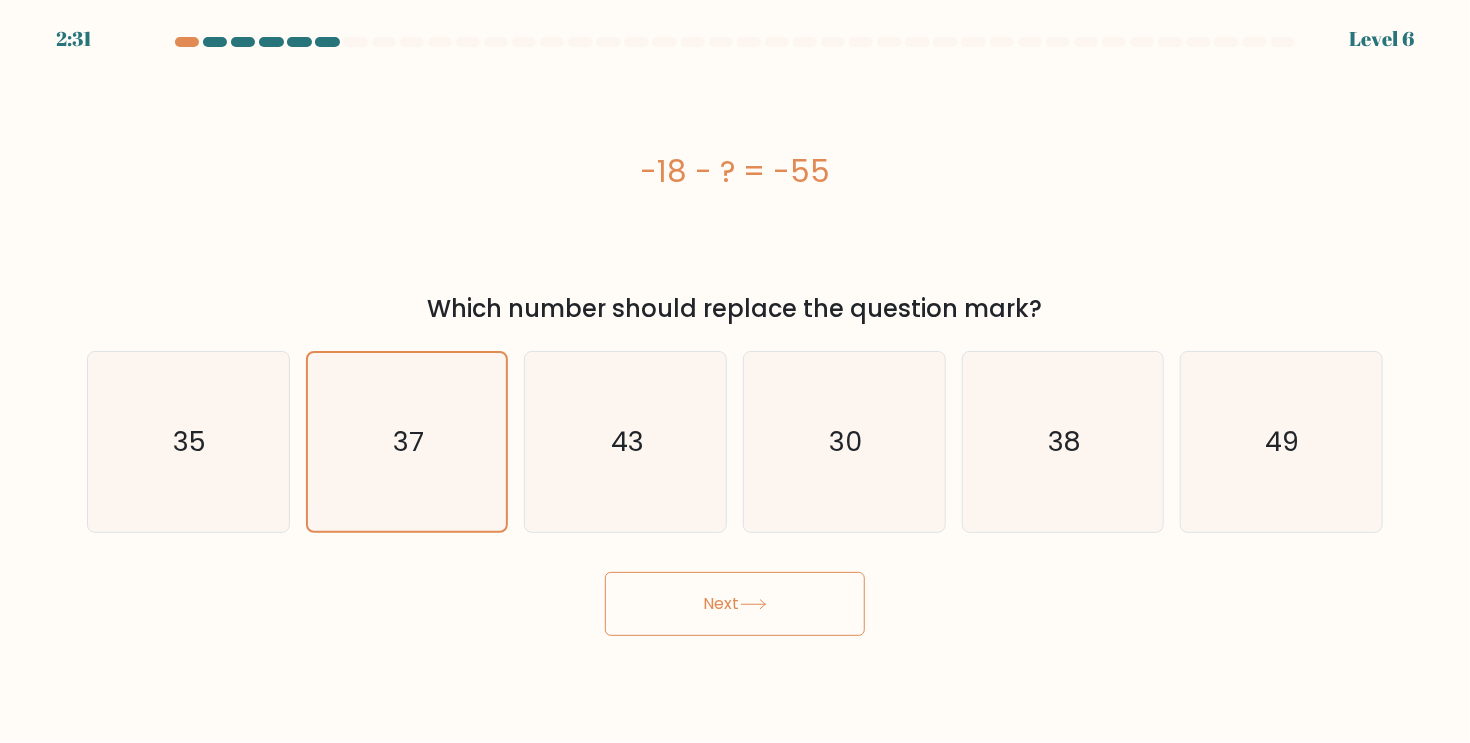 click on "Next" at bounding box center [735, 604] 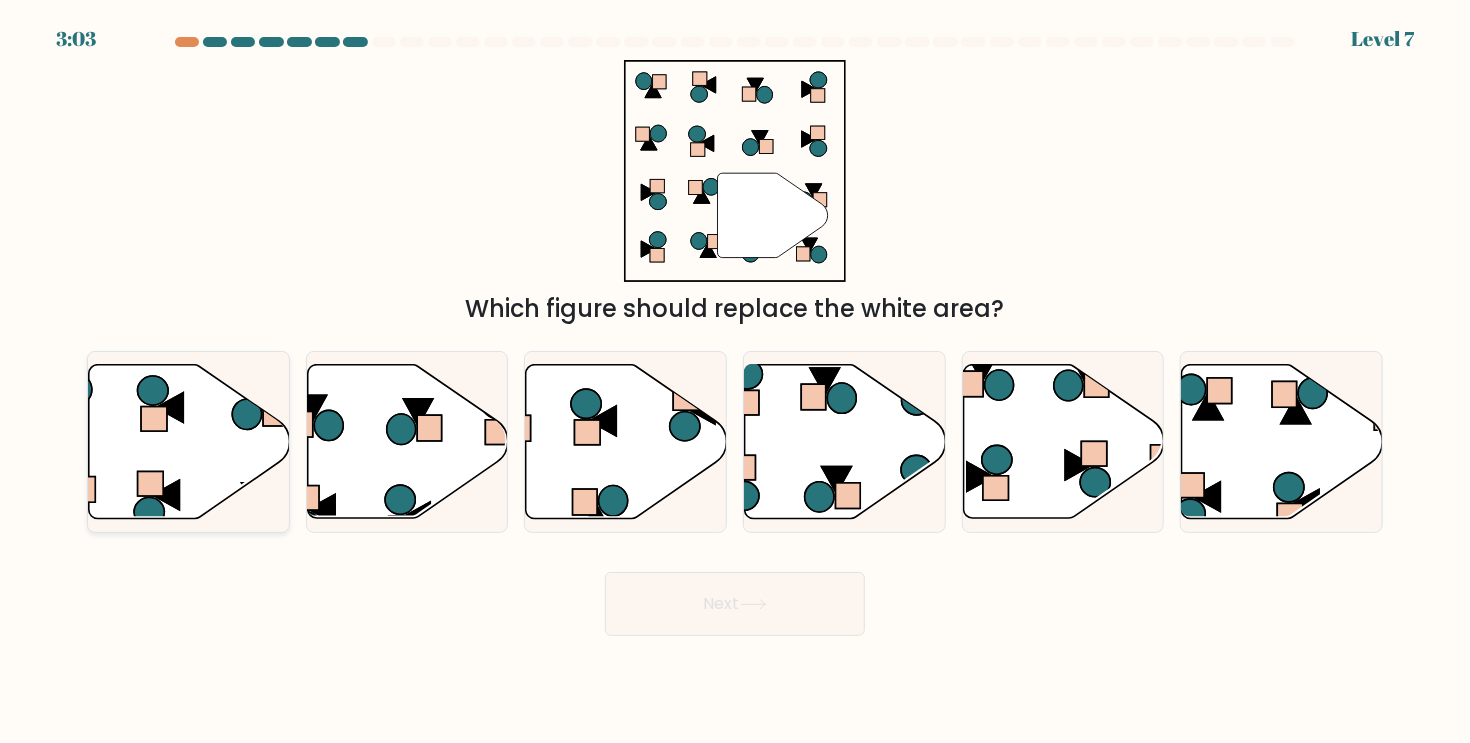 click 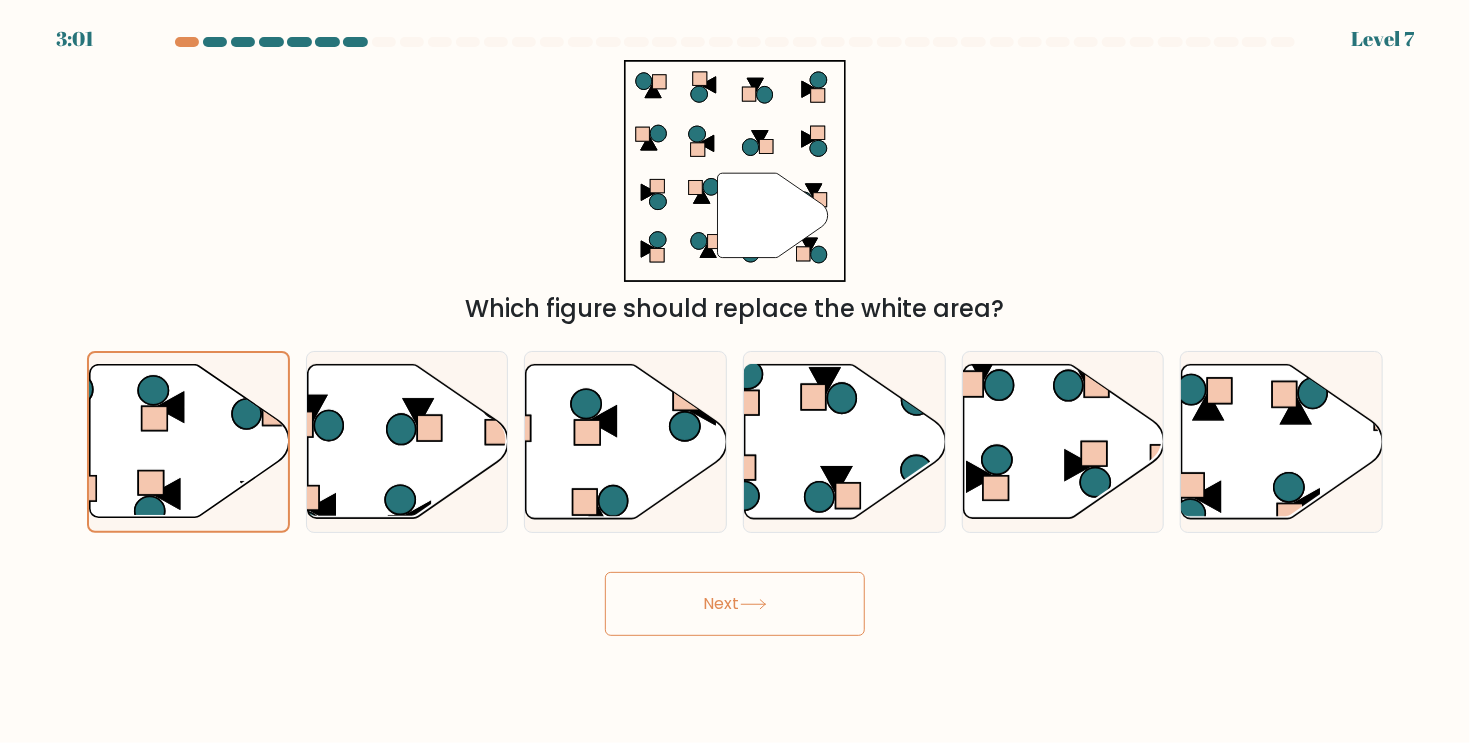 click on "Next" at bounding box center [735, 604] 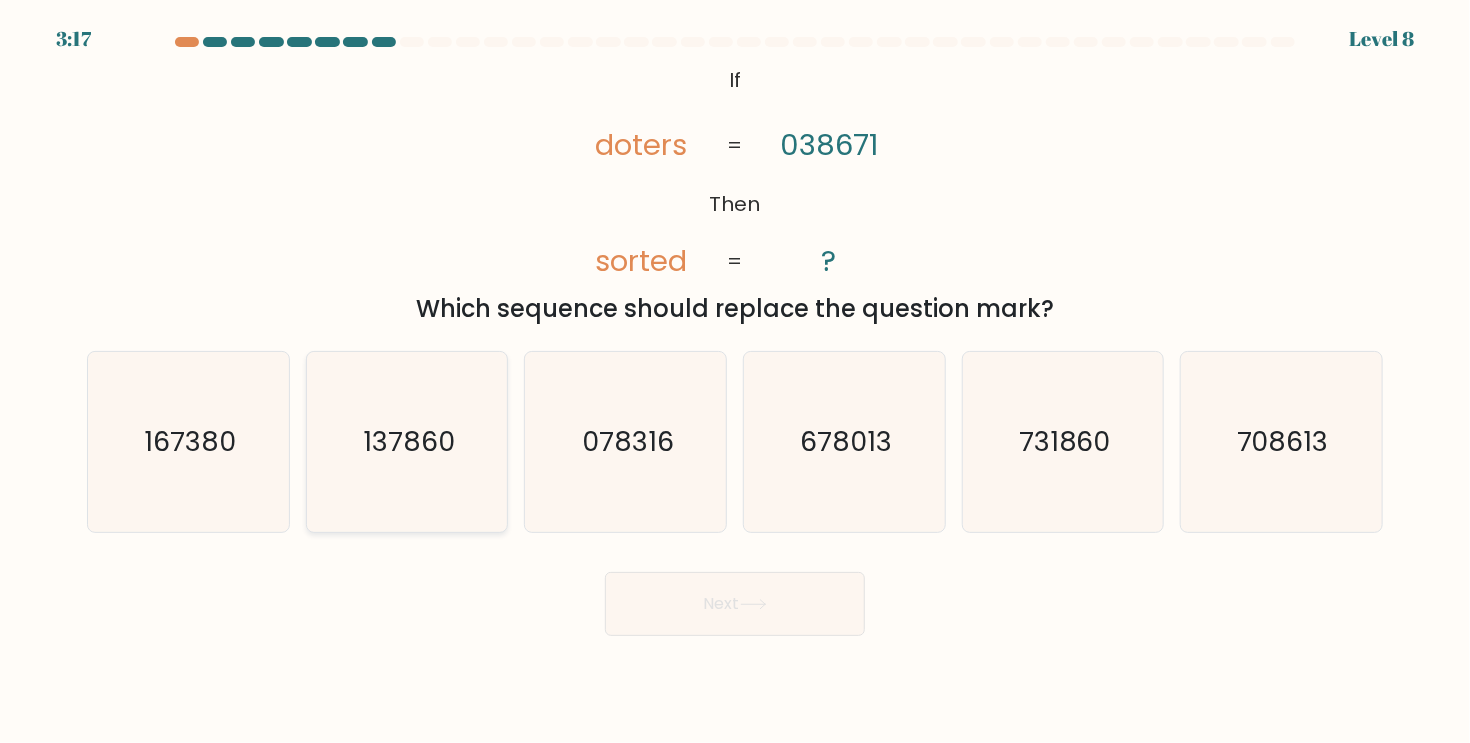 click on "137860" 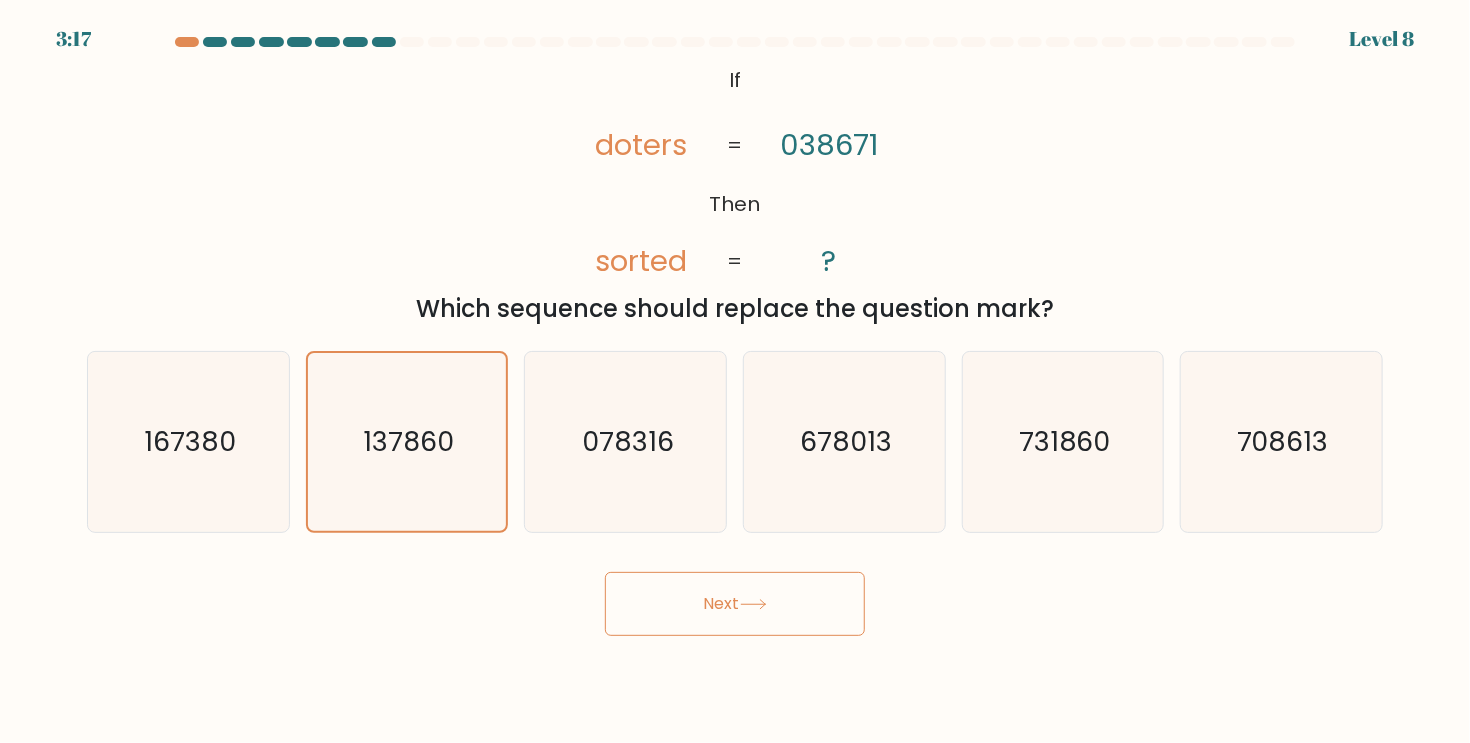 click on "Next" at bounding box center [735, 604] 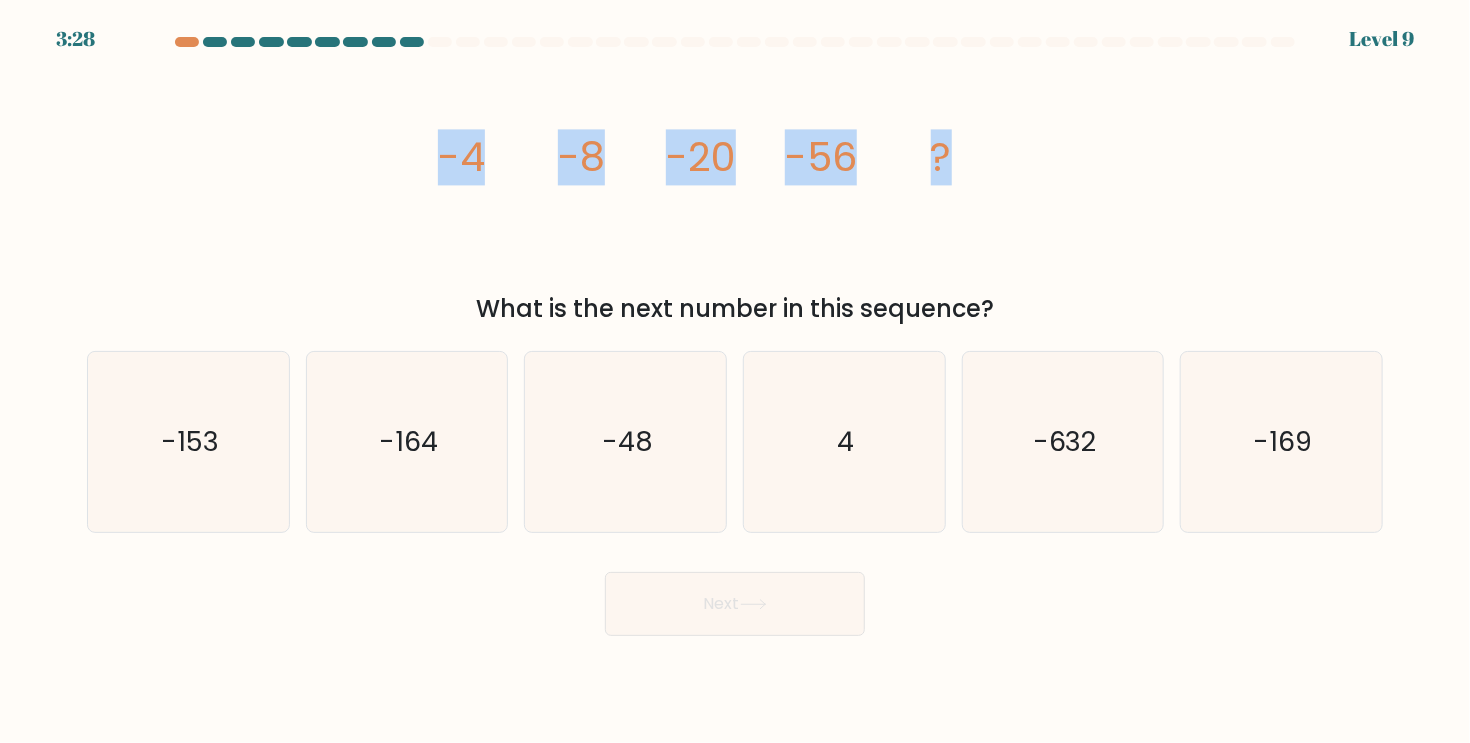 drag, startPoint x: 307, startPoint y: 166, endPoint x: 976, endPoint y: 155, distance: 669.09045 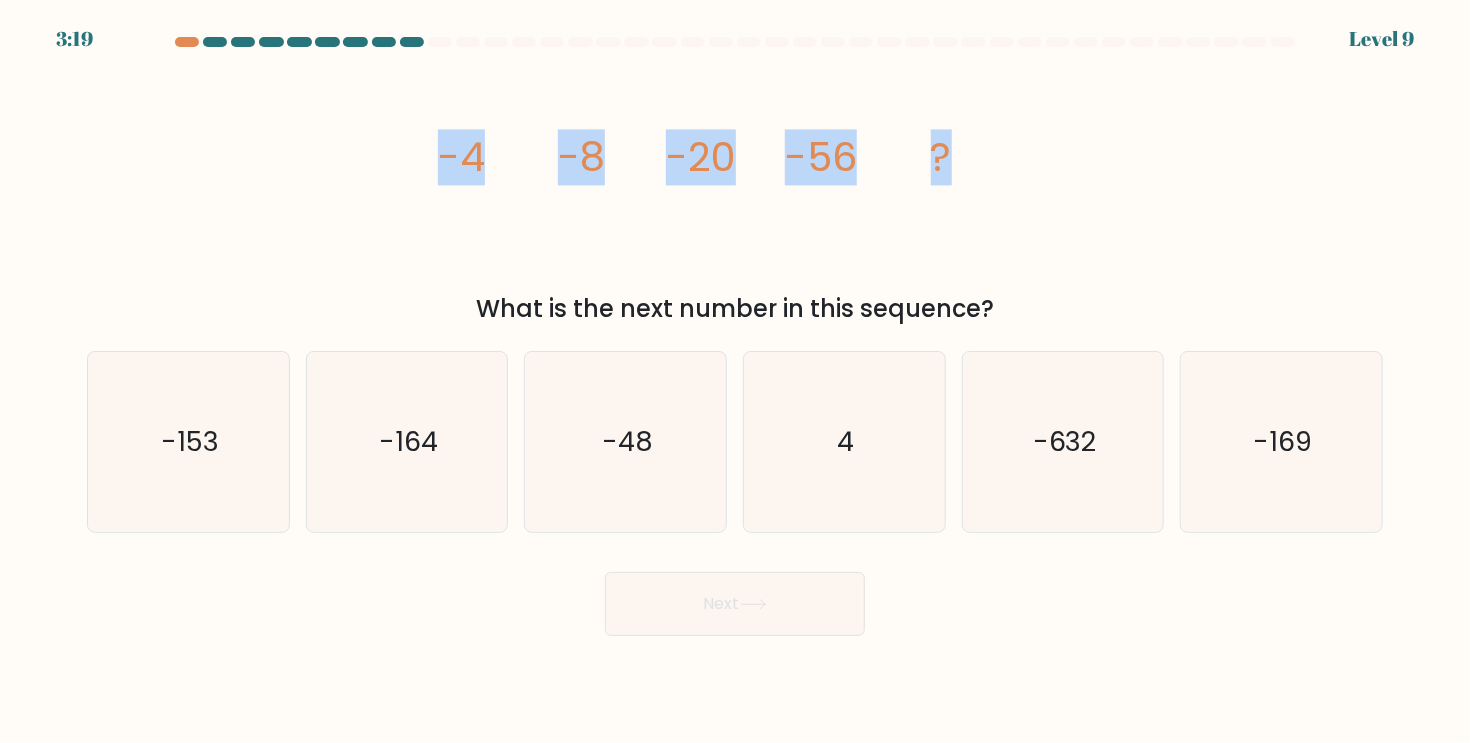 click on "image/svg+xml
-4
-8
-20
-56
?
What is the next number in this sequence?" at bounding box center (735, 193) 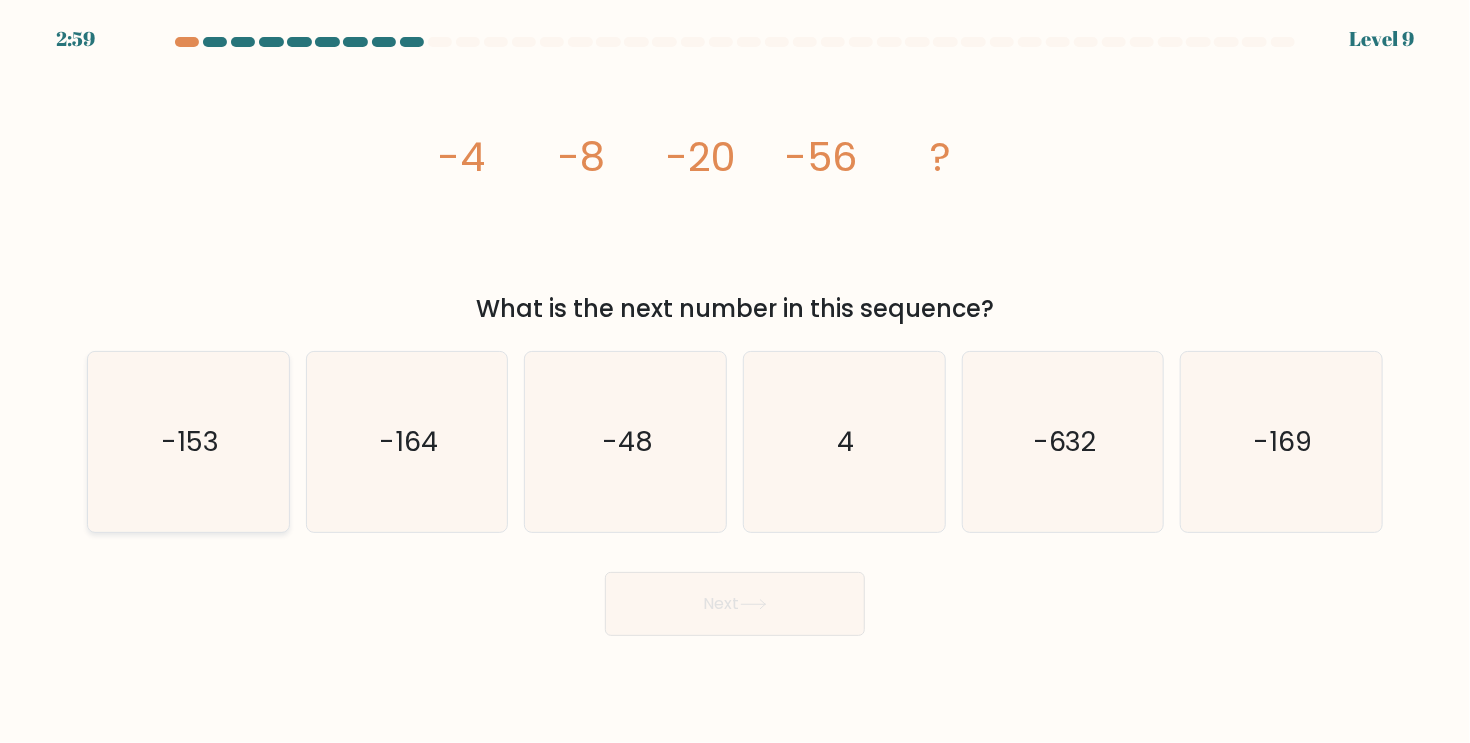 click on "-153" 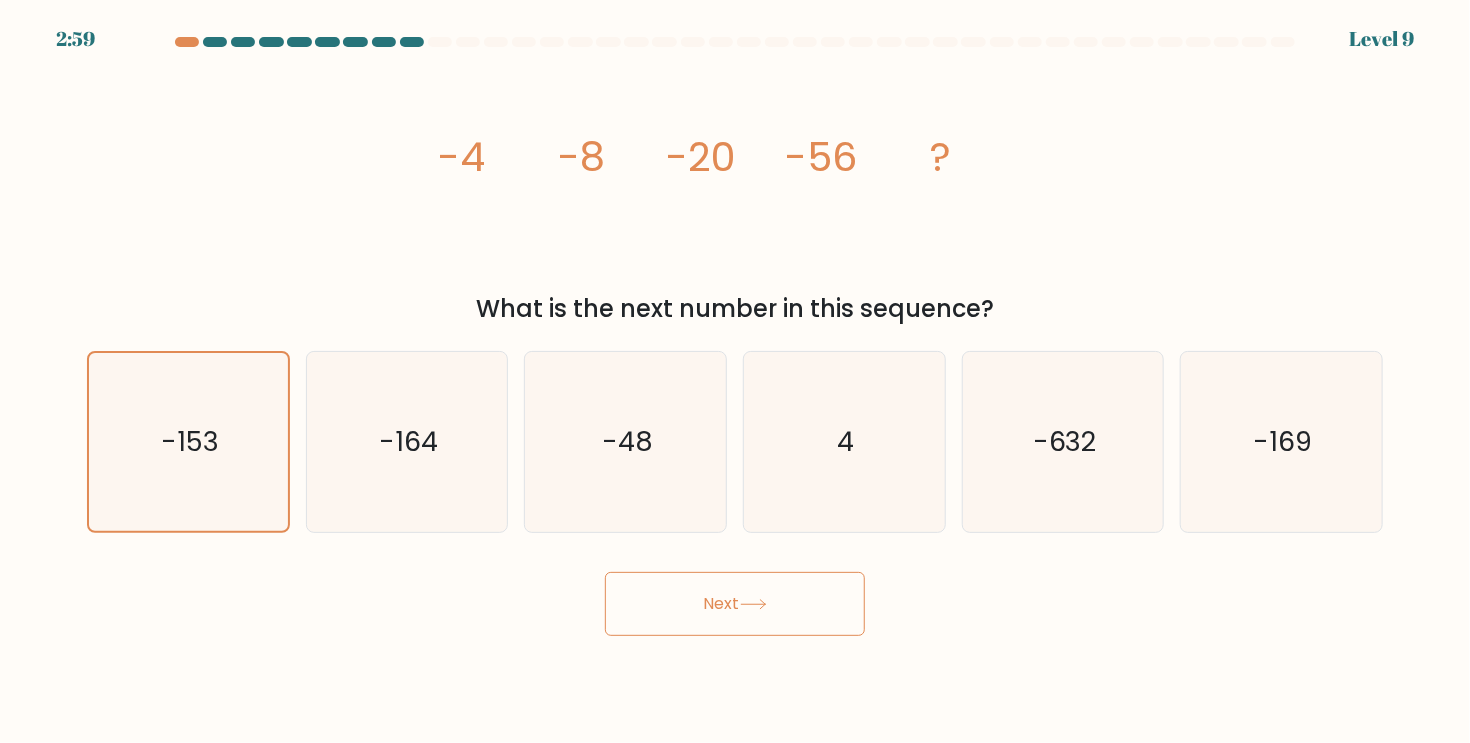 click on "Next" at bounding box center (735, 604) 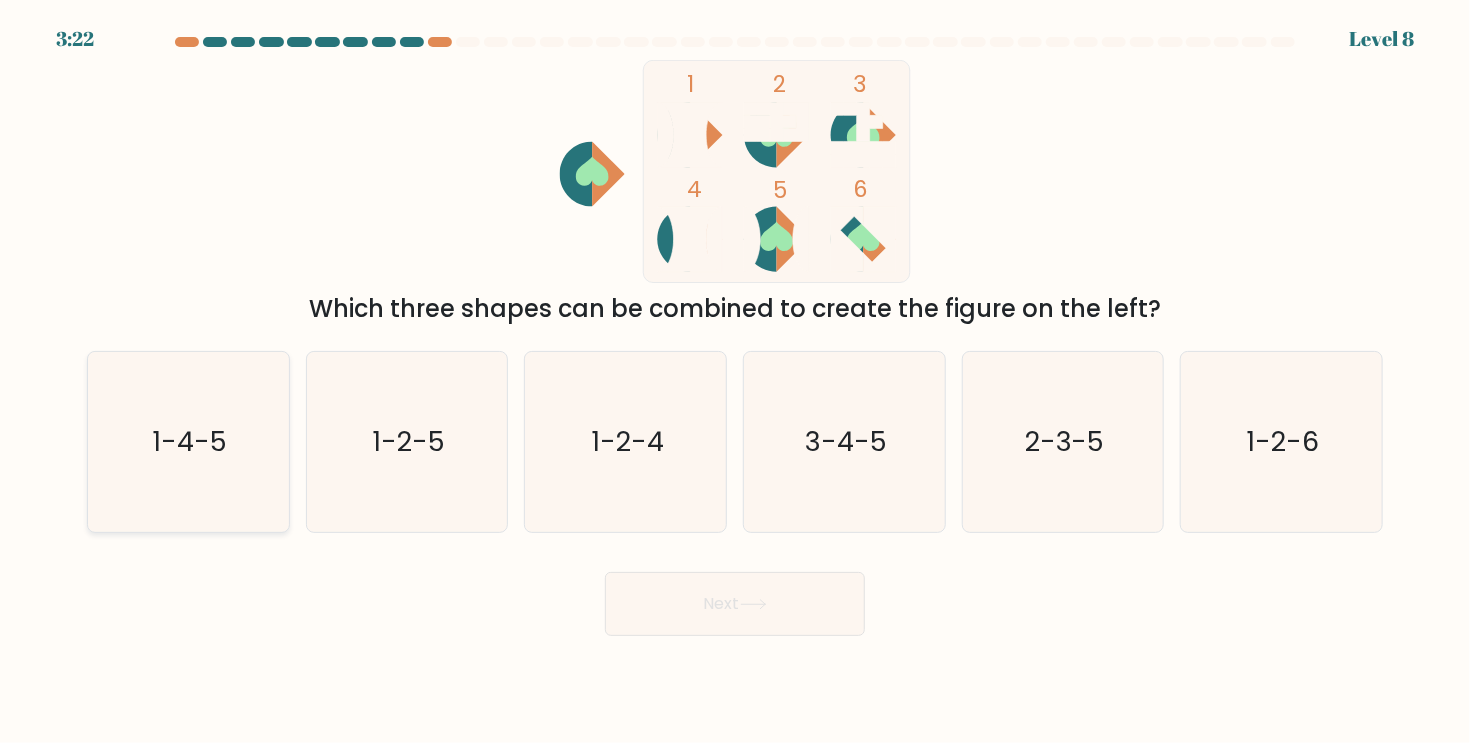 click on "1-4-5" 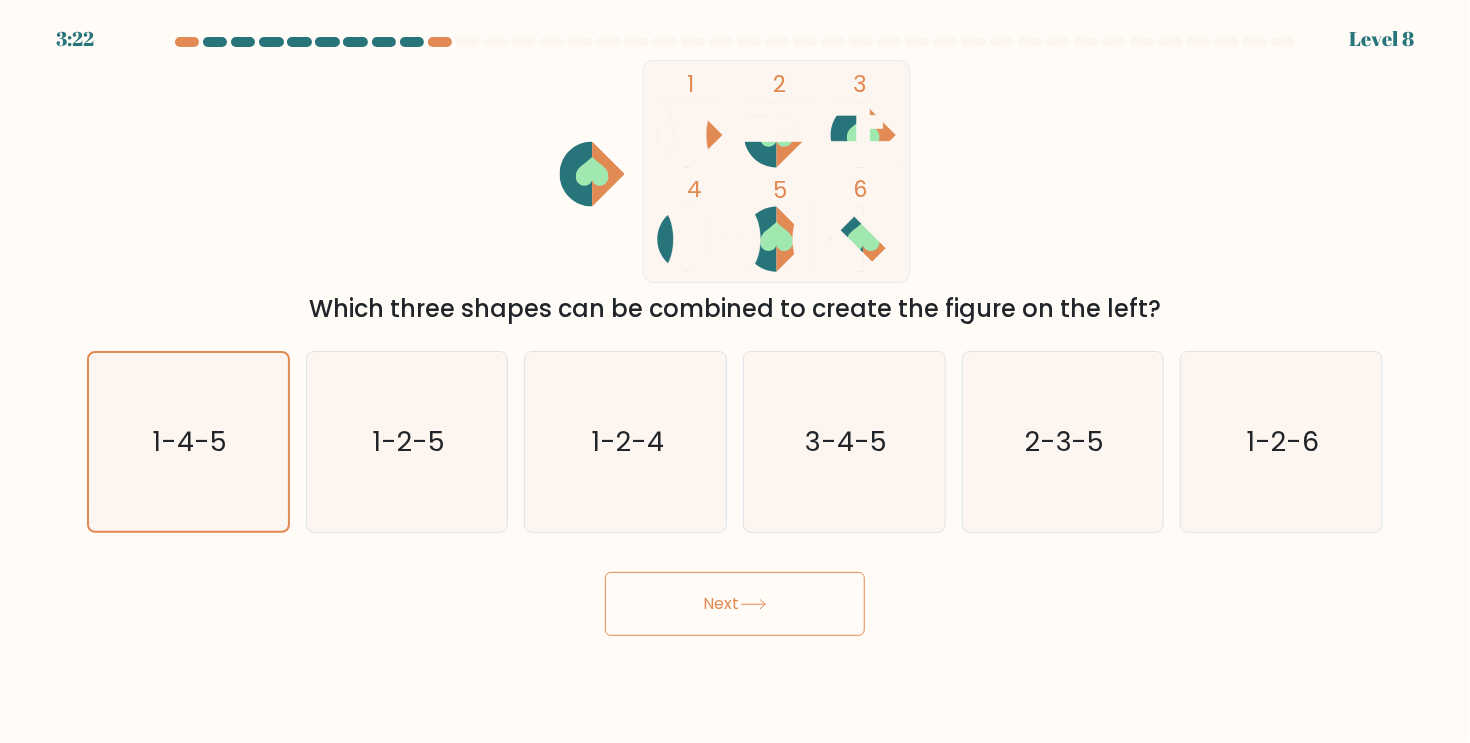 click on "Next" at bounding box center [735, 604] 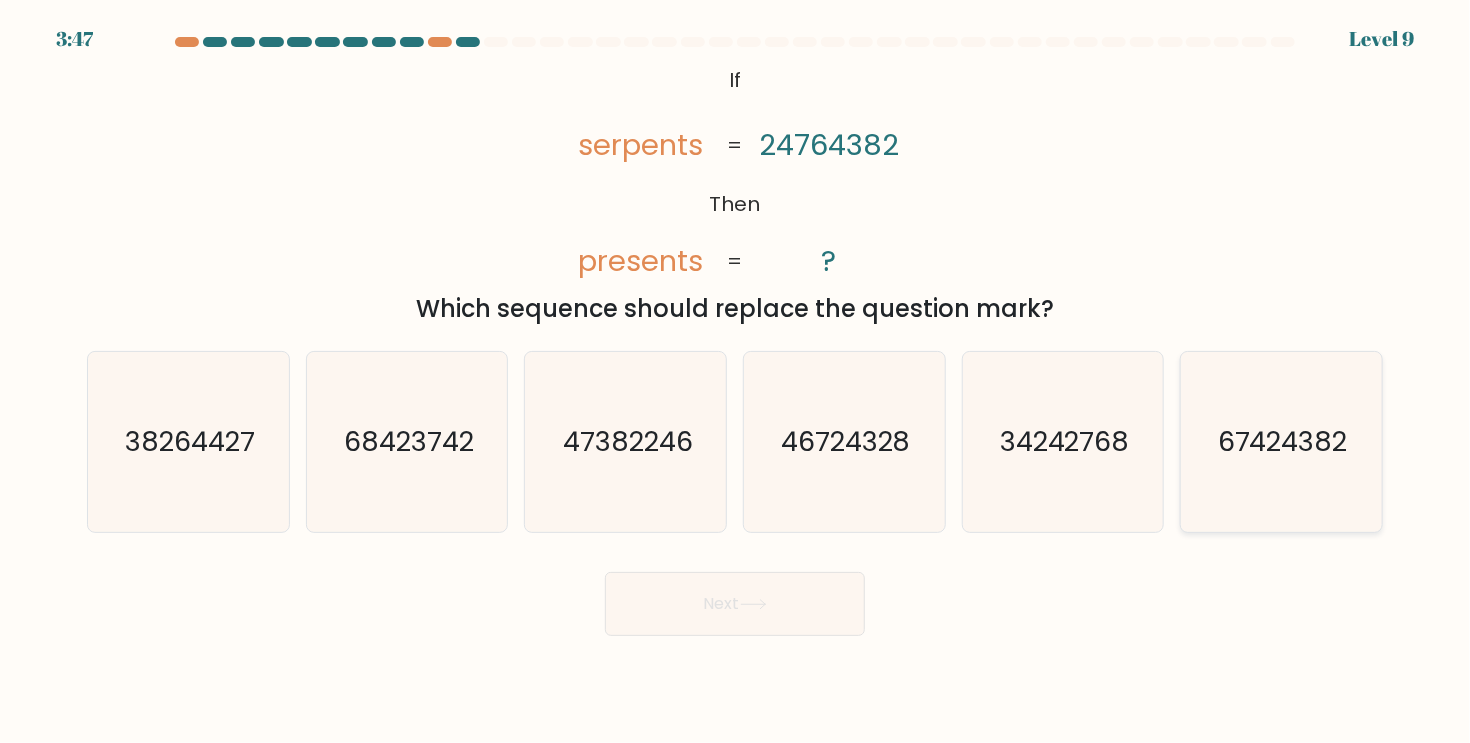 click on "67424382" 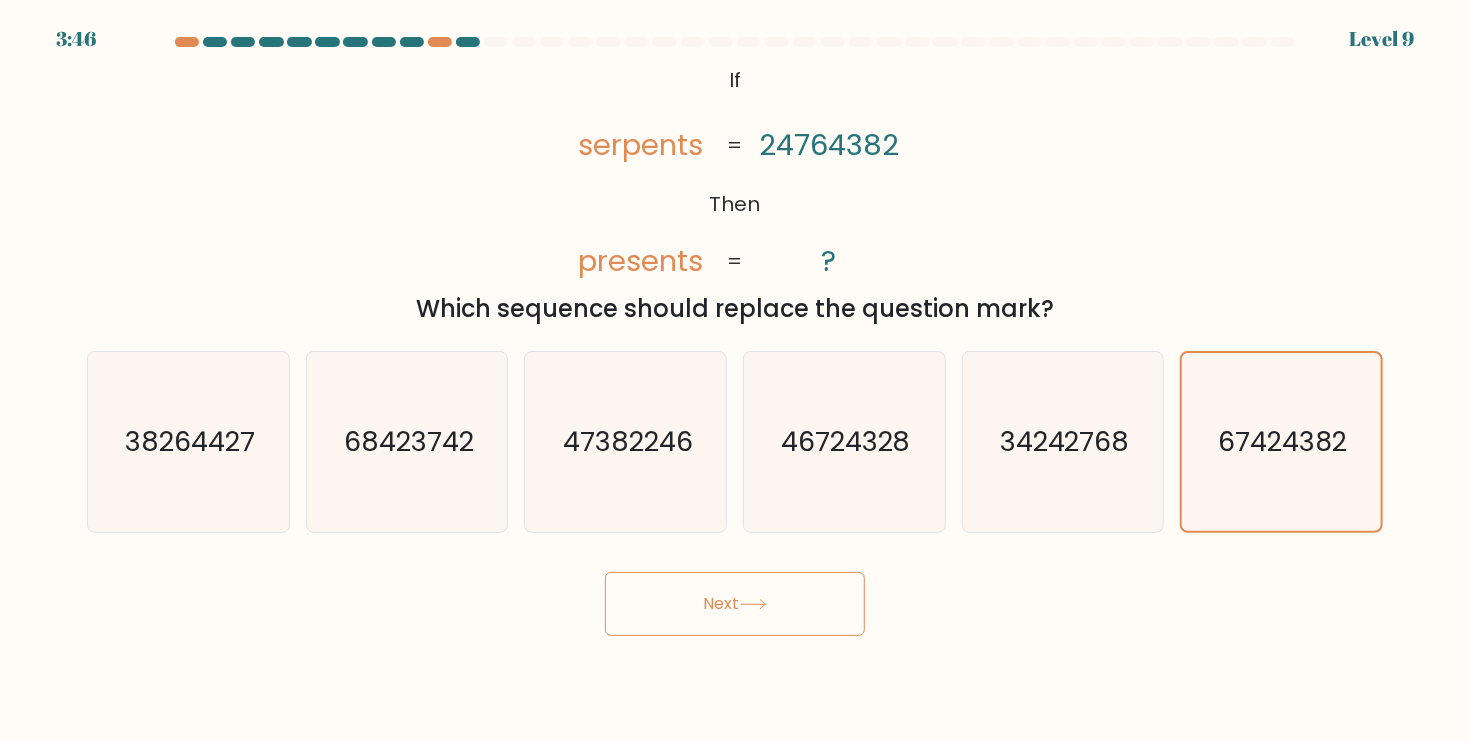 click on "Next" at bounding box center (735, 604) 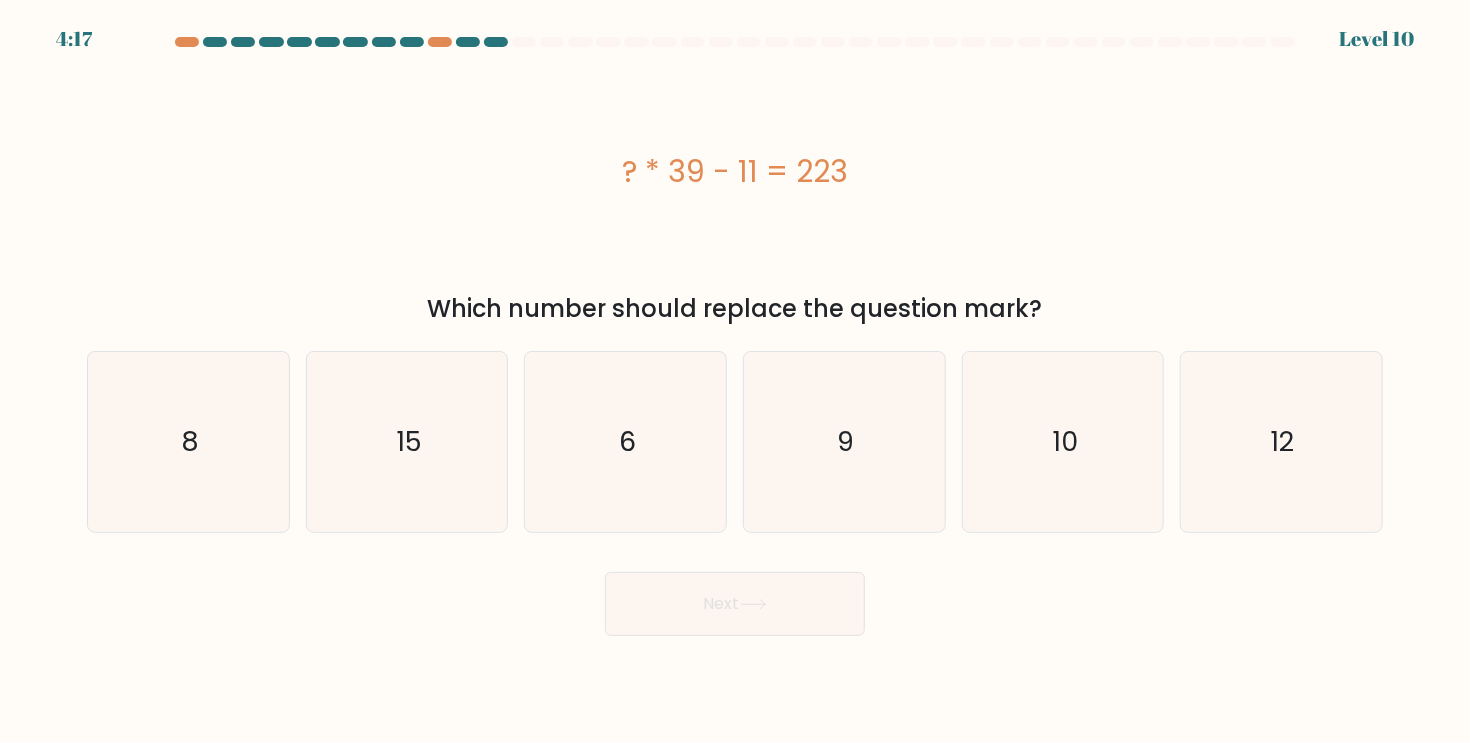 drag, startPoint x: 651, startPoint y: 176, endPoint x: 1005, endPoint y: 176, distance: 354 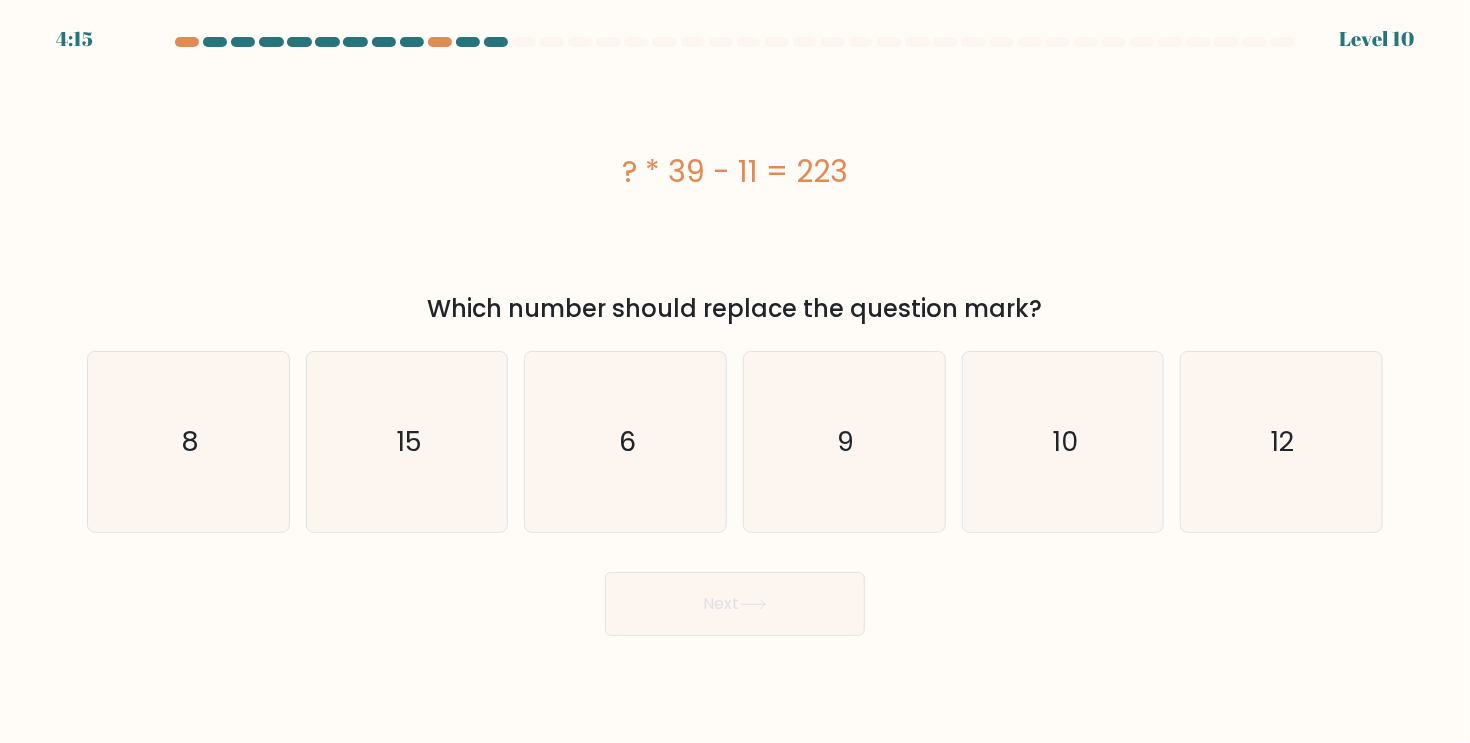 copy on "? * 39 - 11 = 223" 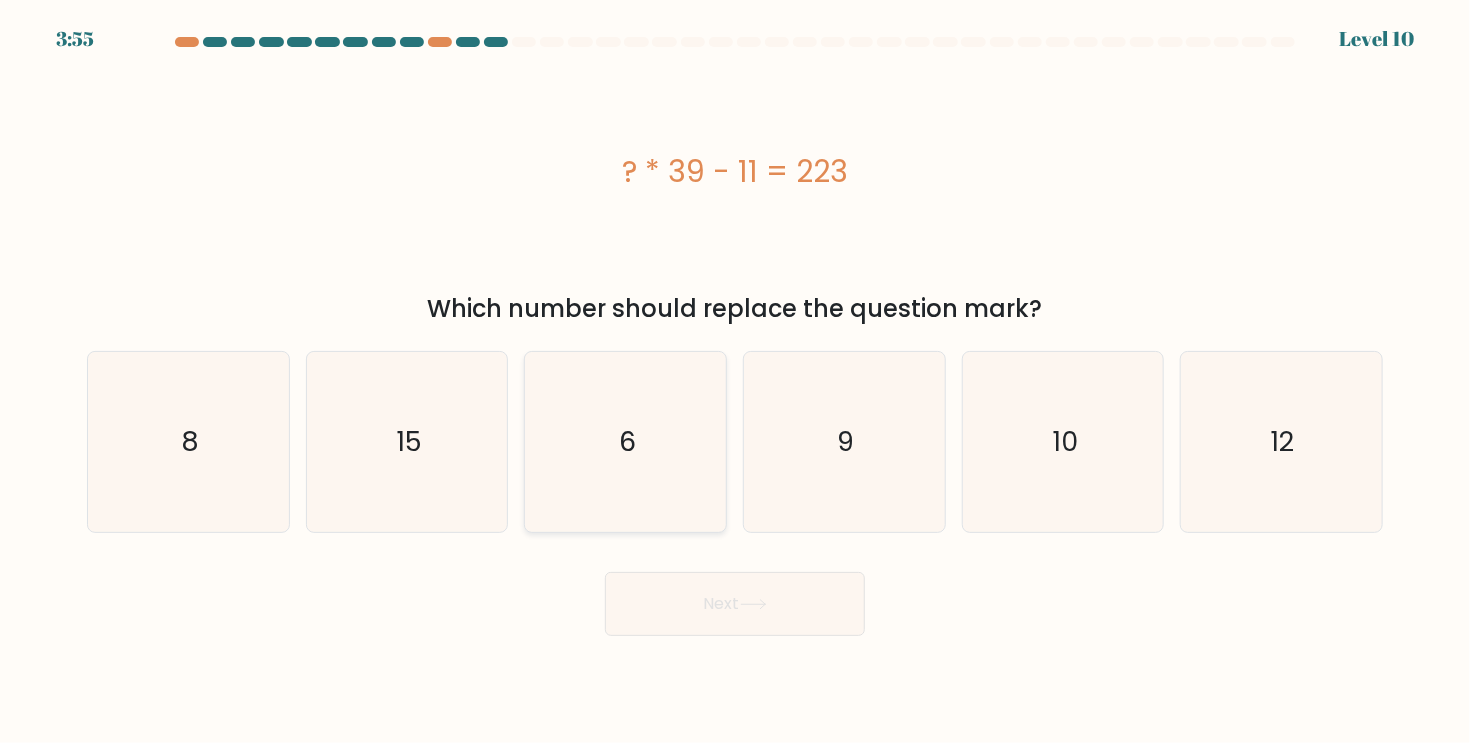 click on "6" 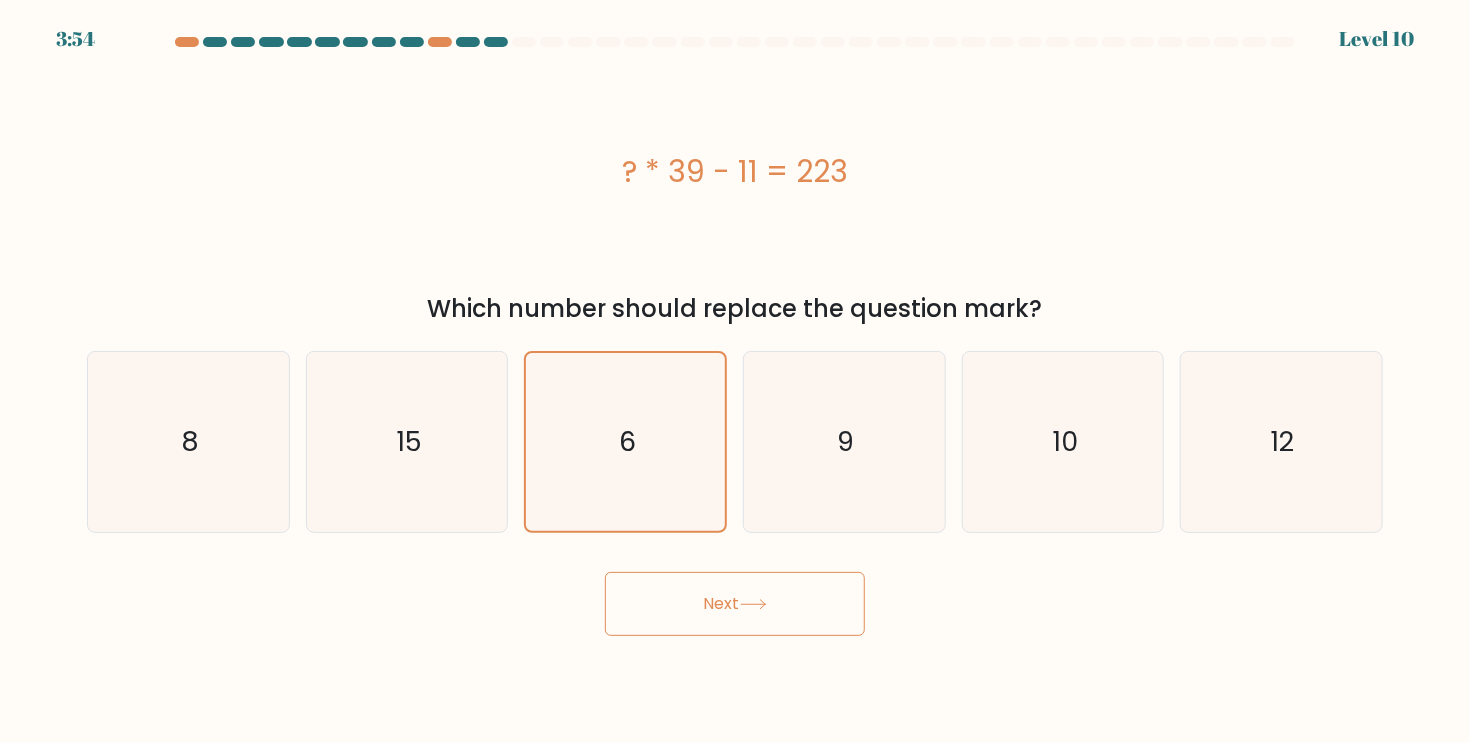 click on "Next" at bounding box center (735, 604) 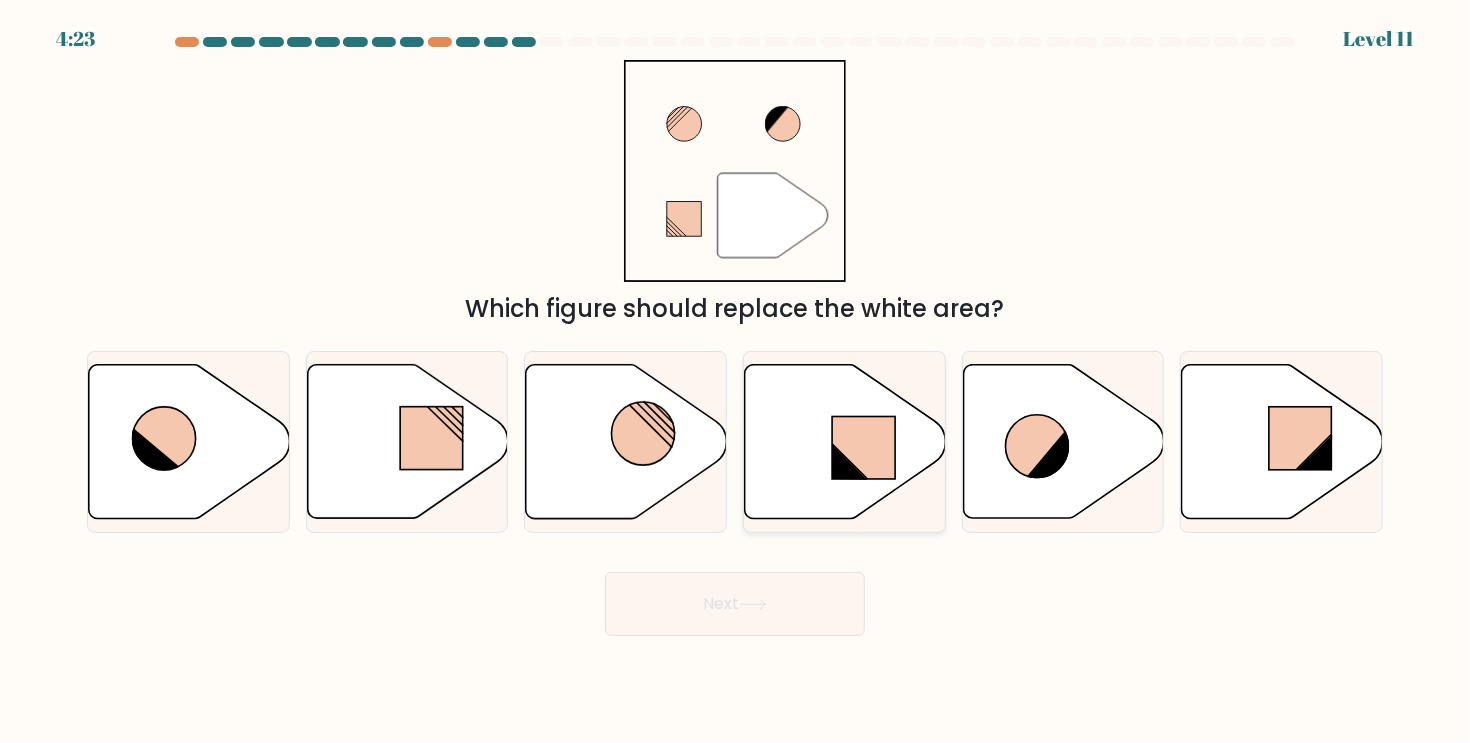 click 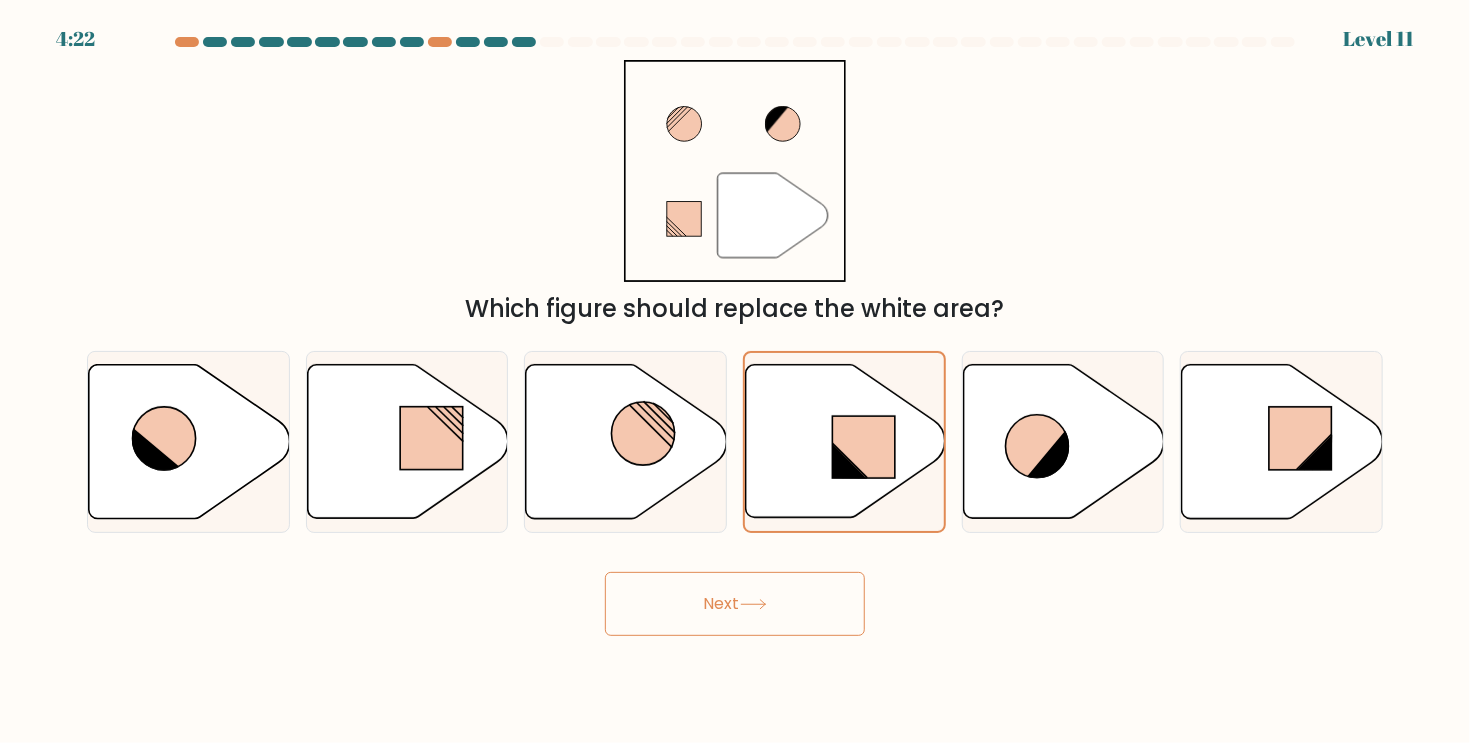 click on "Next" at bounding box center (735, 604) 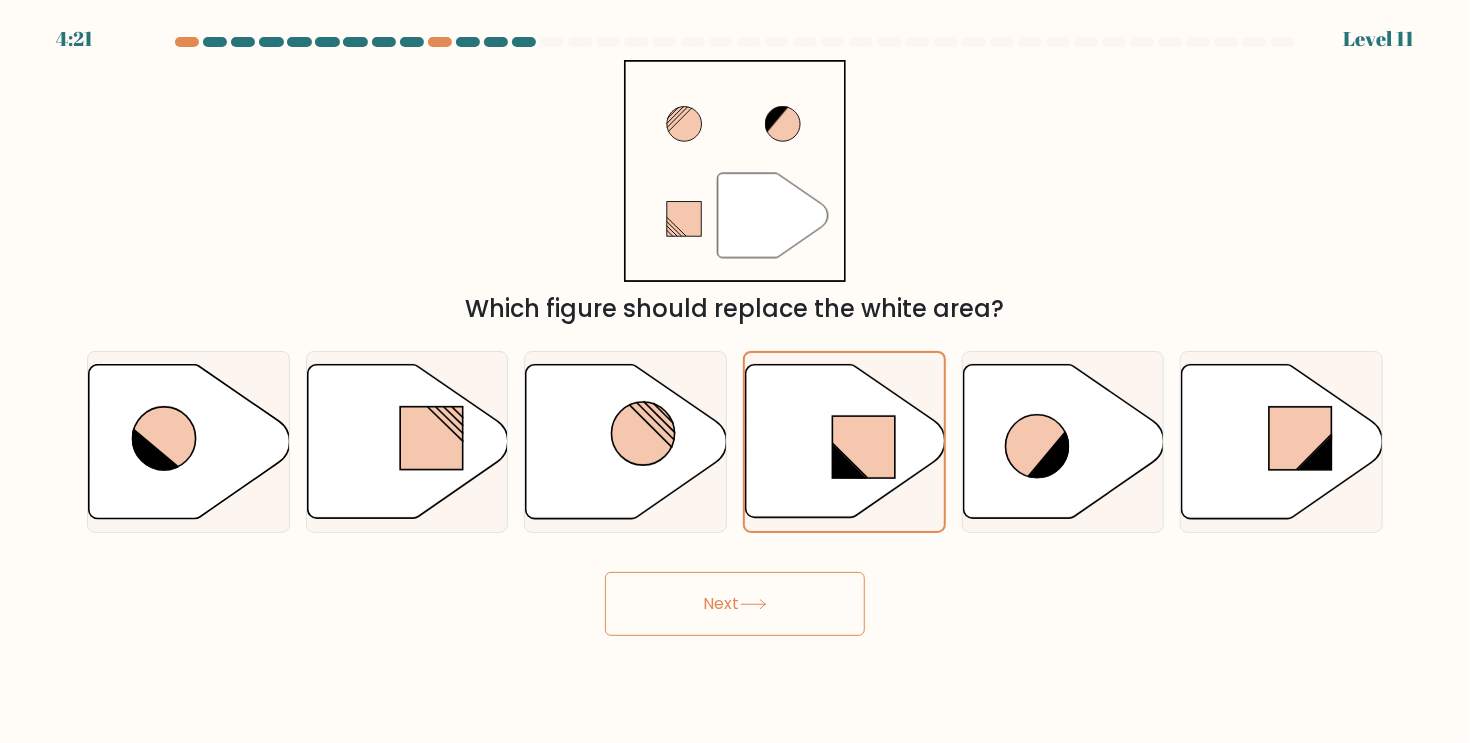click on "Next" at bounding box center (735, 604) 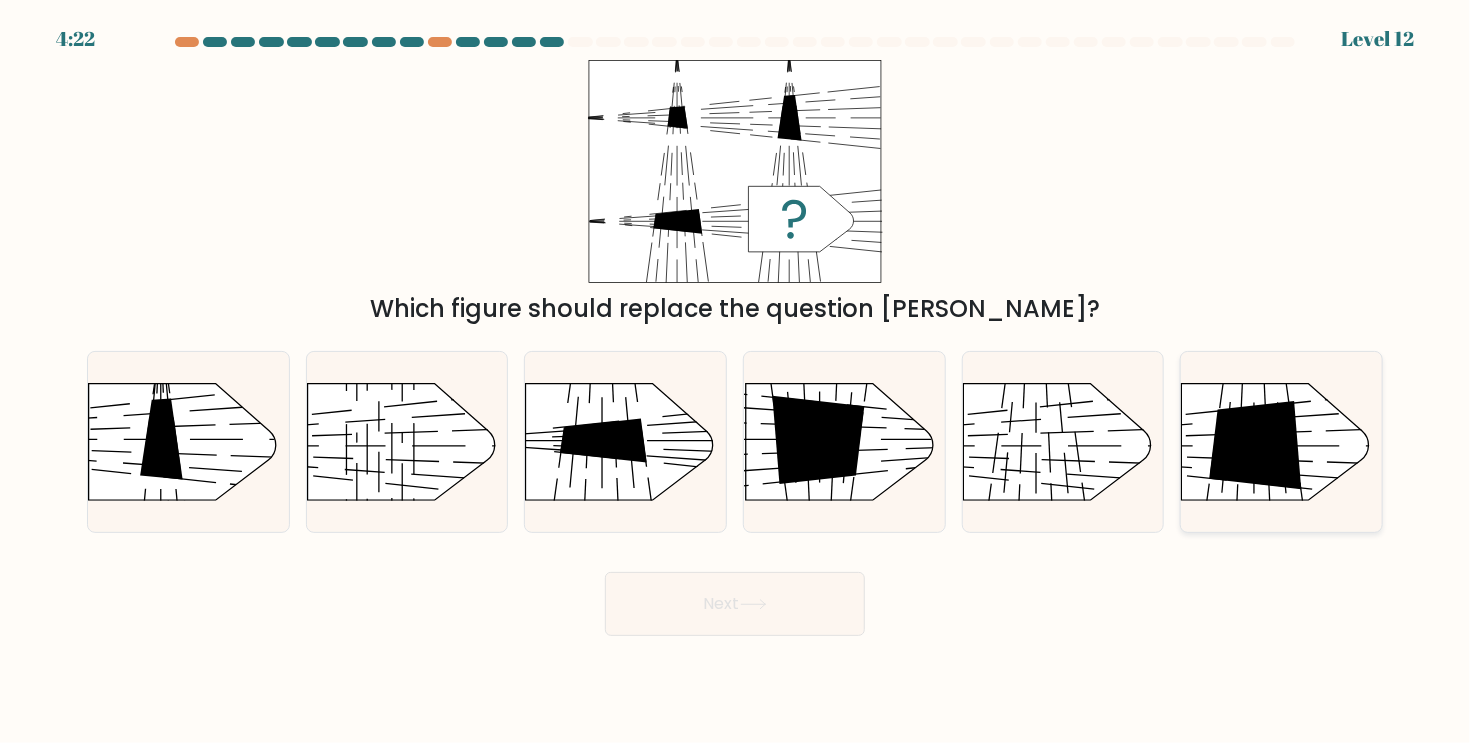 click 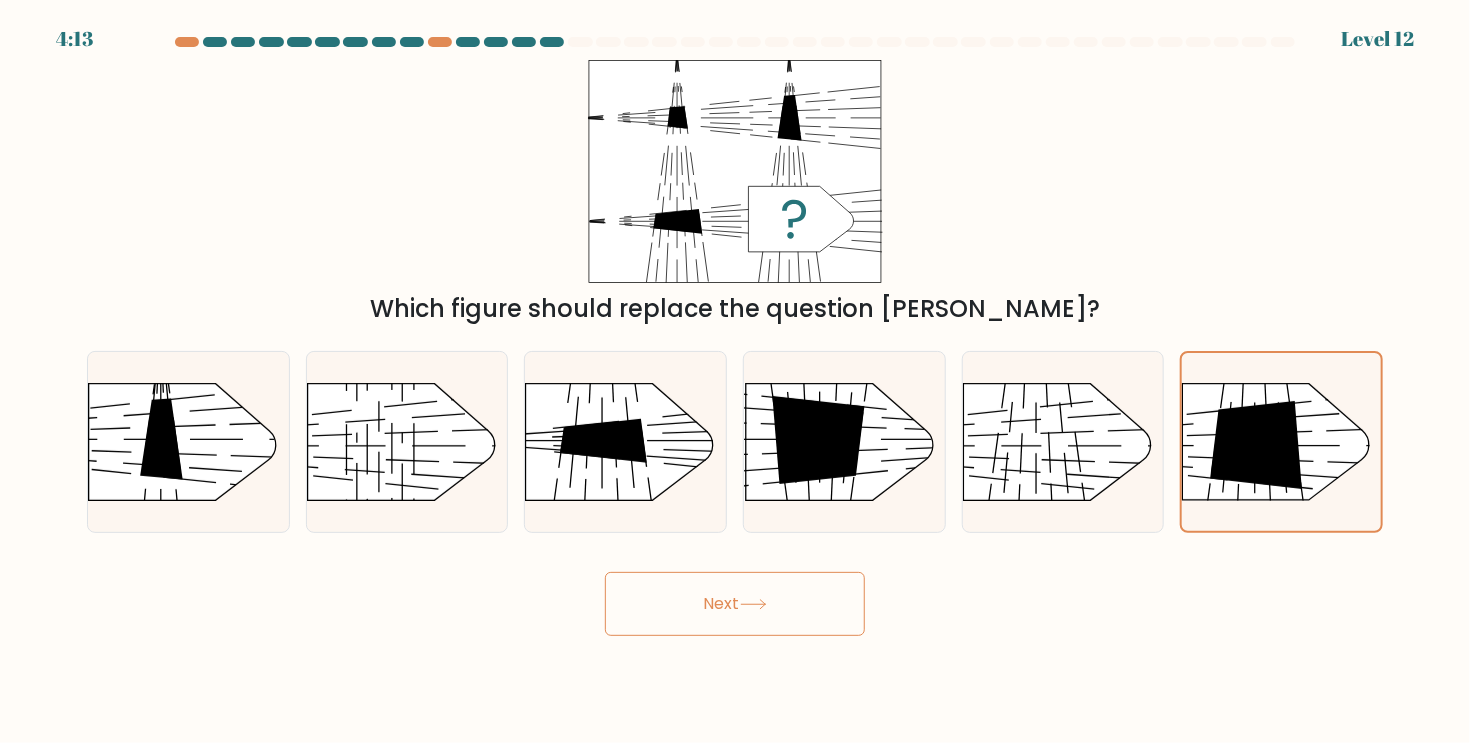 click on "Next" at bounding box center [735, 604] 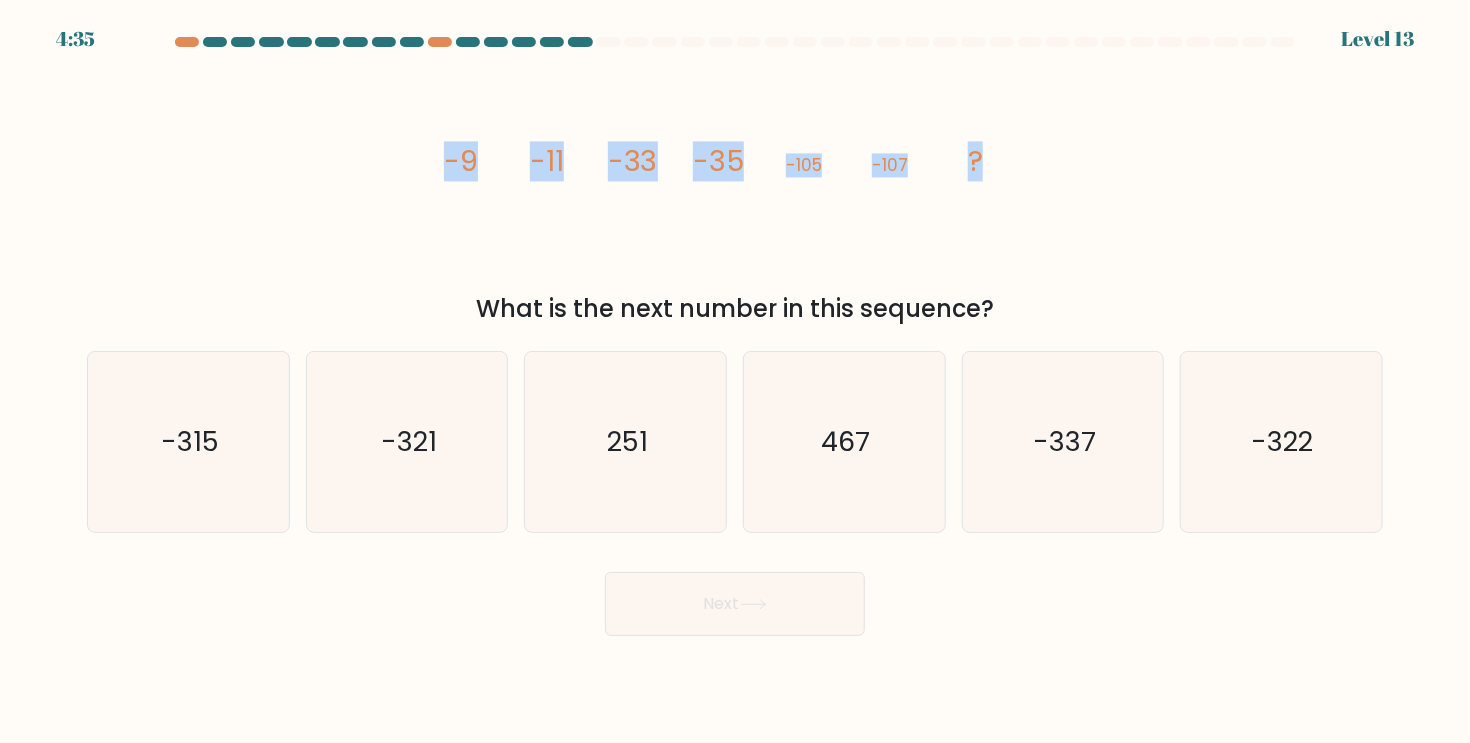 drag, startPoint x: 355, startPoint y: 161, endPoint x: 1248, endPoint y: 176, distance: 893.126 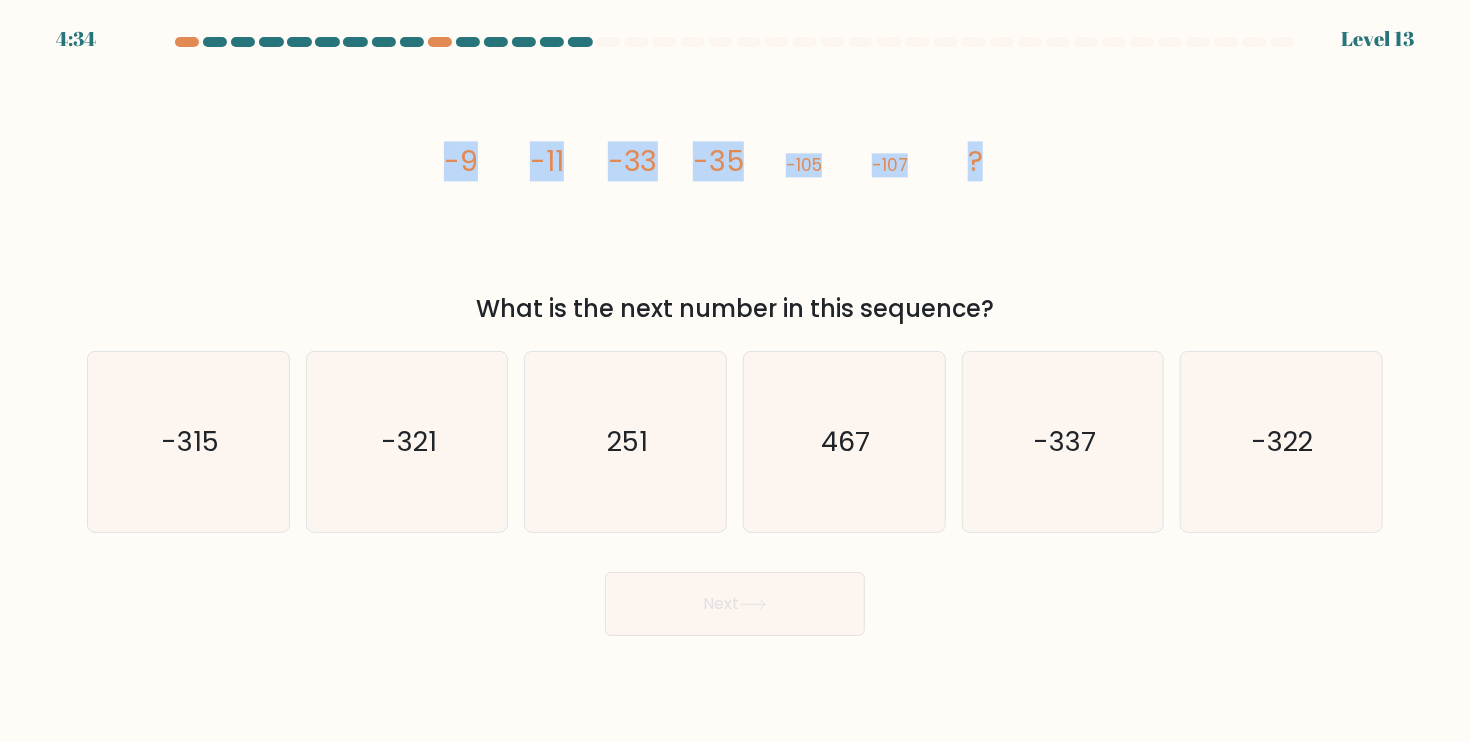 copy on "-9
-11
-33
-35
-105
-107
?" 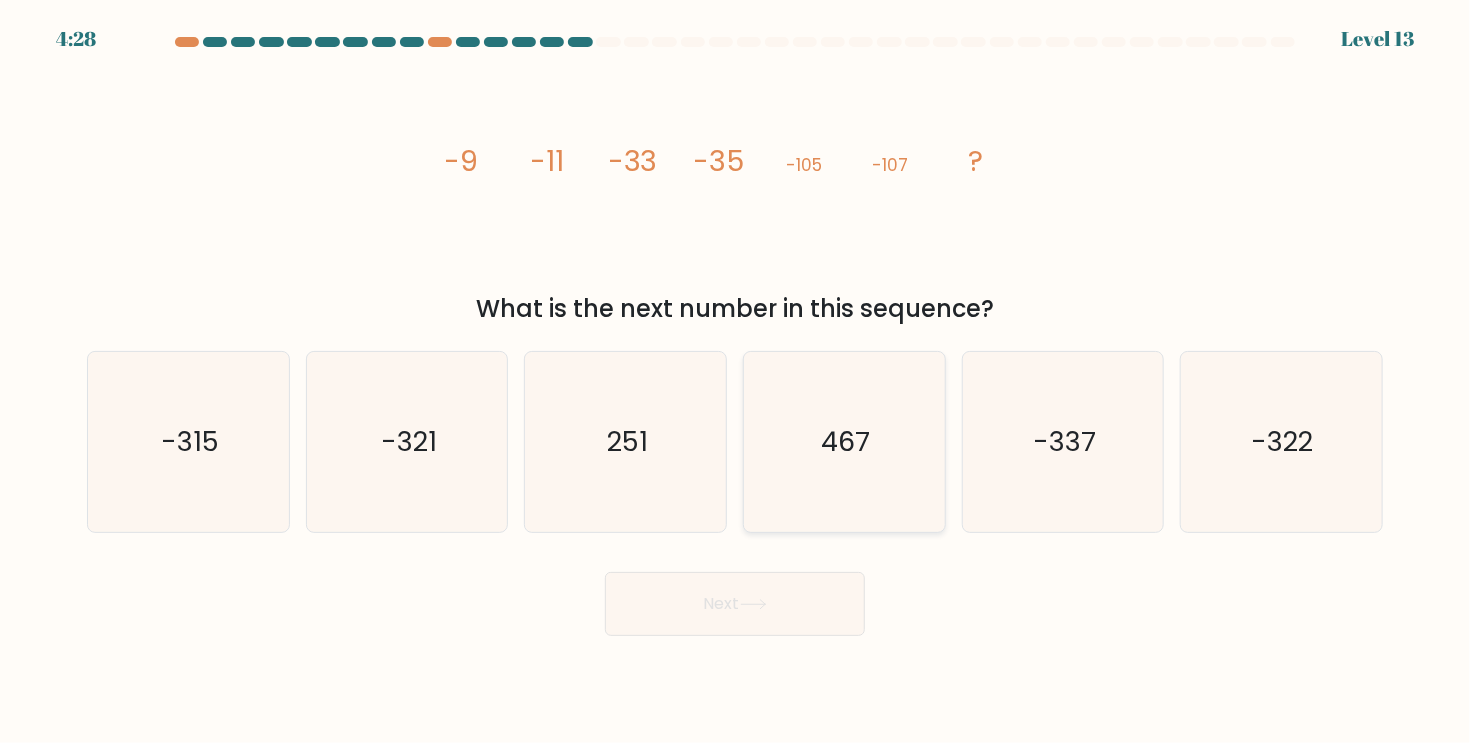 click on "467" 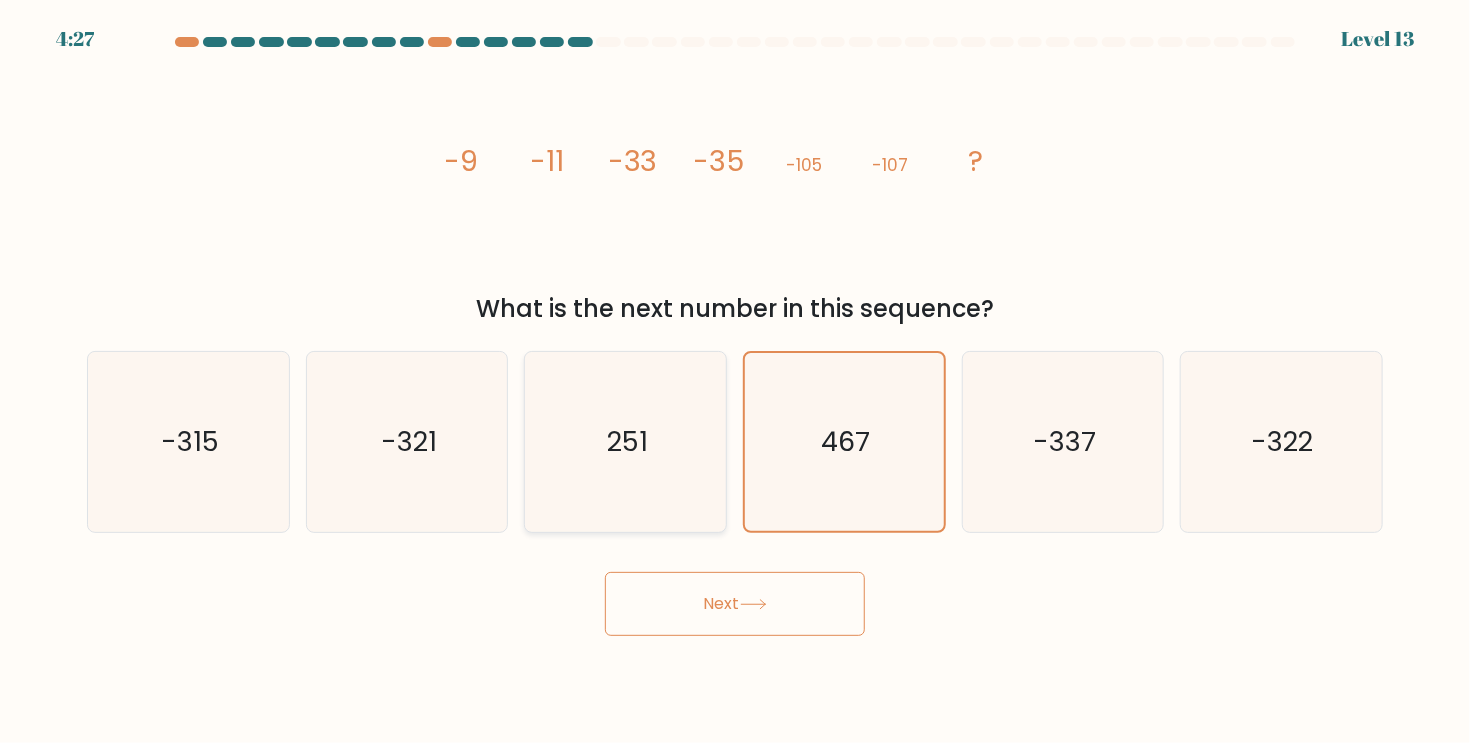 click on "251" 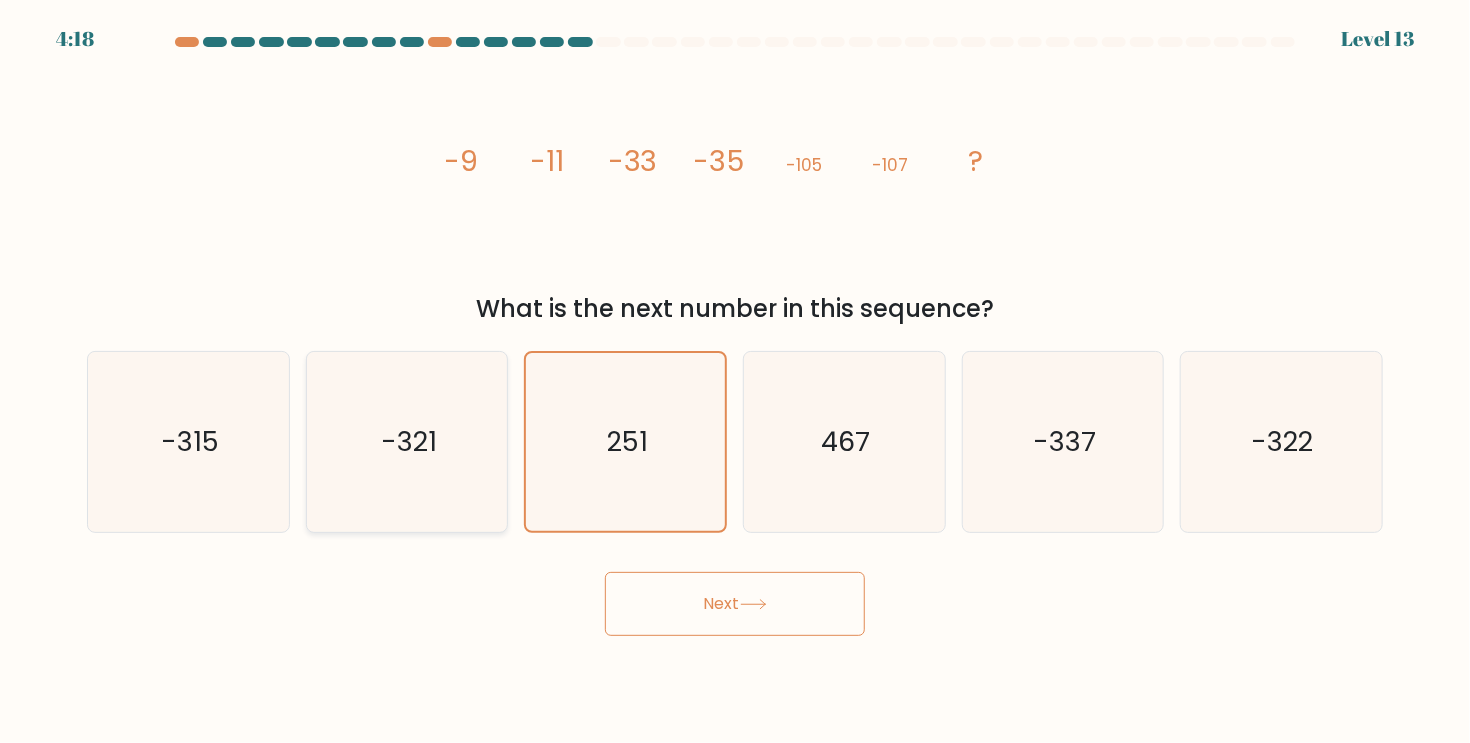 click on "-321" 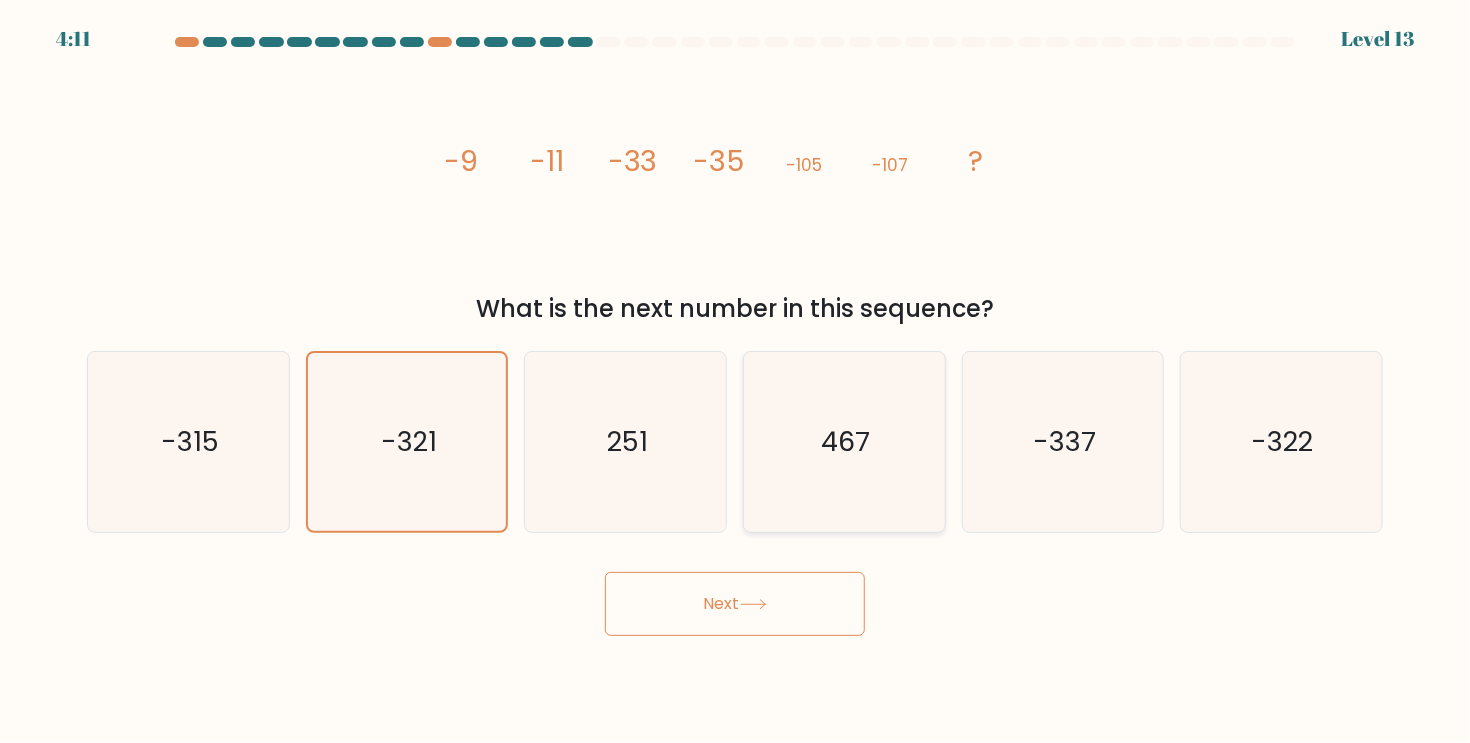 click on "467" 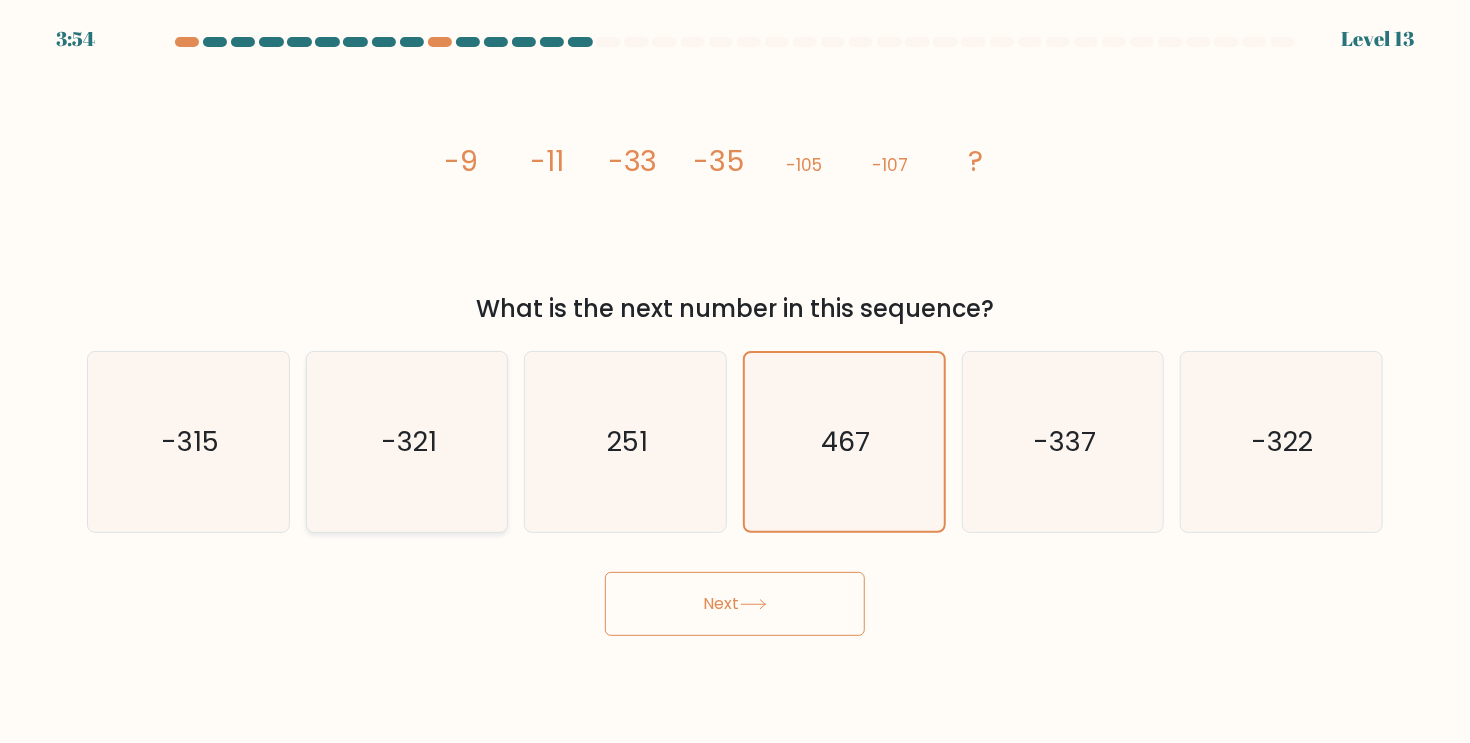 click on "-321" 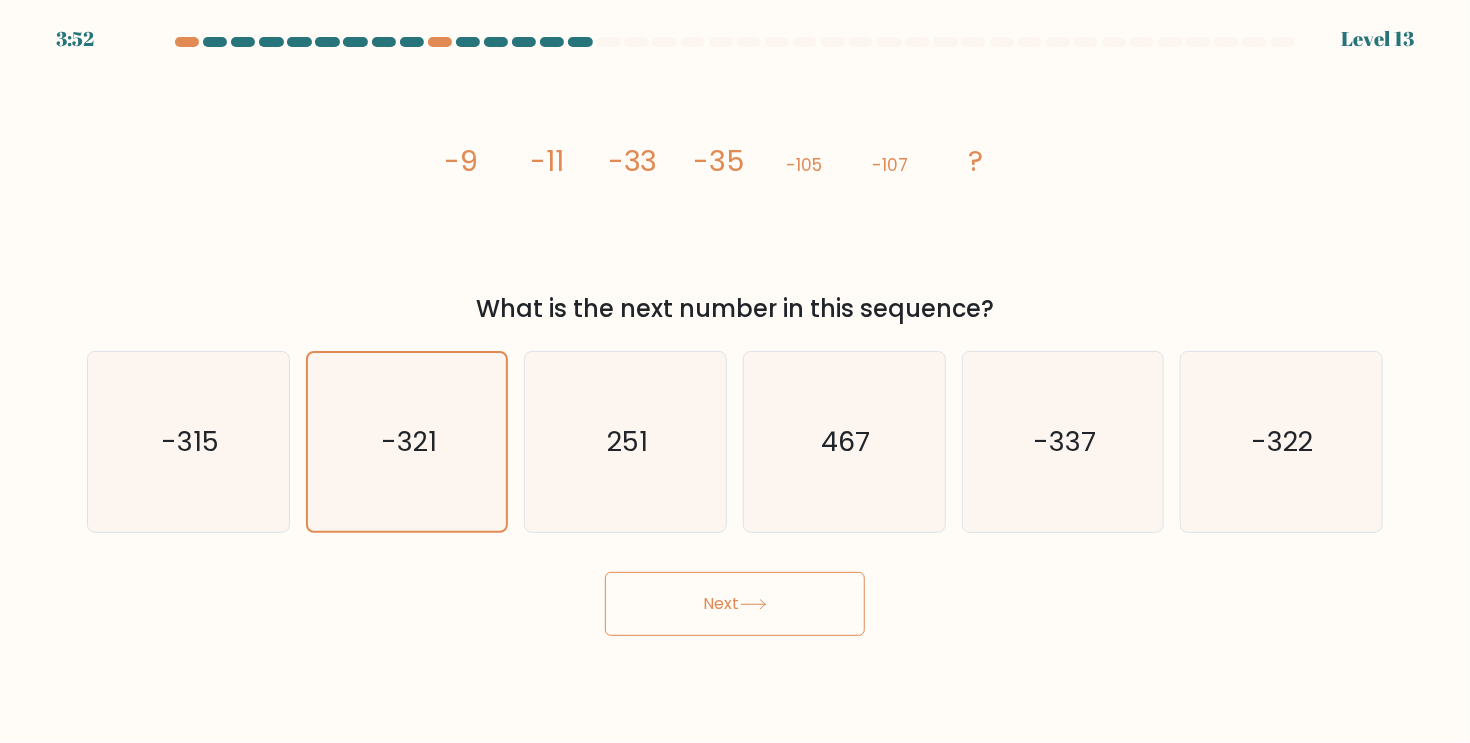 click on "Next" at bounding box center (735, 604) 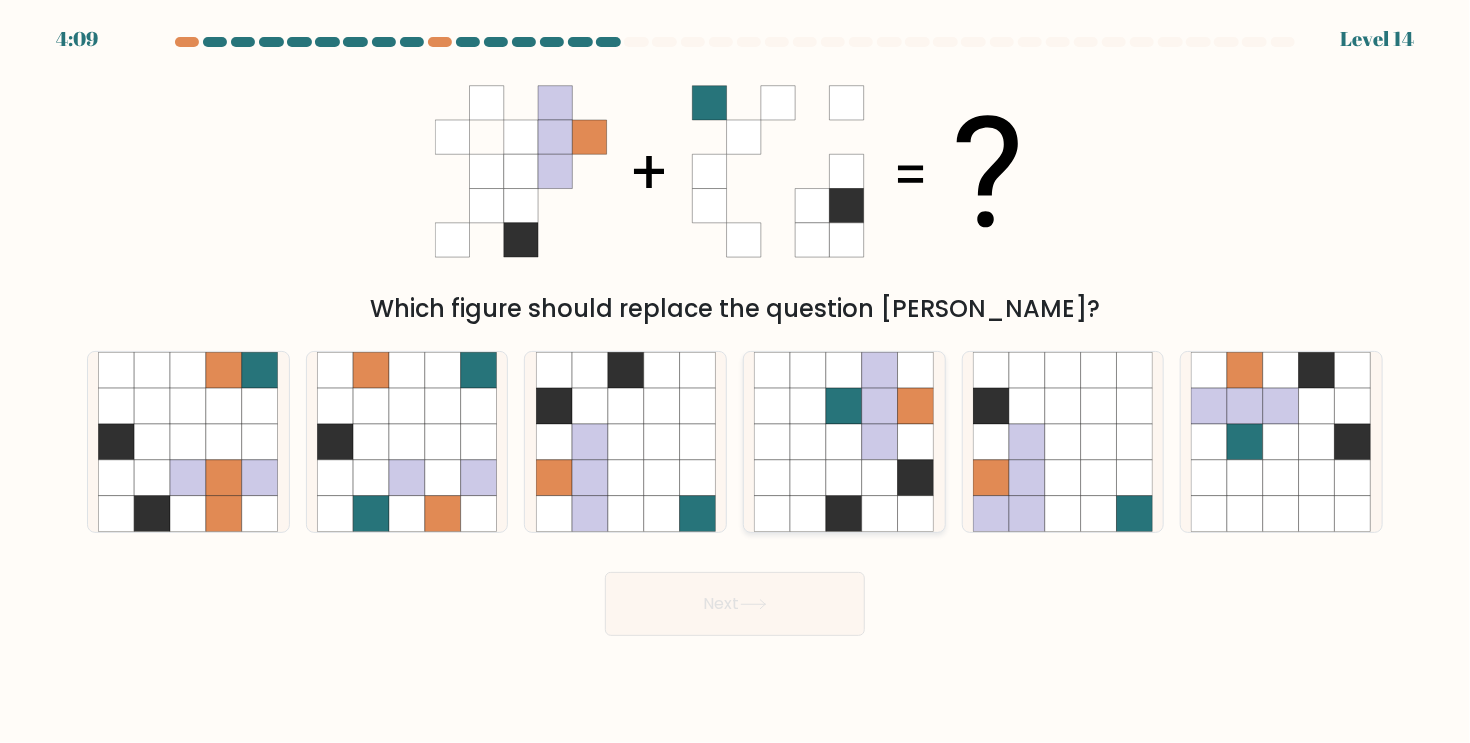 click 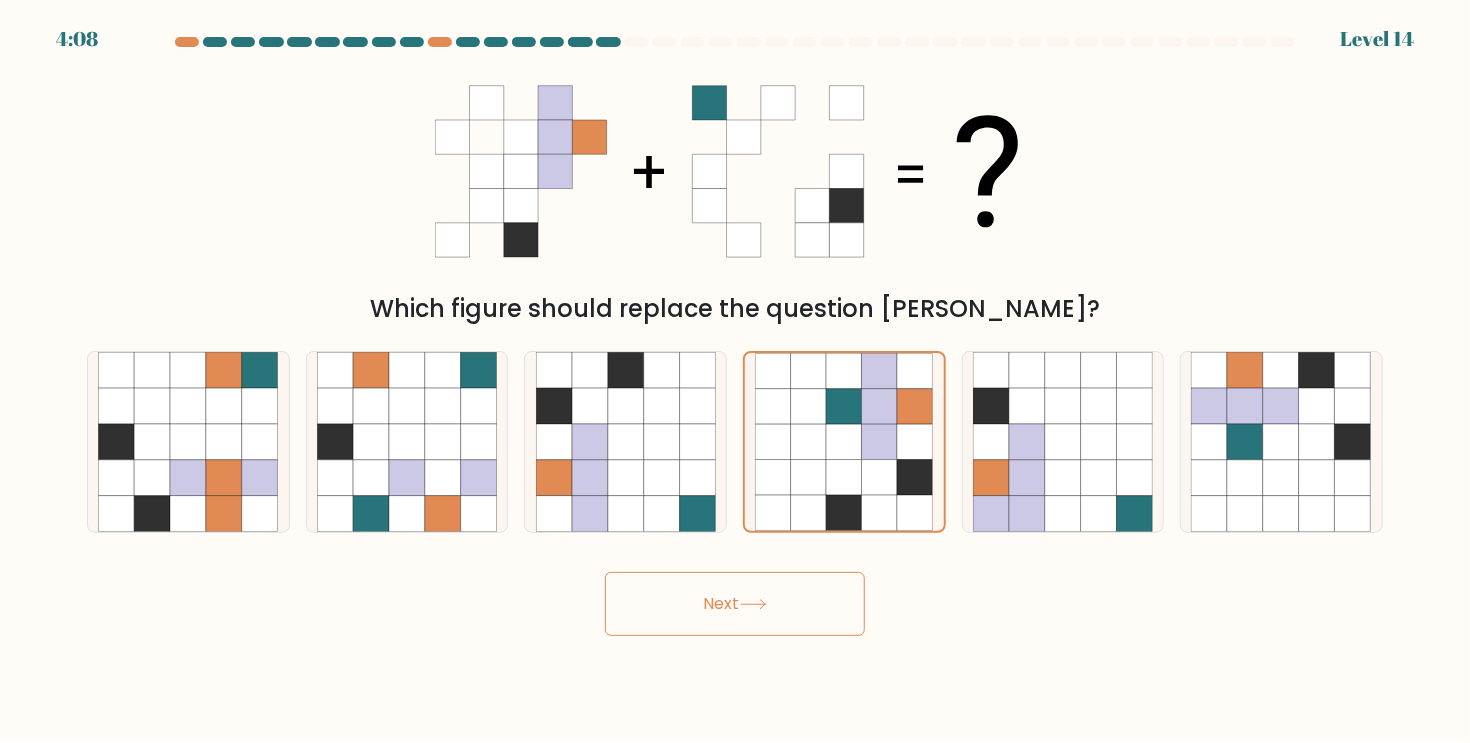 click on "Next" at bounding box center [735, 604] 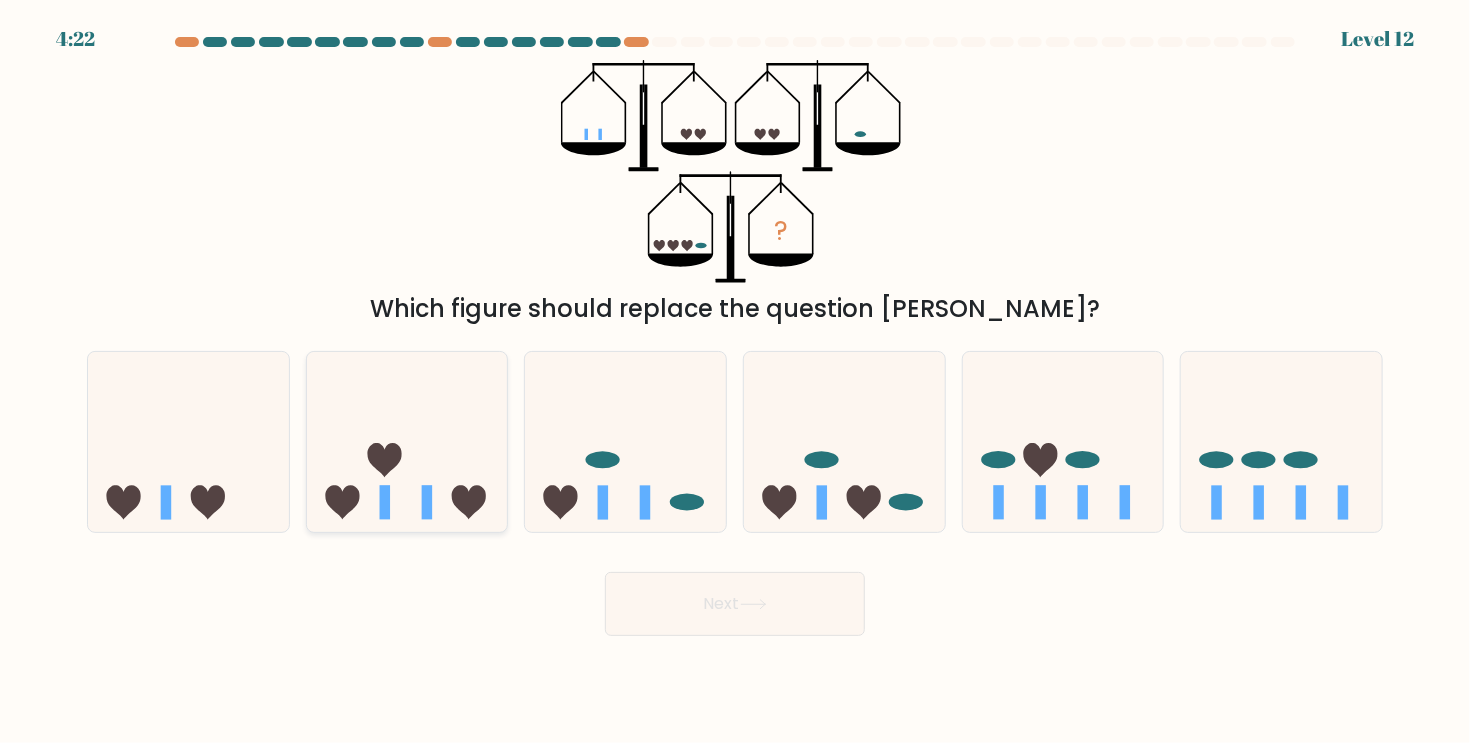 click 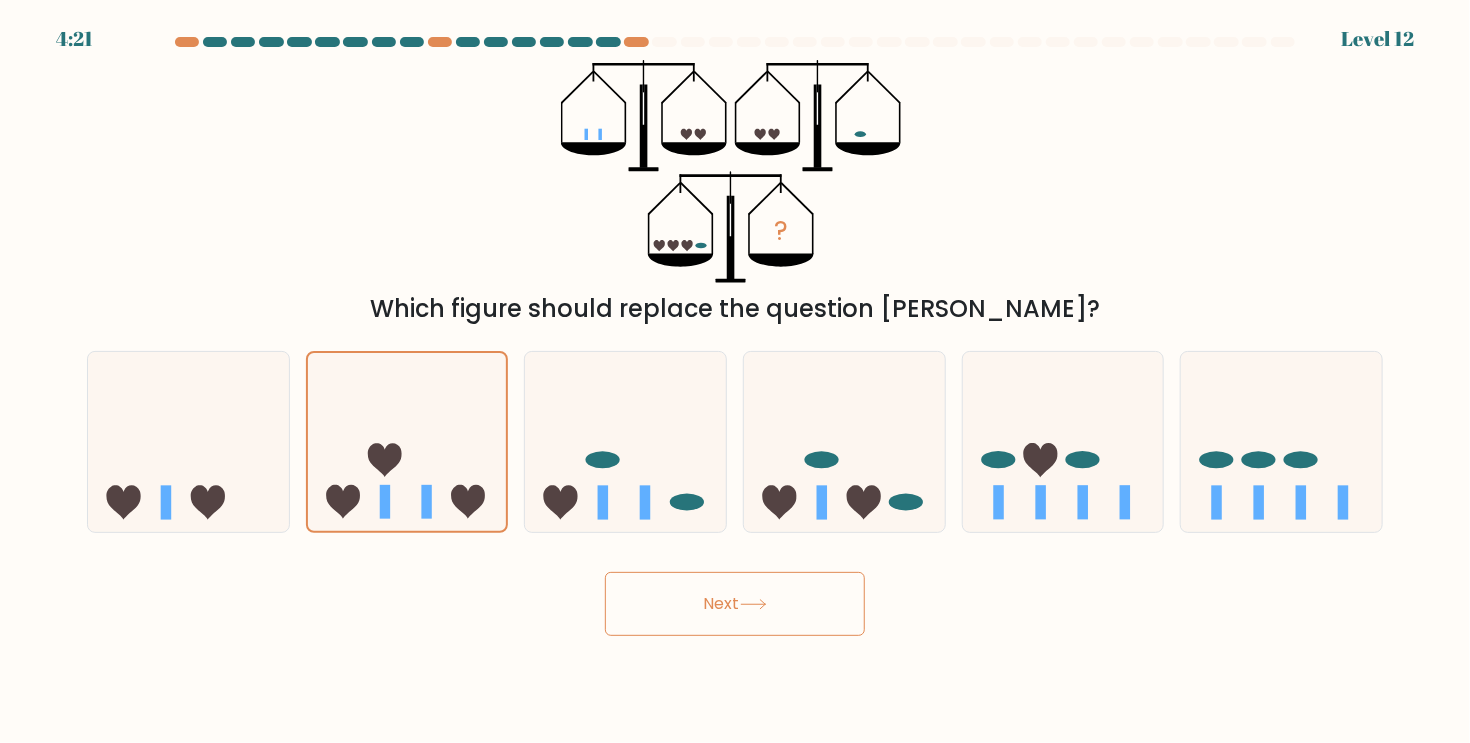 click on "Next" at bounding box center [735, 604] 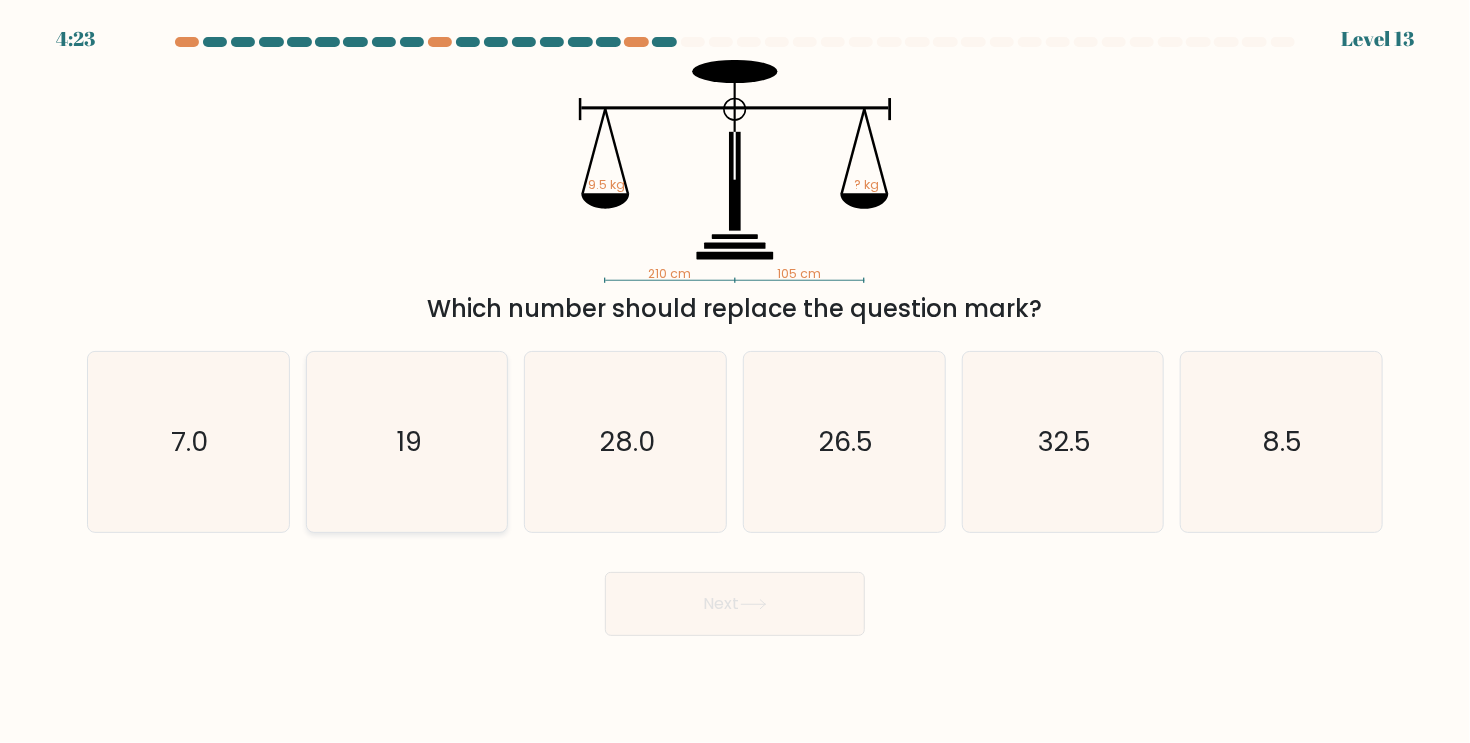 click on "19" 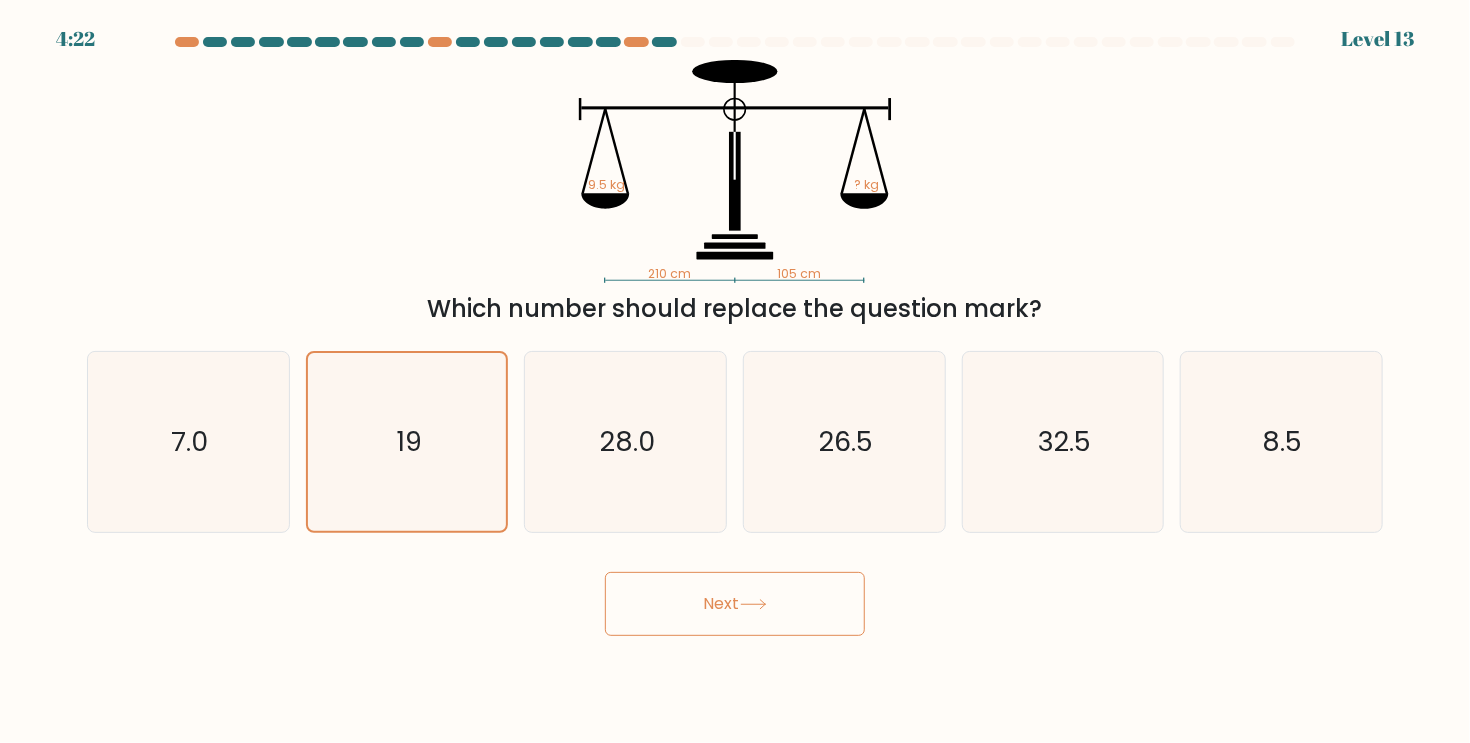 click on "Next" at bounding box center [735, 604] 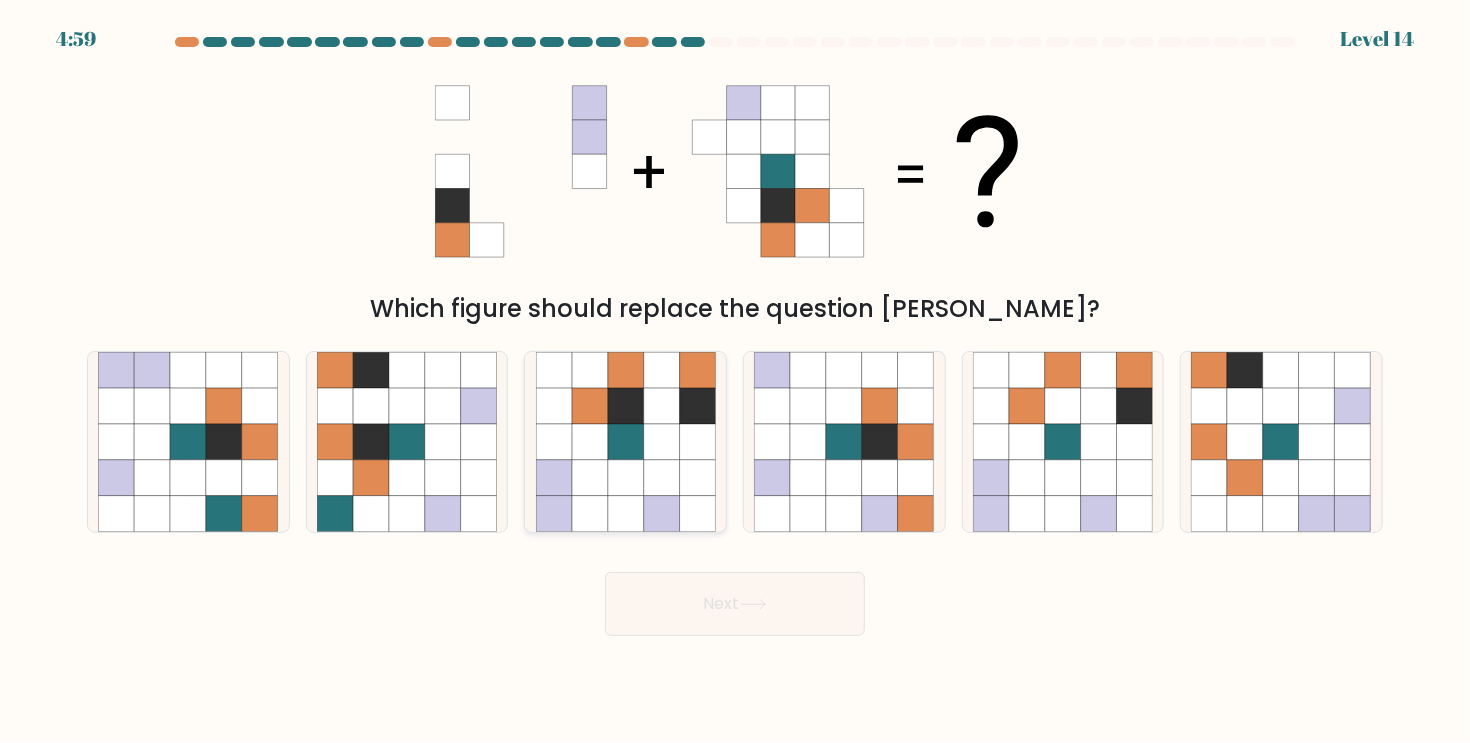 click 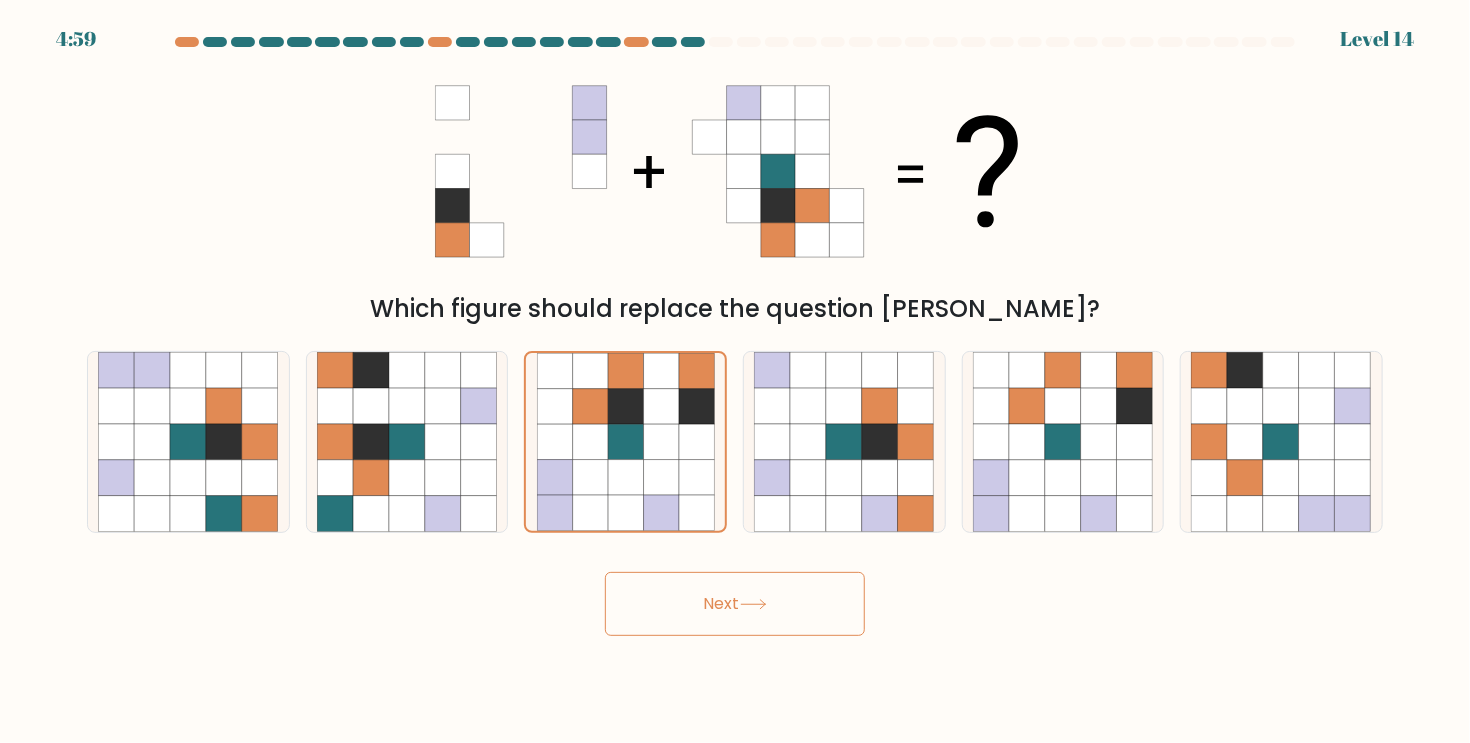 drag, startPoint x: 720, startPoint y: 613, endPoint x: 180, endPoint y: 428, distance: 570.81085 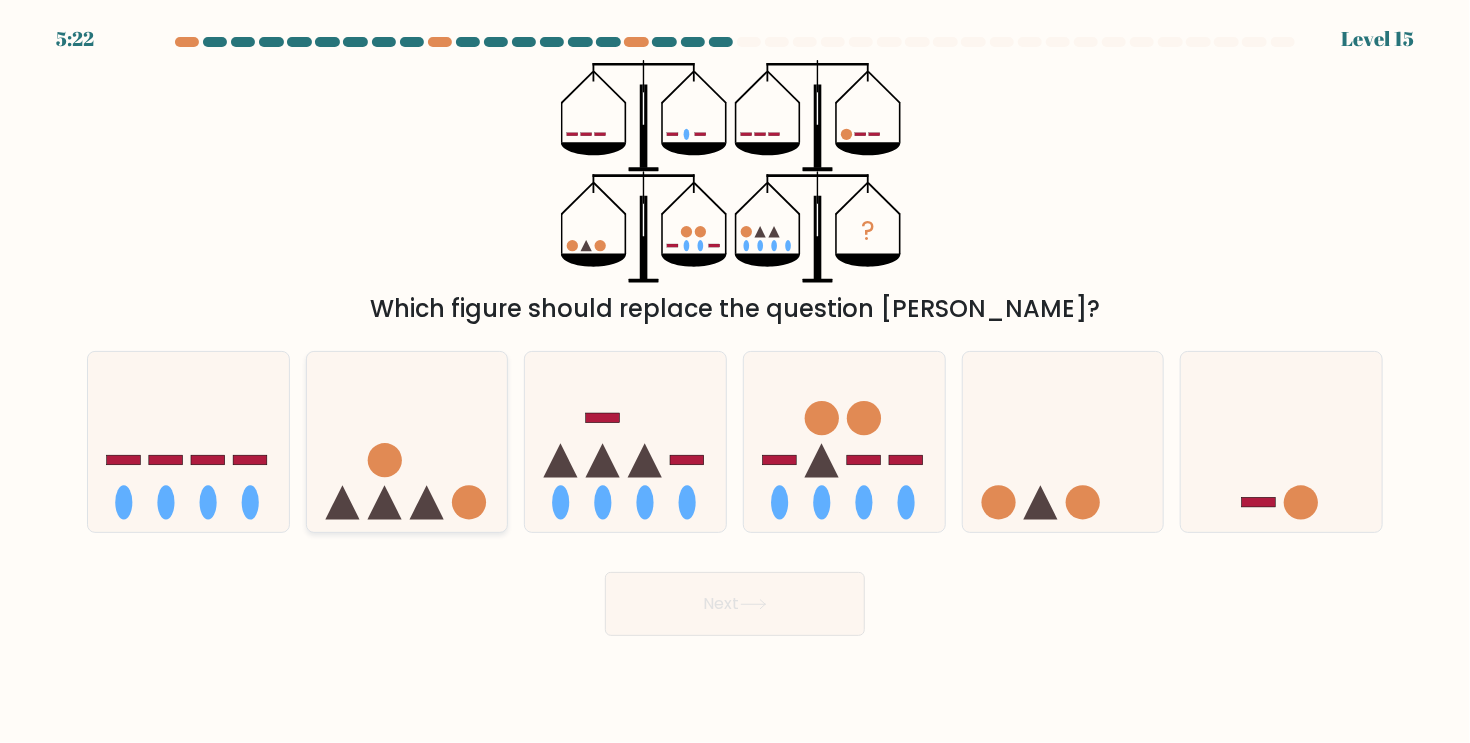 click 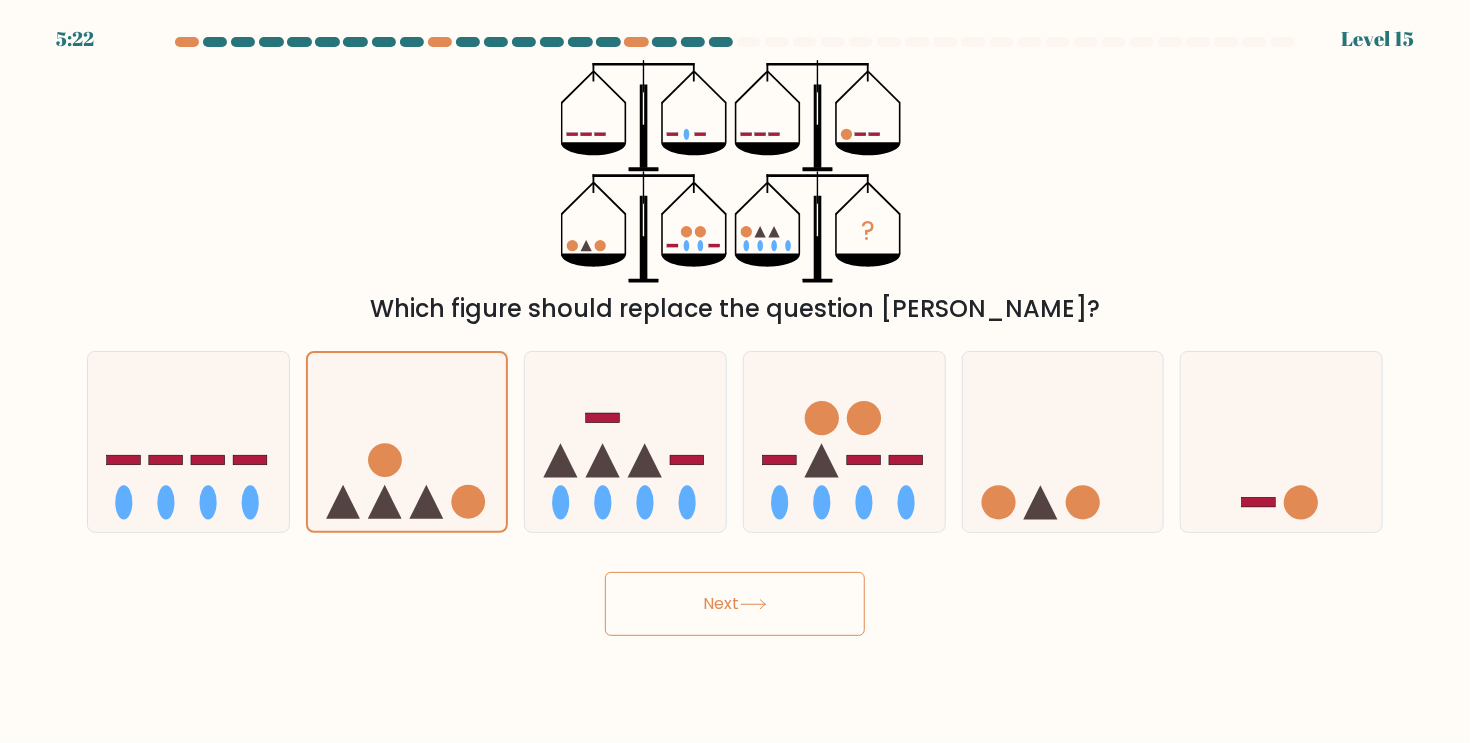 click on "Next" at bounding box center [735, 596] 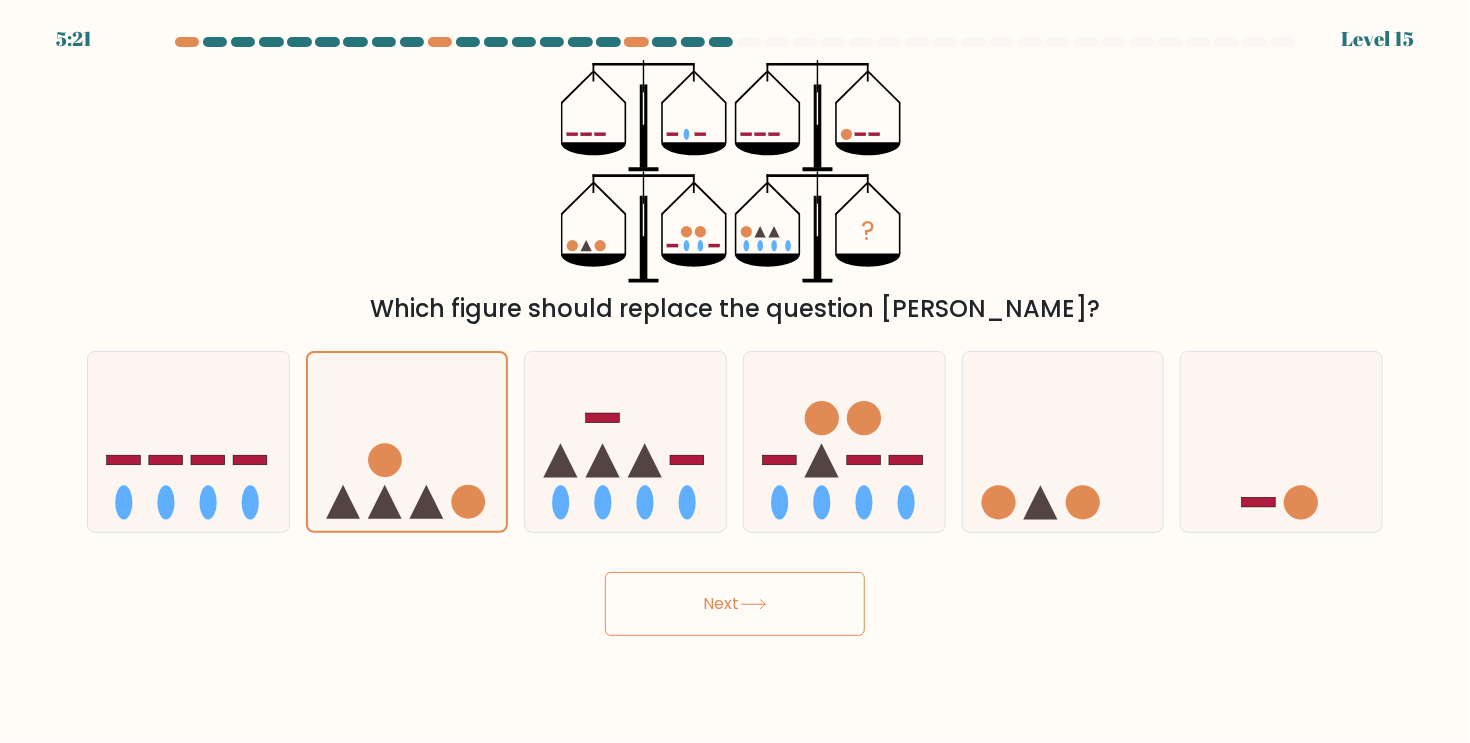click on "Next" at bounding box center [735, 604] 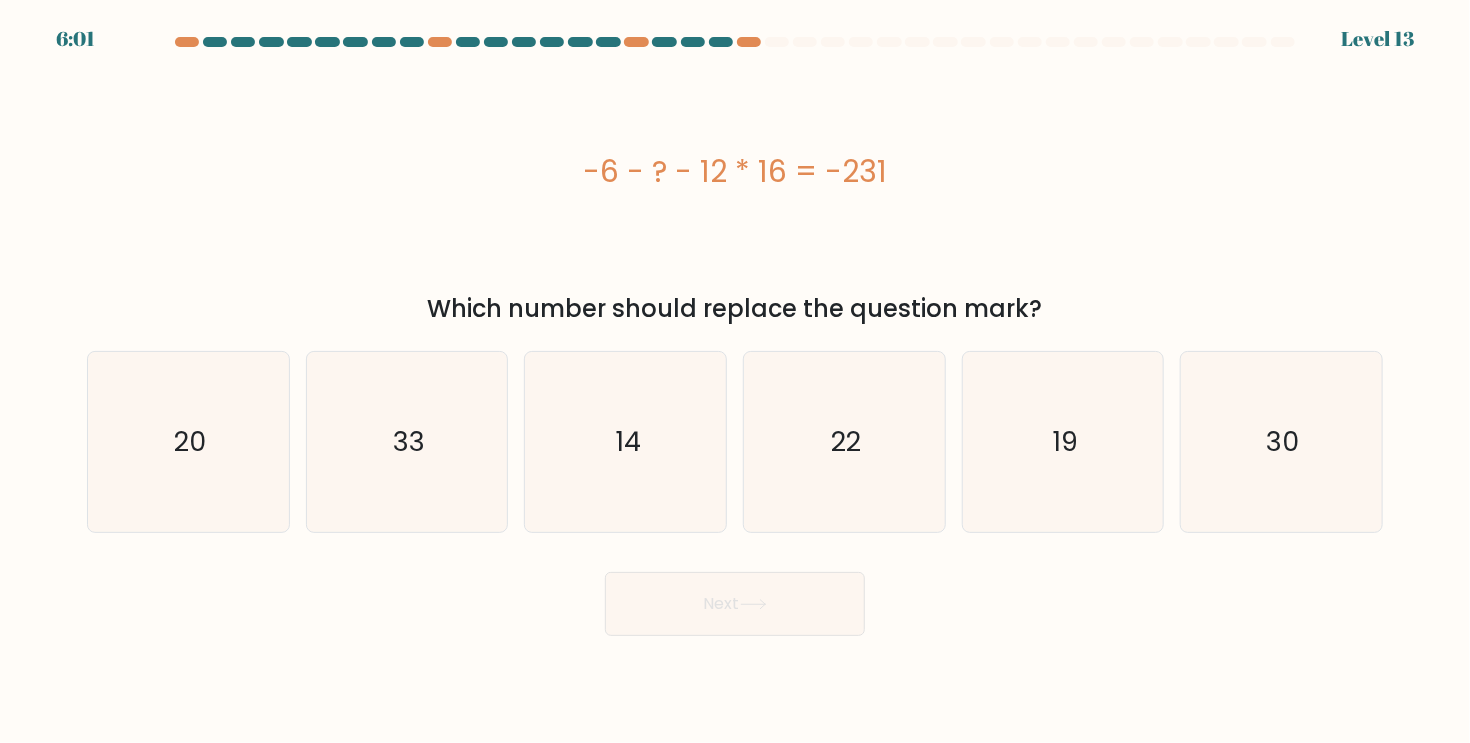 drag, startPoint x: 578, startPoint y: 174, endPoint x: 1032, endPoint y: 174, distance: 454 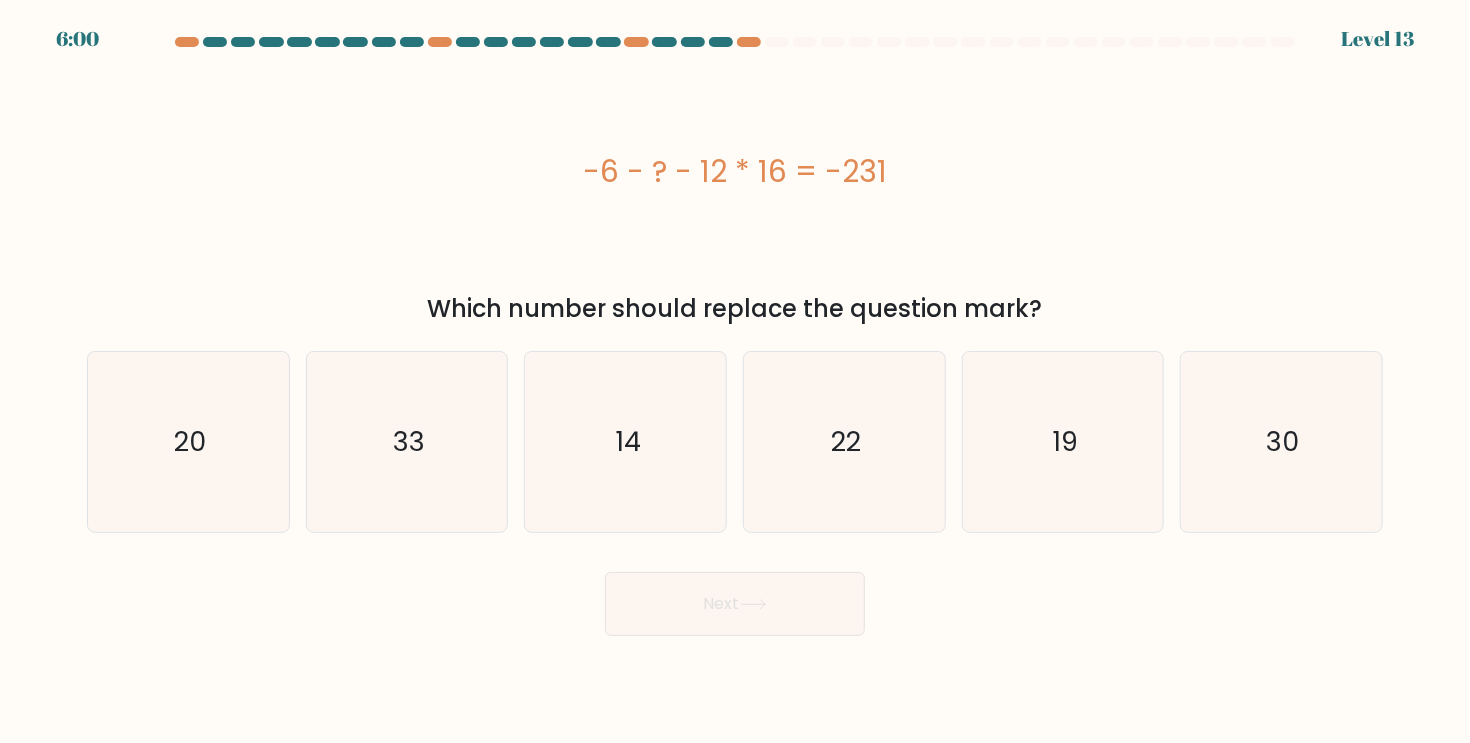 copy on "-6 - ? - 12 * 16 = -231" 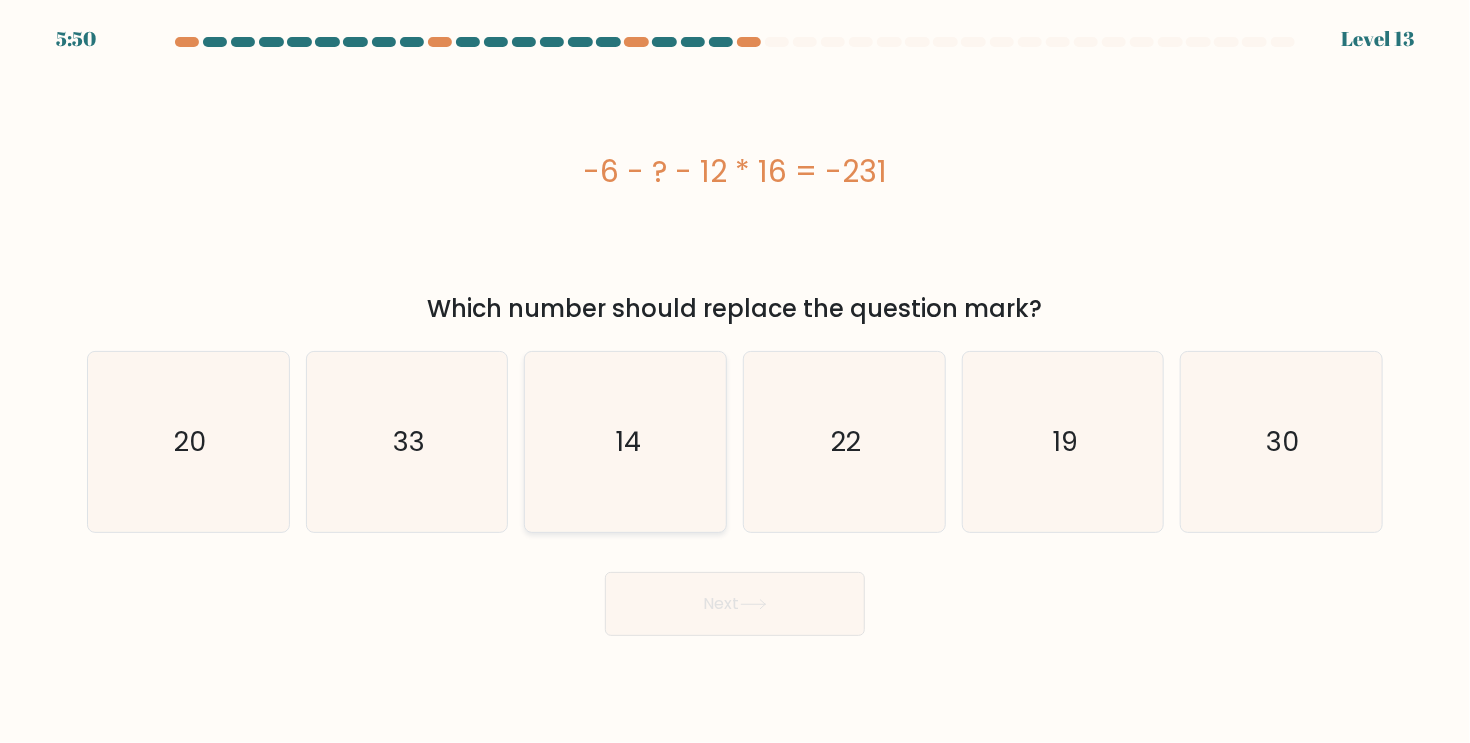 click on "14" 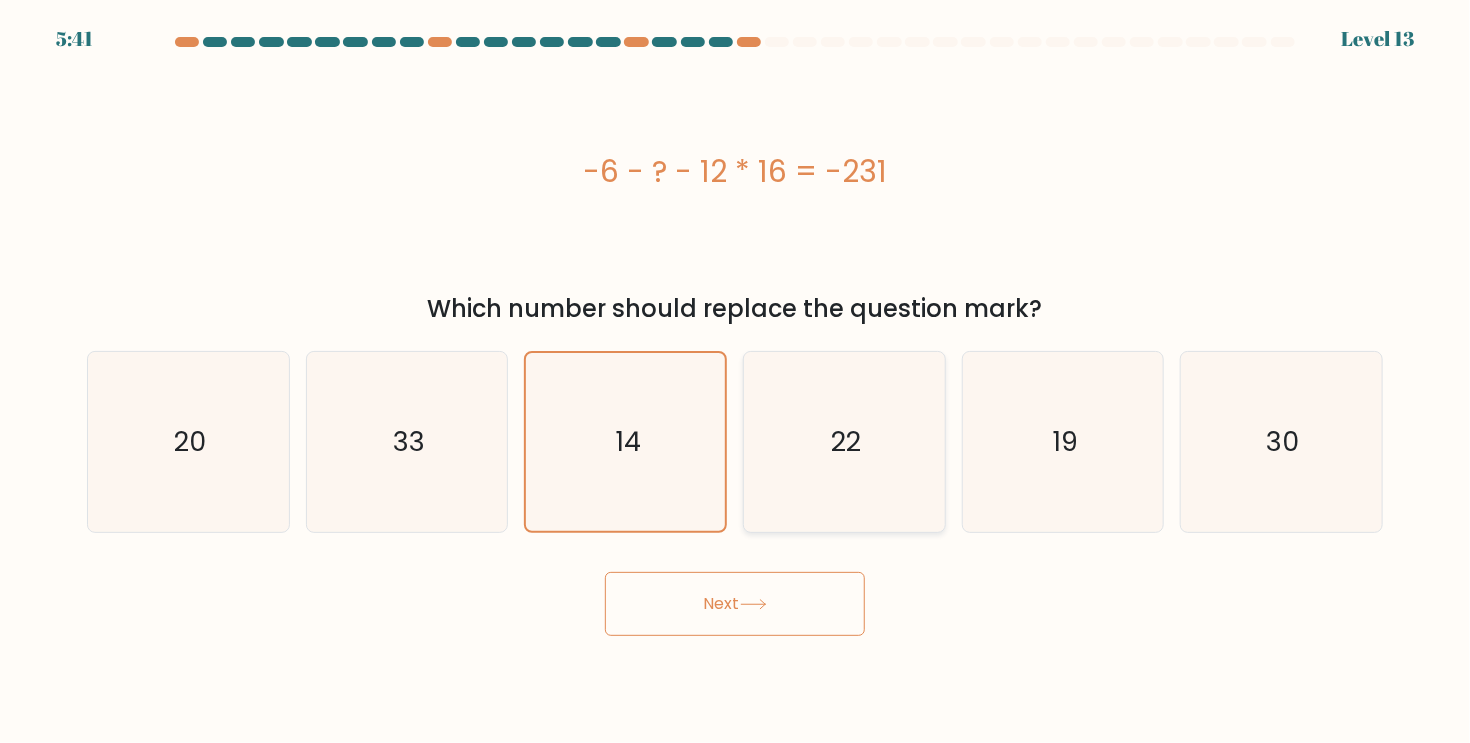 click on "22" 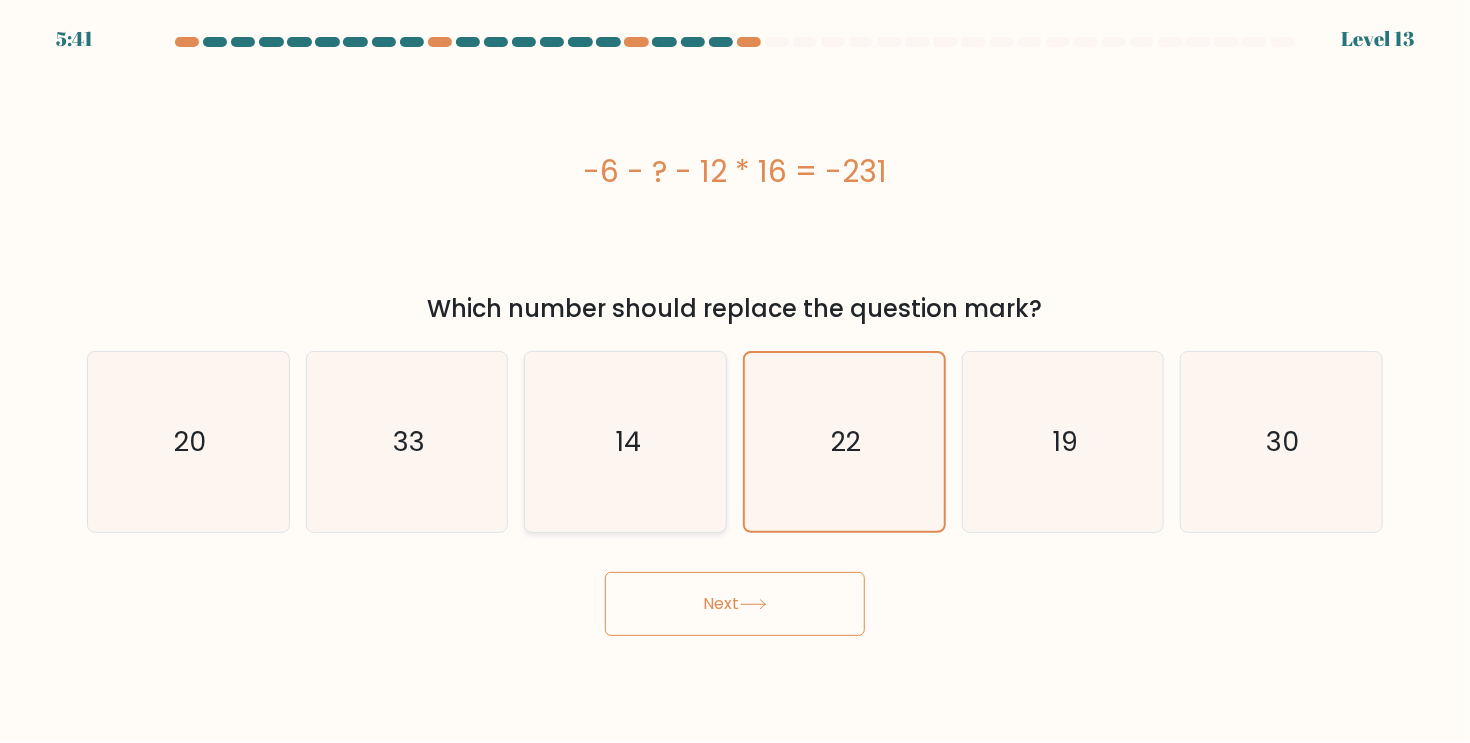 click on "14" 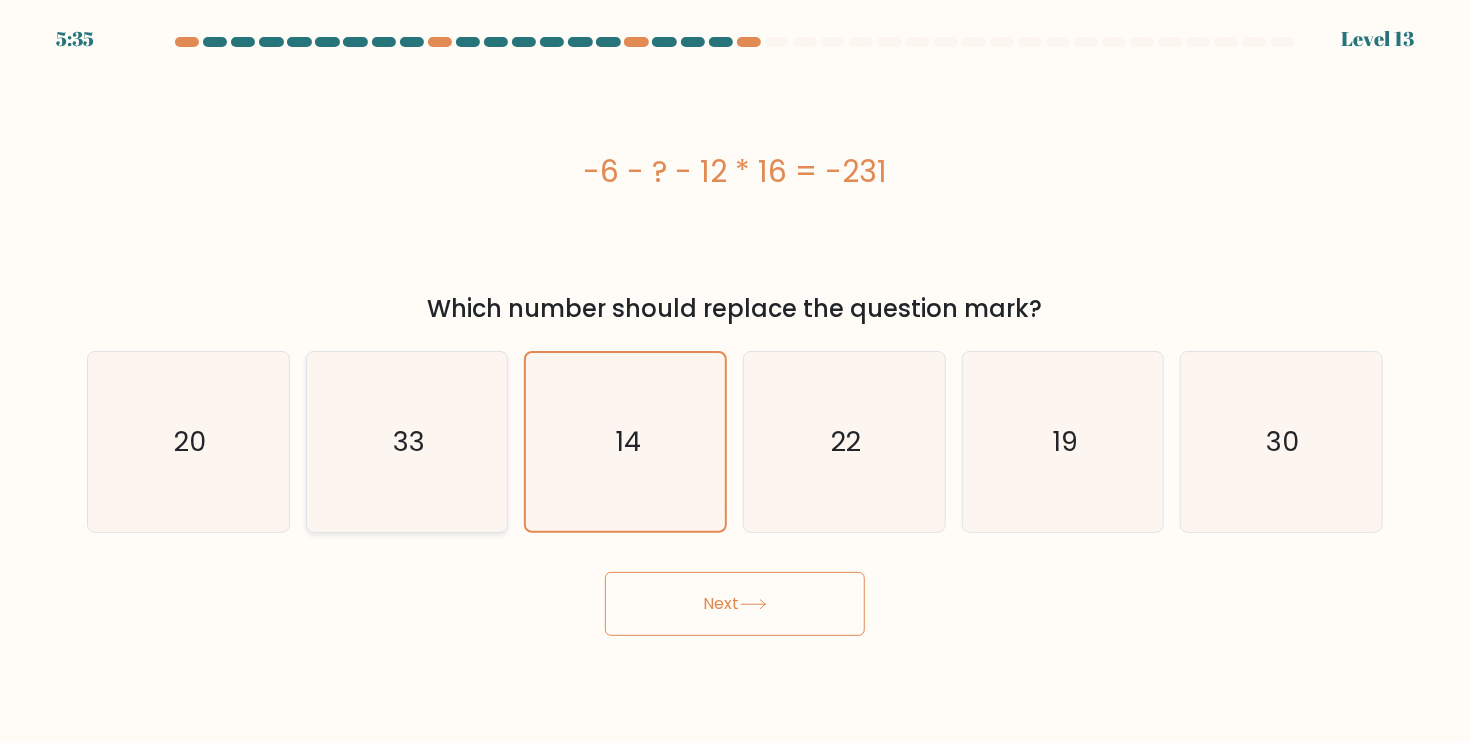 click on "33" 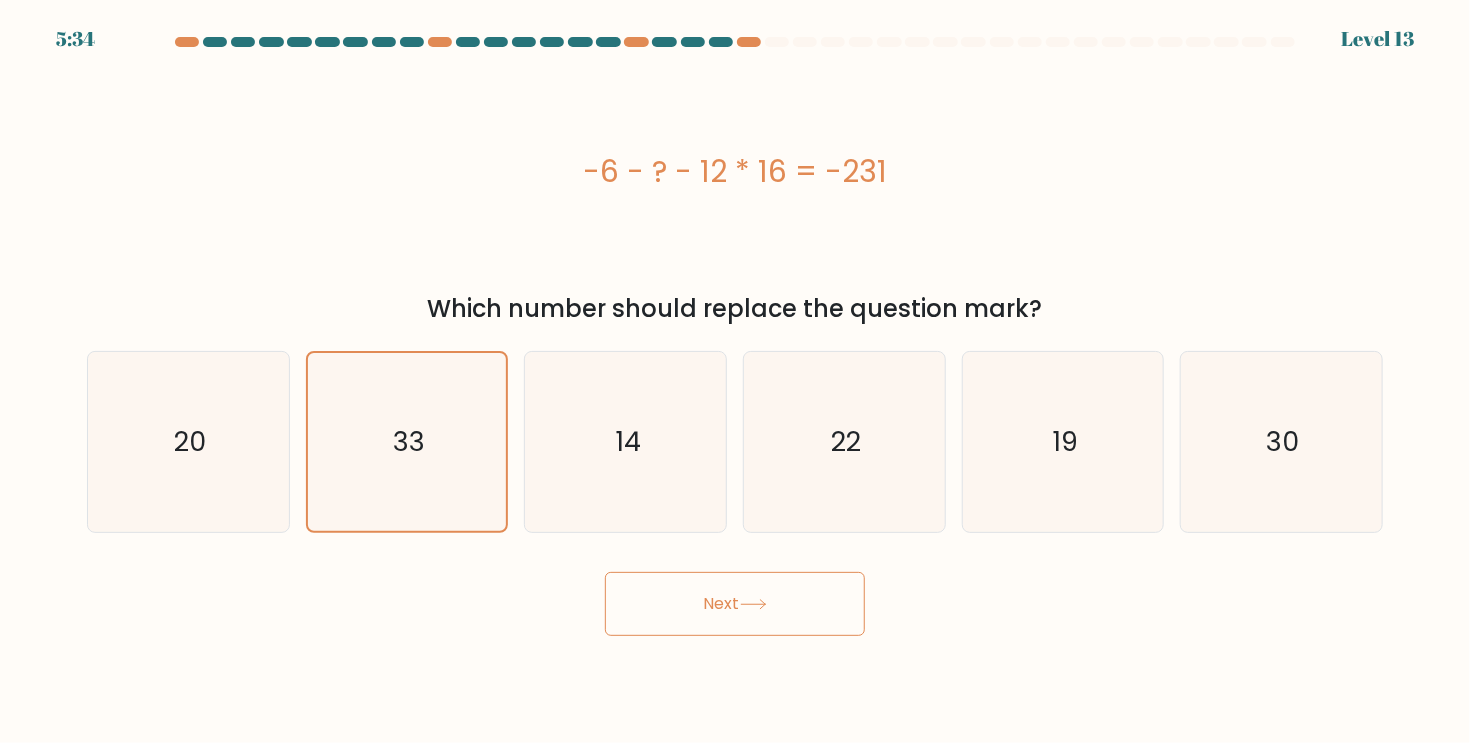 click 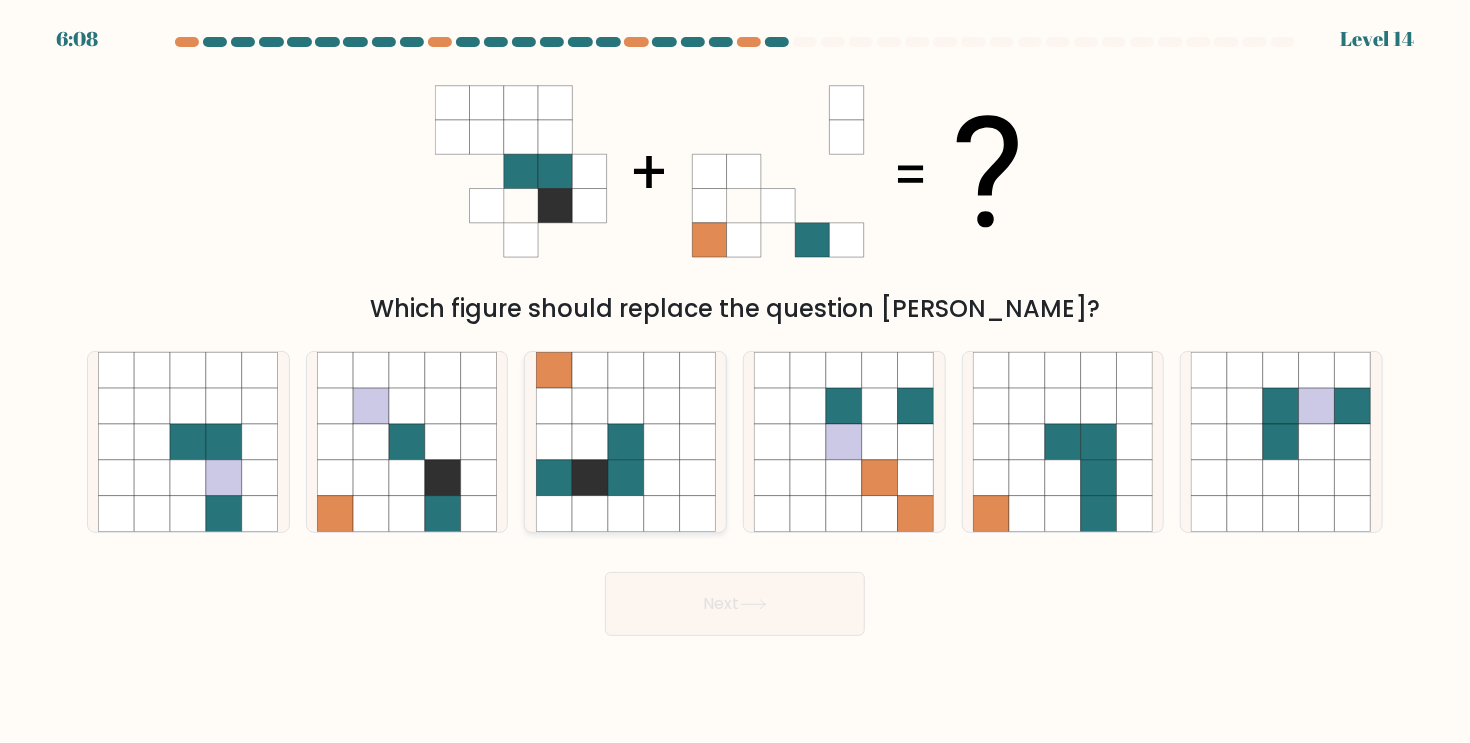 click 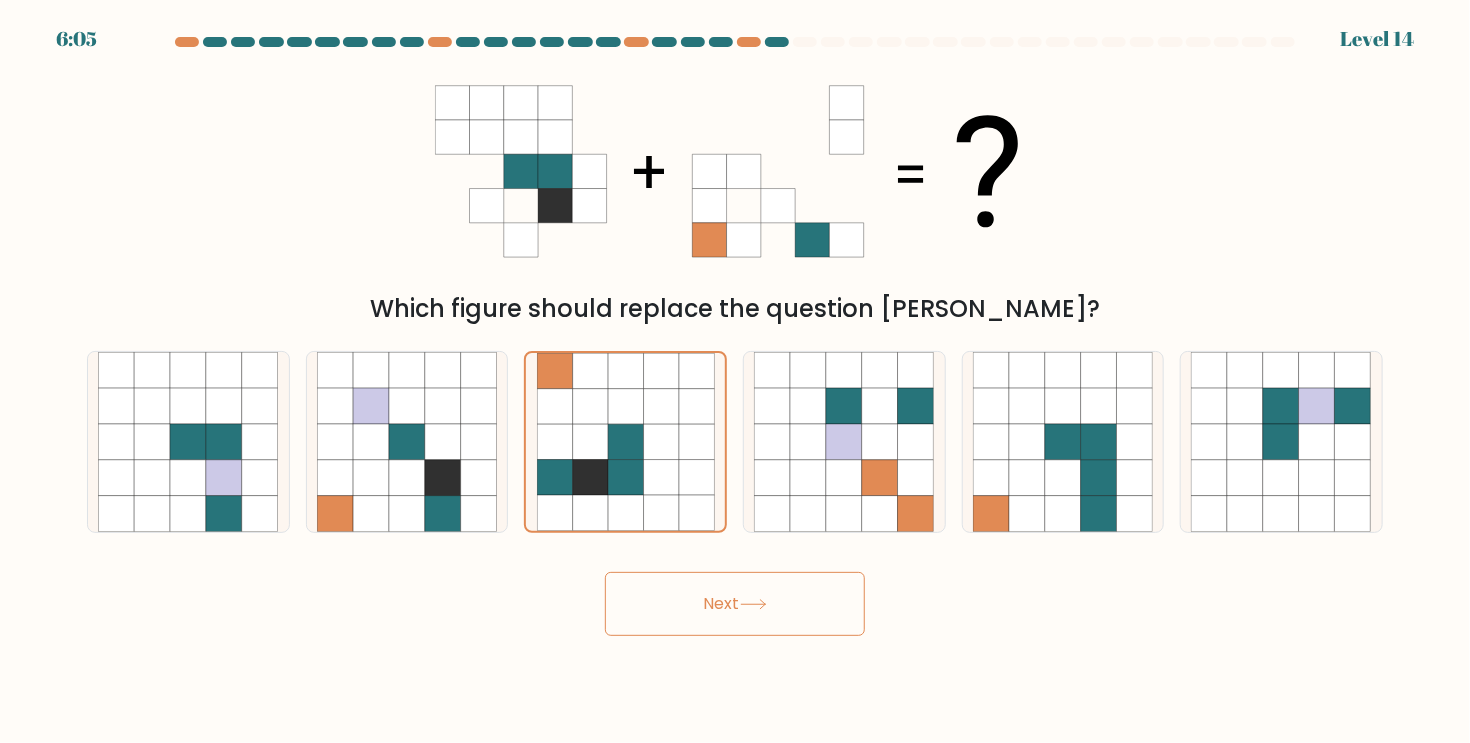 click on "Next" at bounding box center (735, 604) 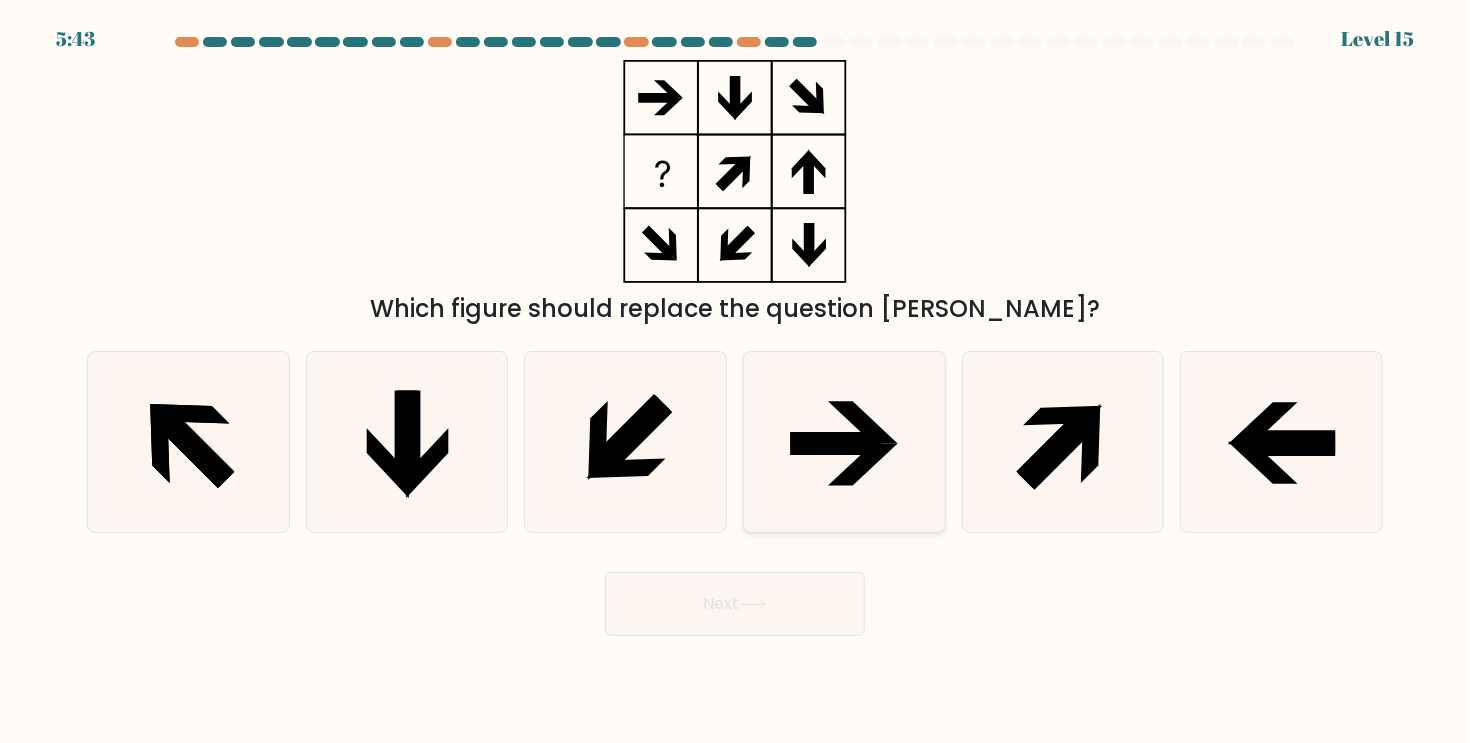 click 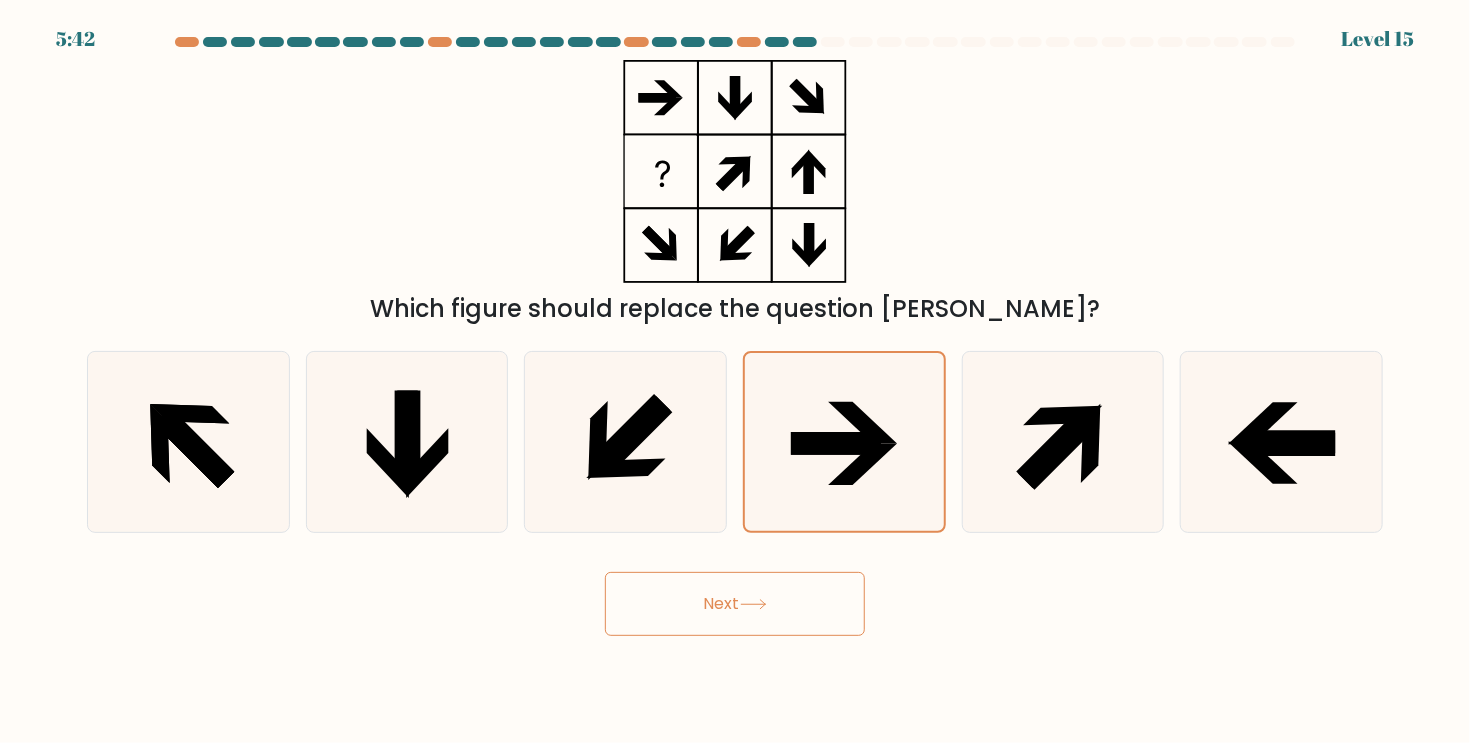click on "Next" at bounding box center [735, 604] 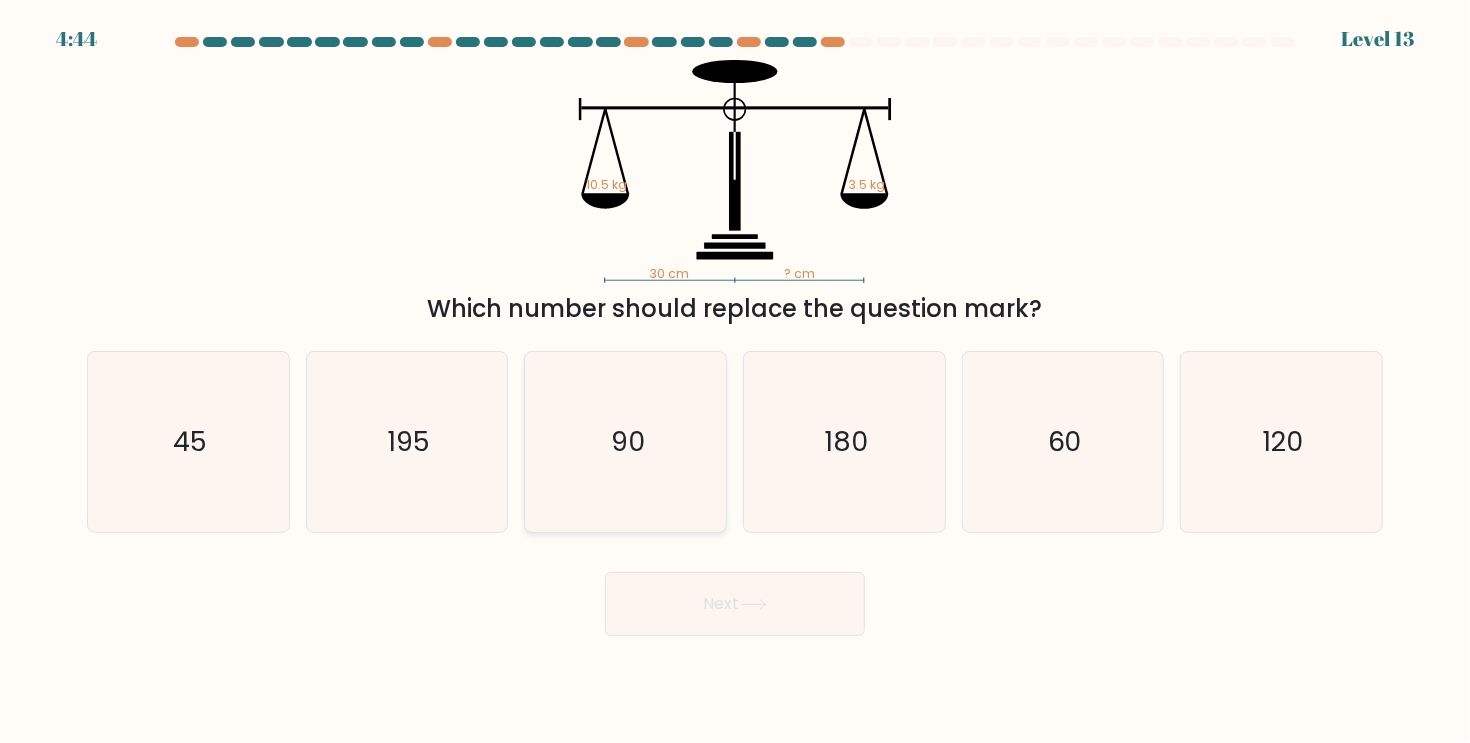 click on "90" 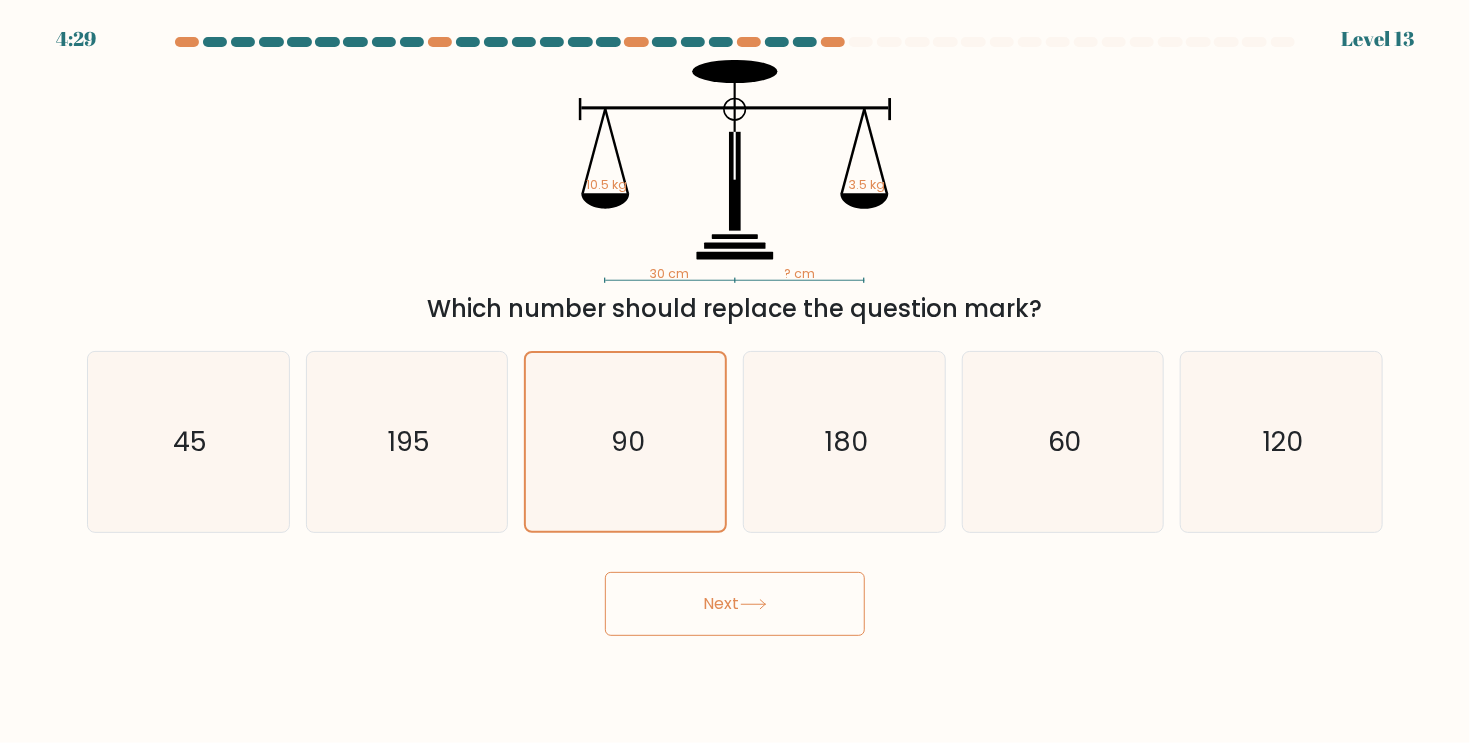 click on "Next" at bounding box center (735, 604) 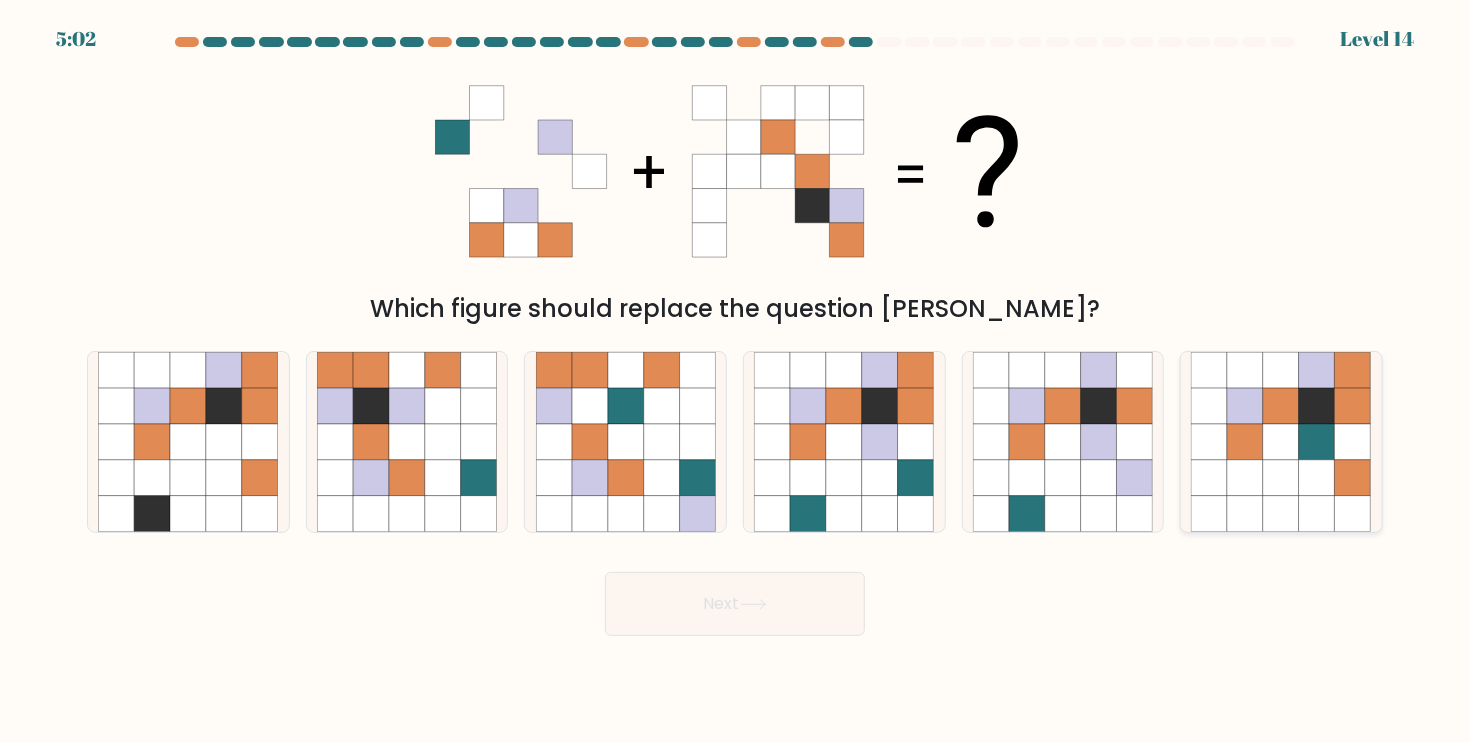 click 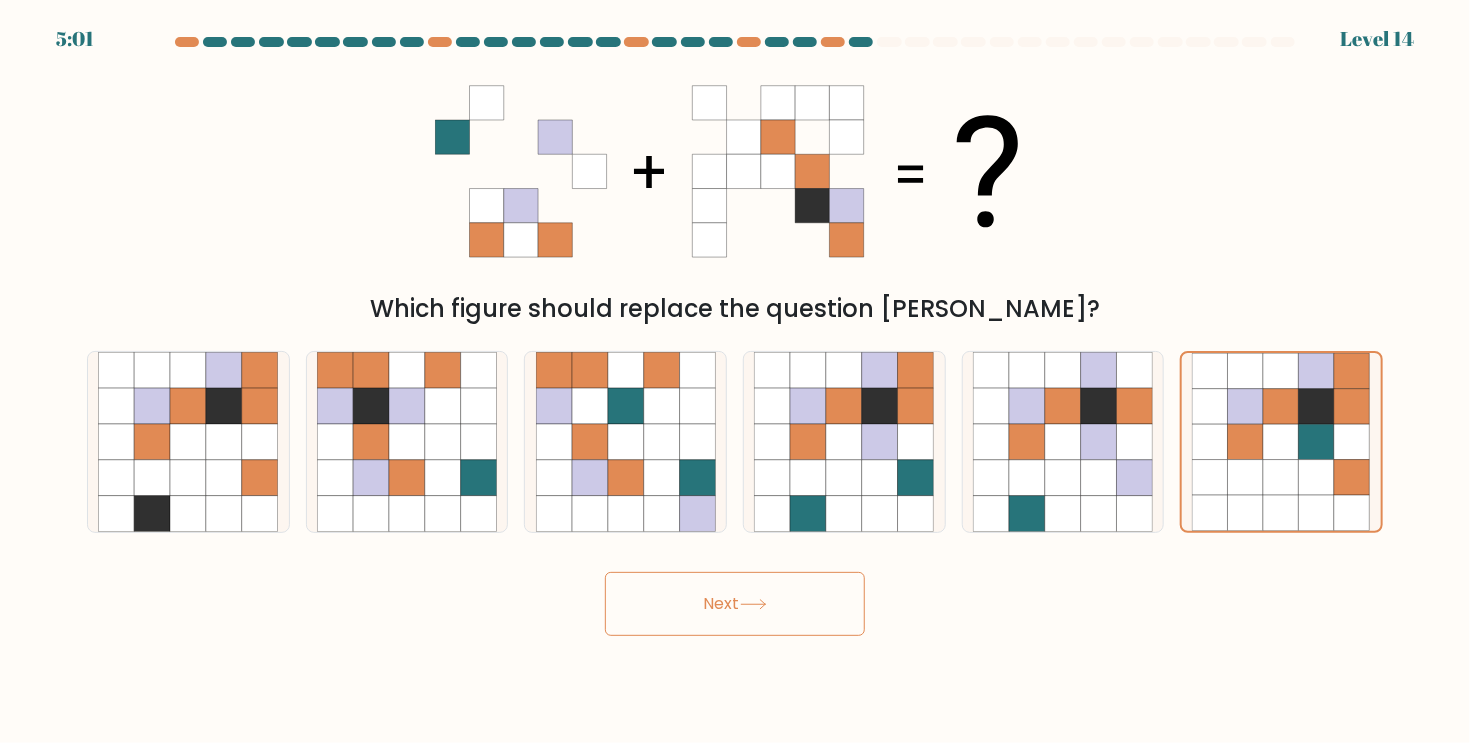 click on "Next" at bounding box center (735, 604) 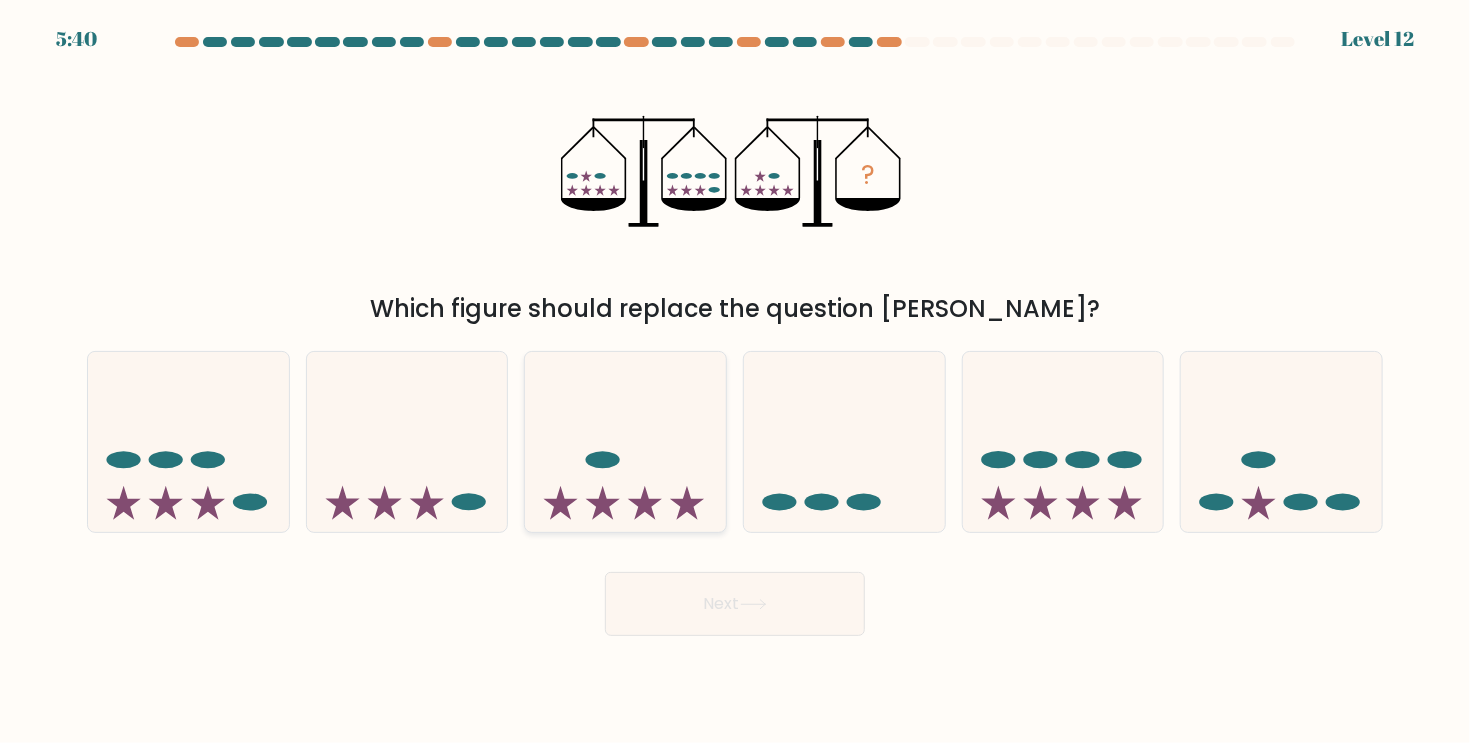 click 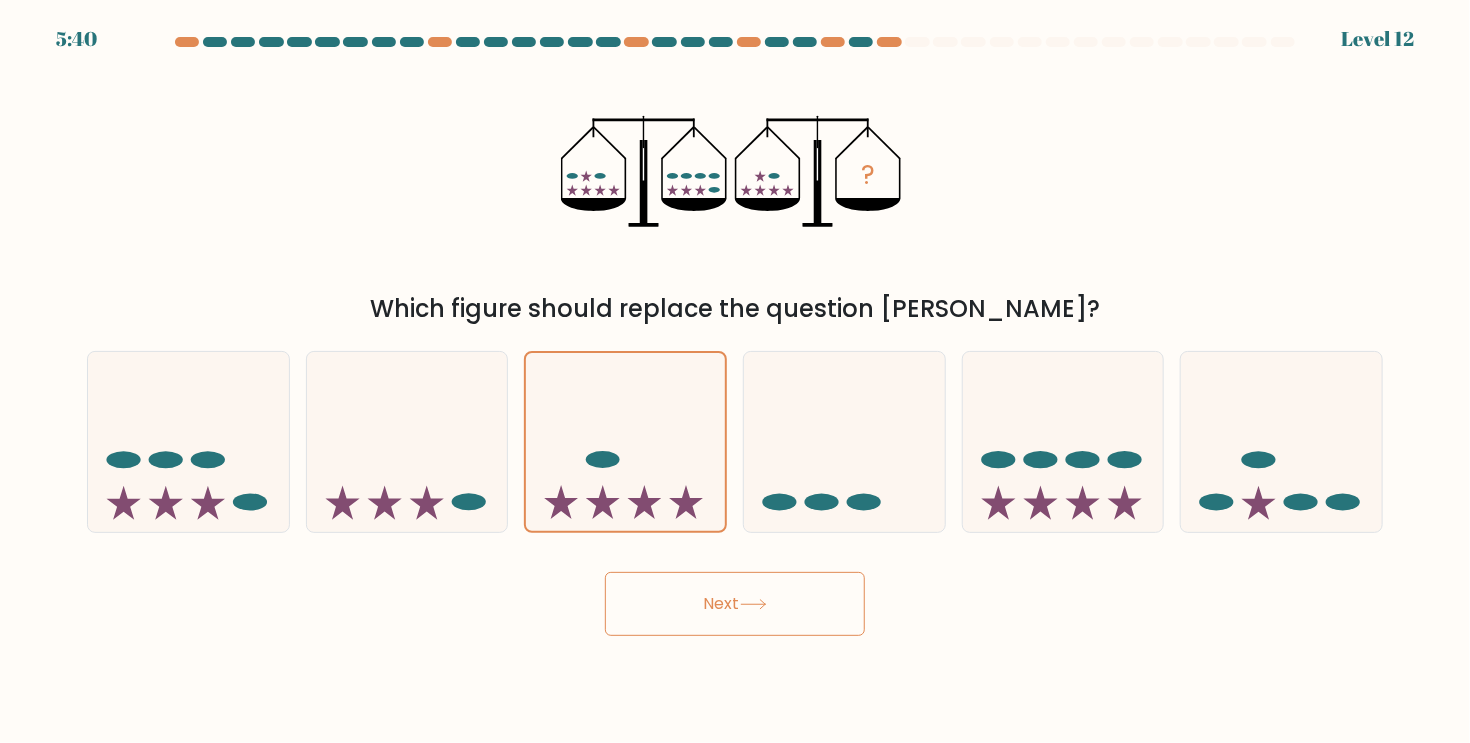click on "Next" at bounding box center (735, 604) 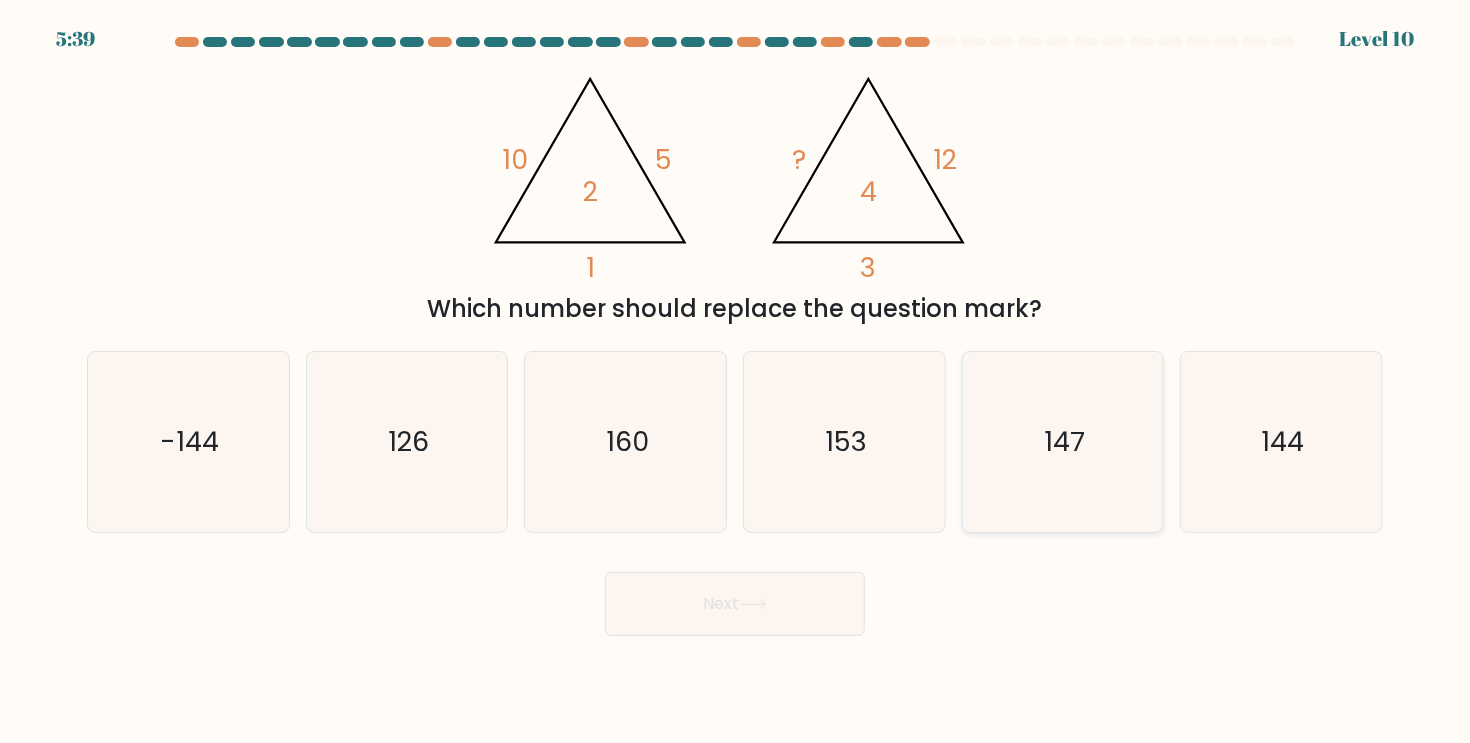 click on "147" 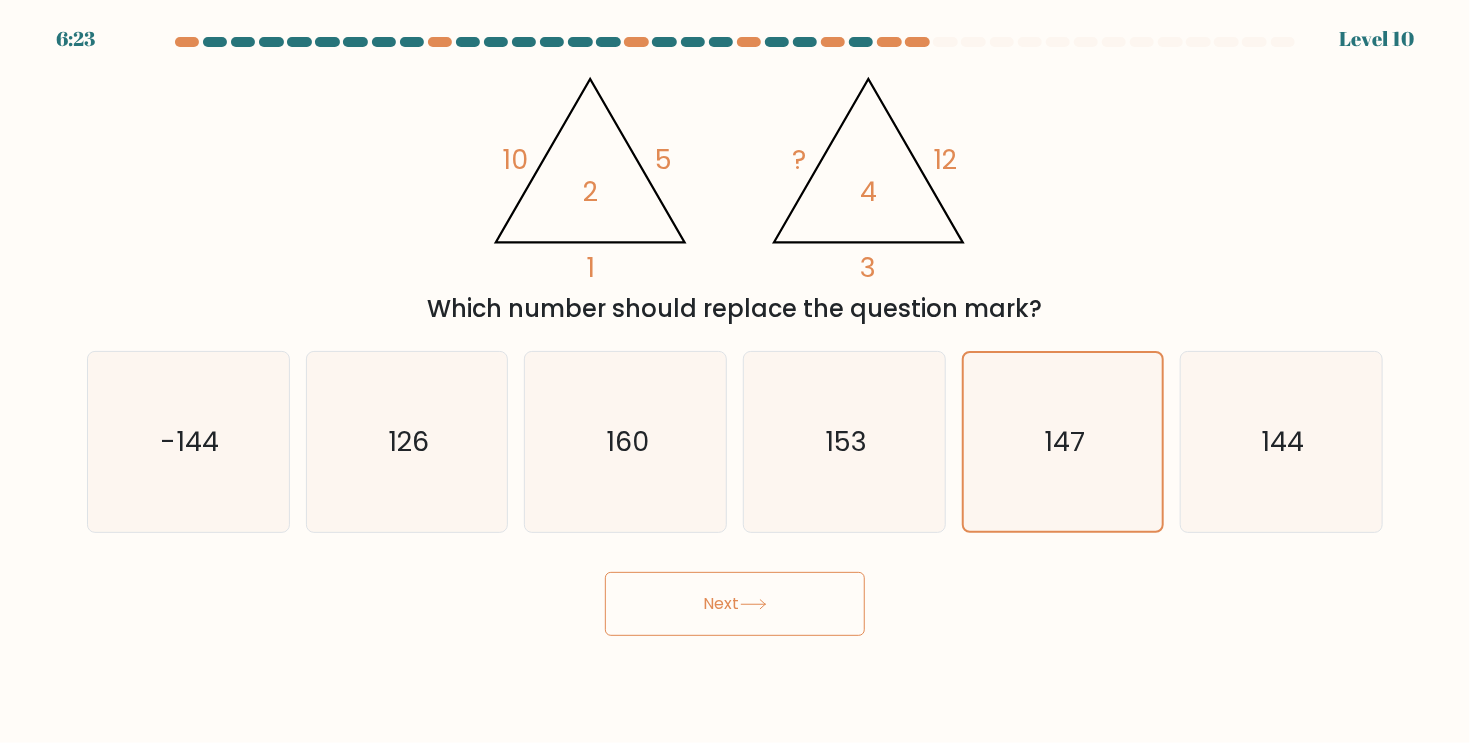 click on "Next" at bounding box center (735, 604) 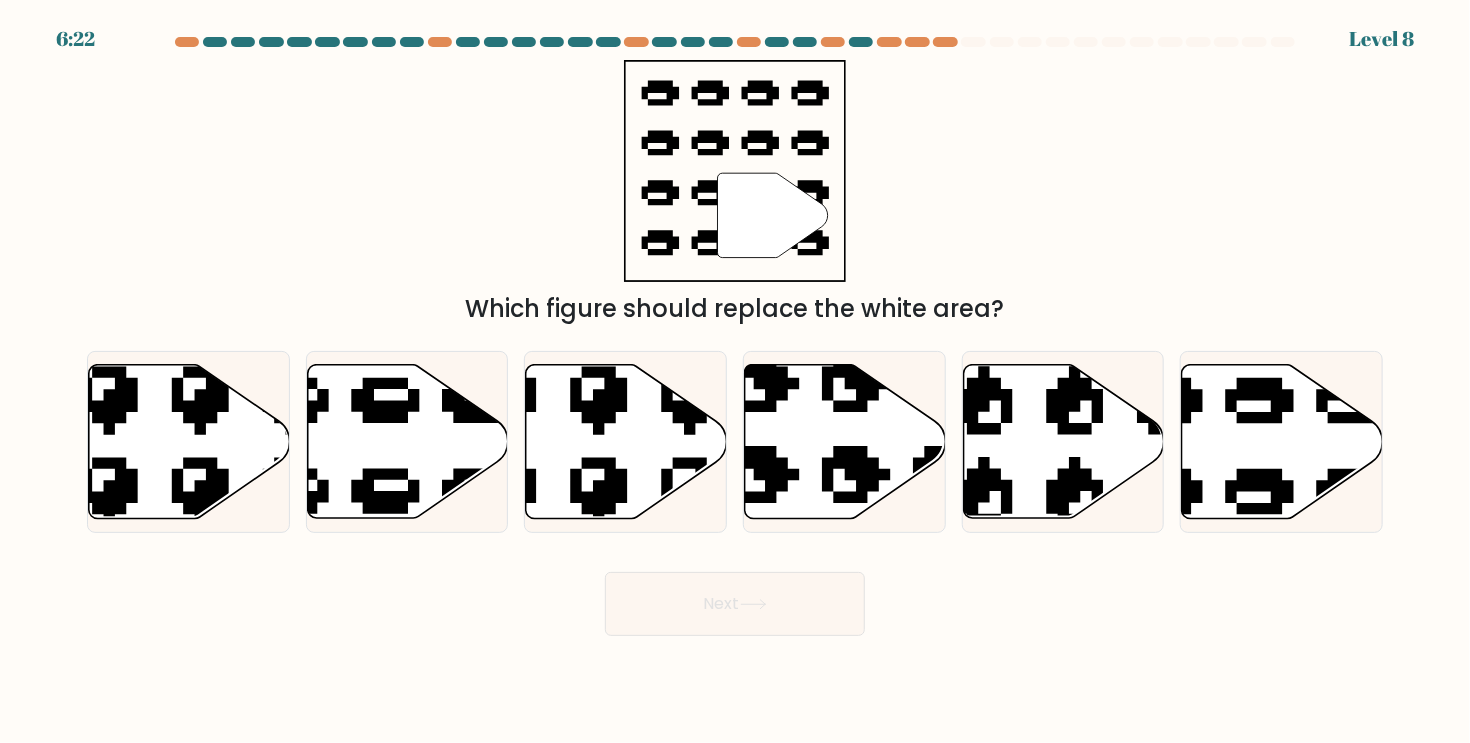 click 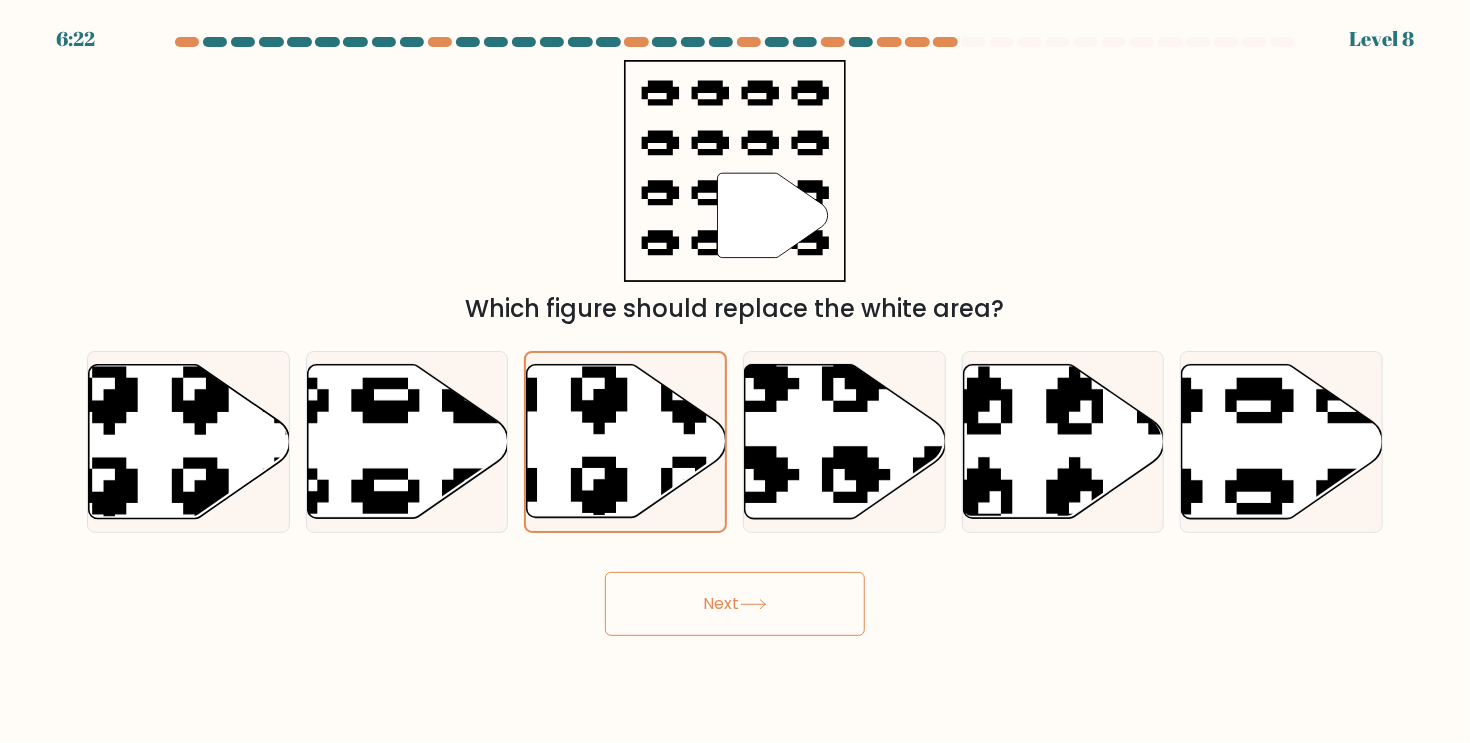 click on "Next" at bounding box center [735, 604] 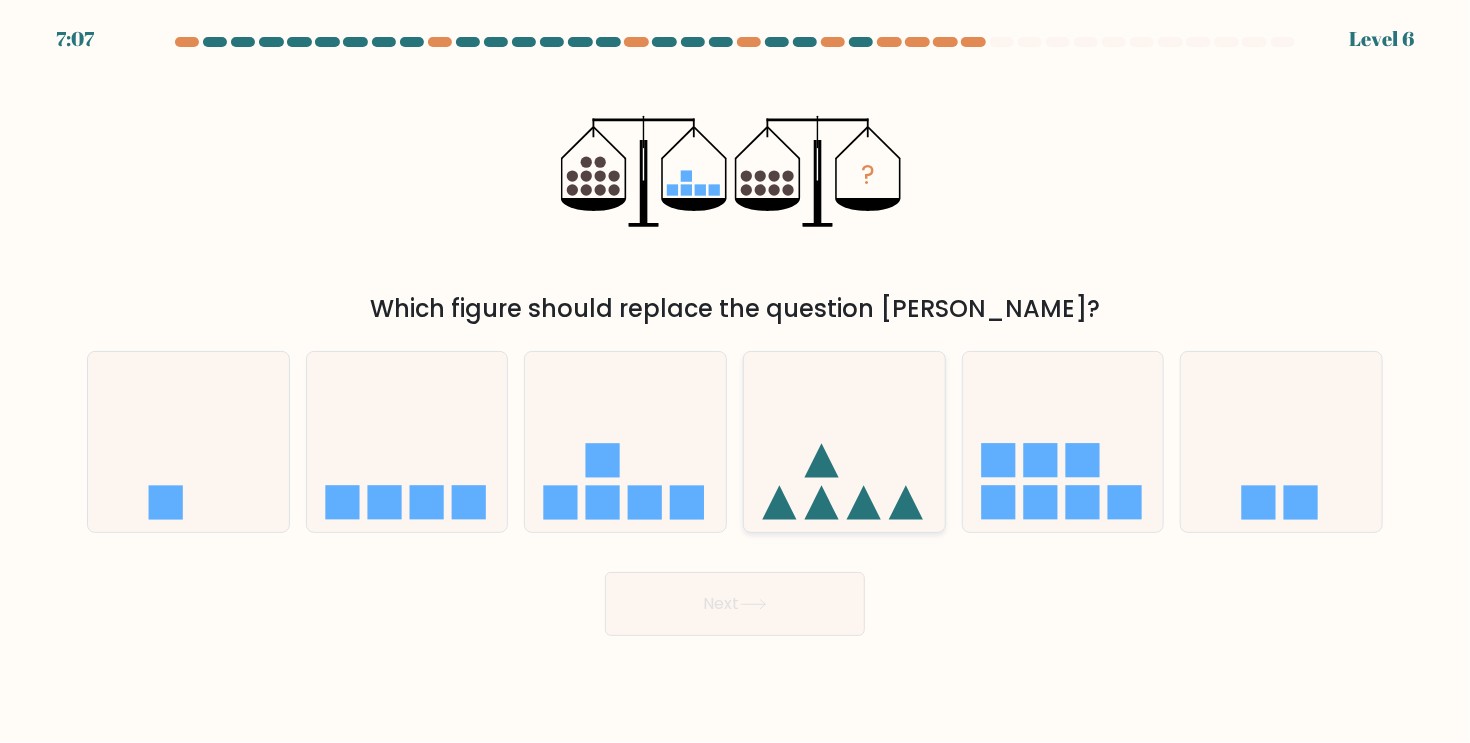 click 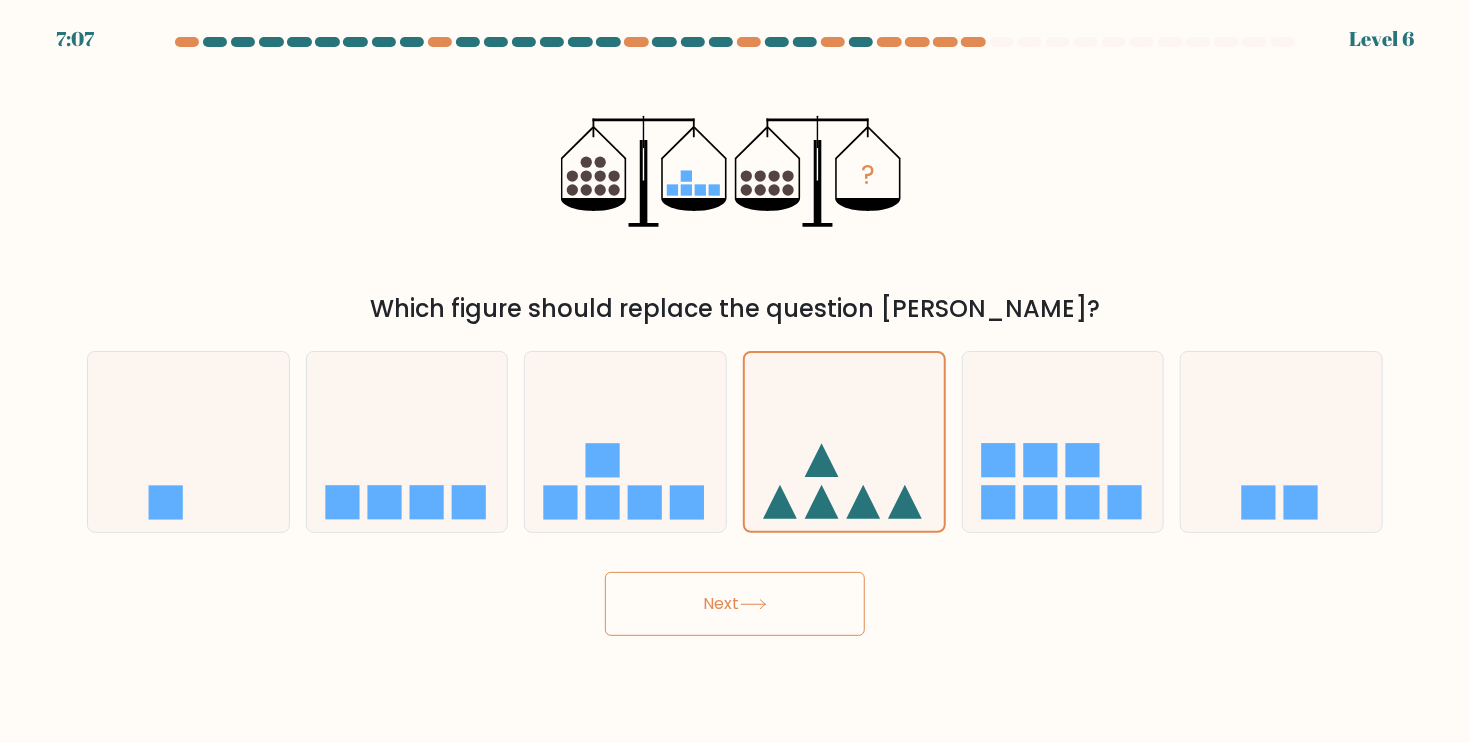 click on "Next" at bounding box center (735, 604) 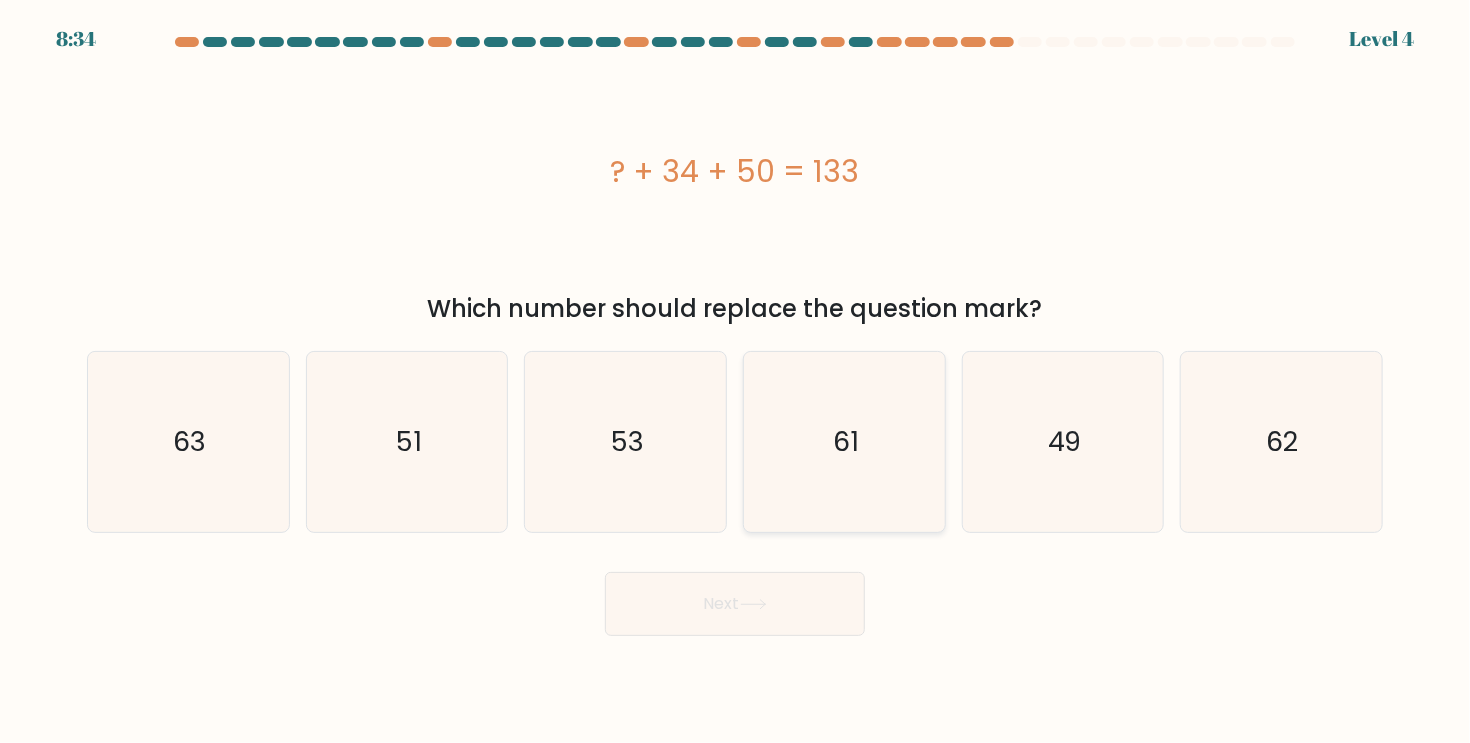 click on "61" 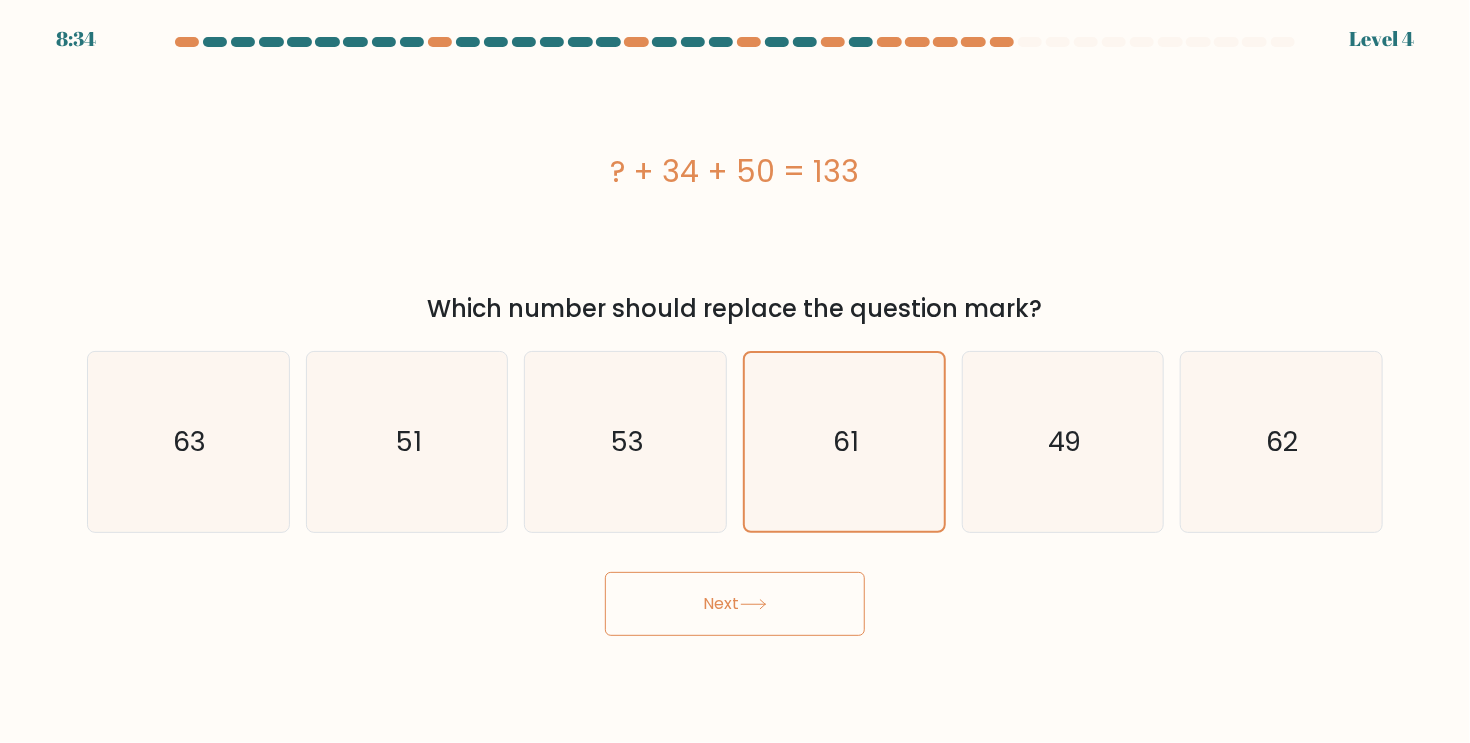 click on "Next" at bounding box center [735, 604] 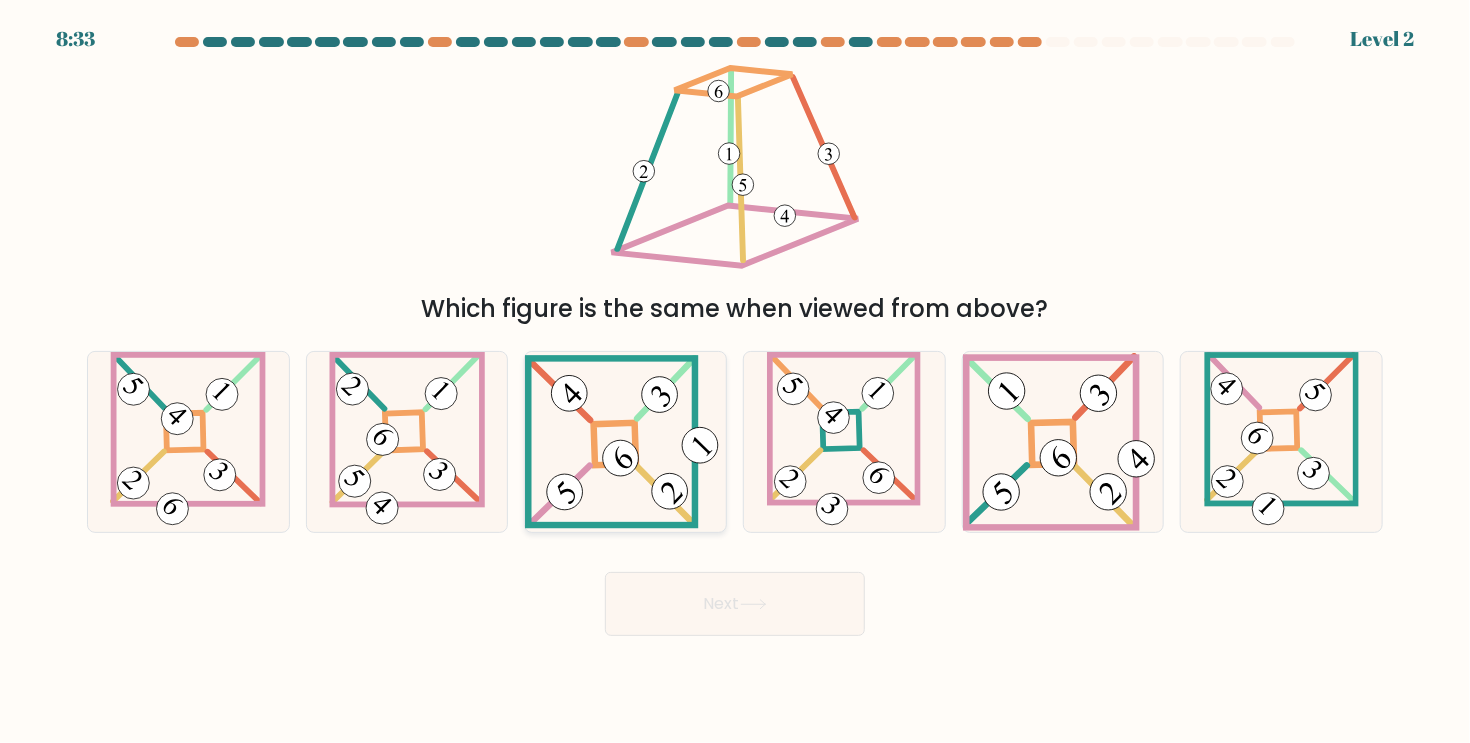 click 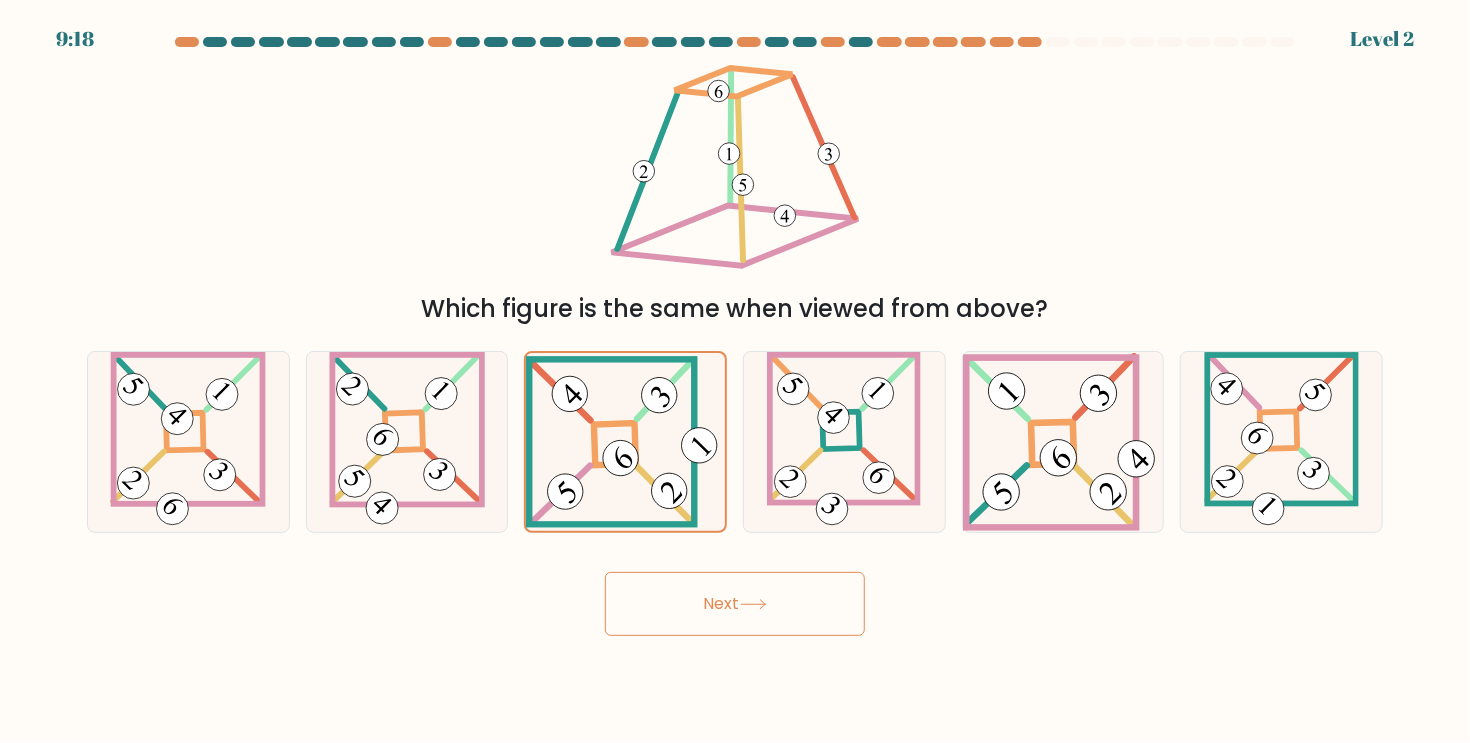 click on "Next" at bounding box center [735, 604] 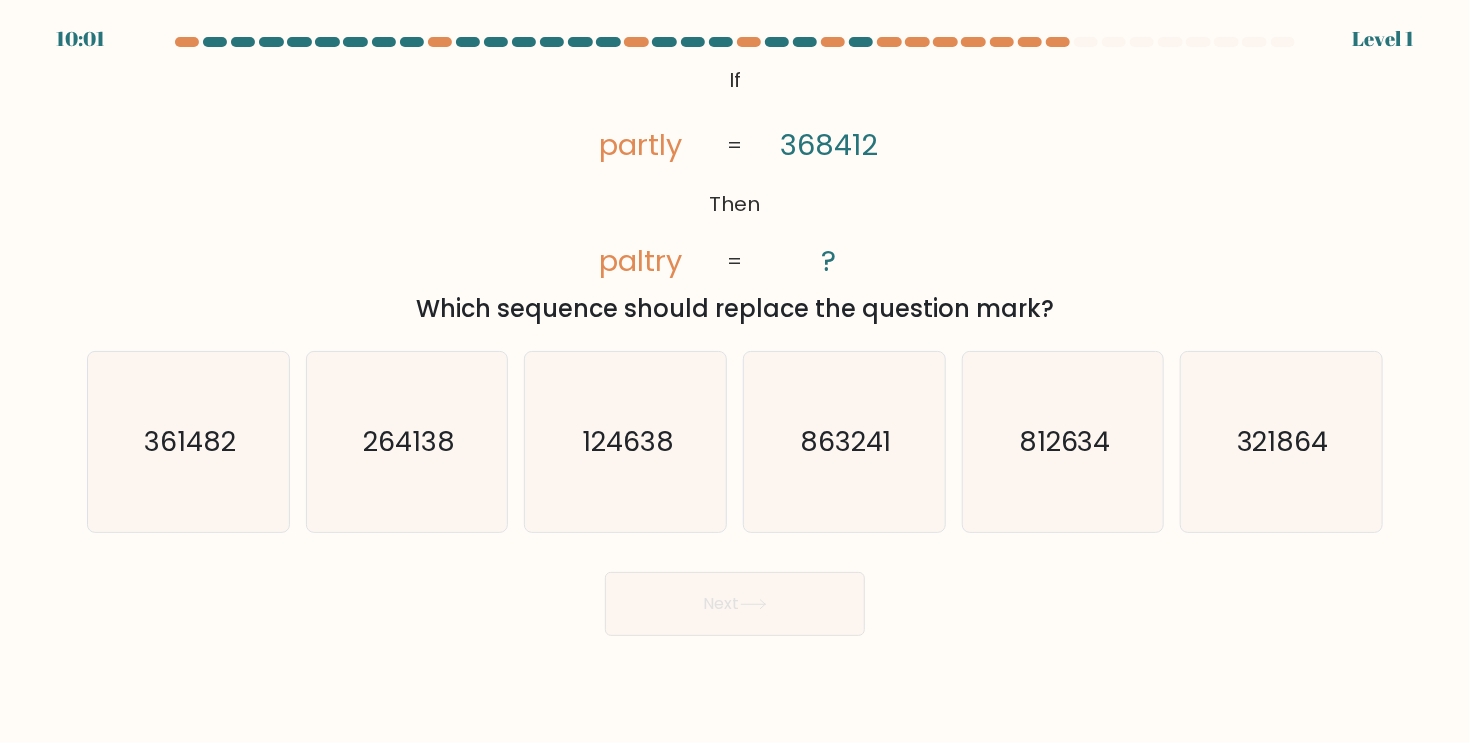 click on "d.
863241" at bounding box center [844, 442] 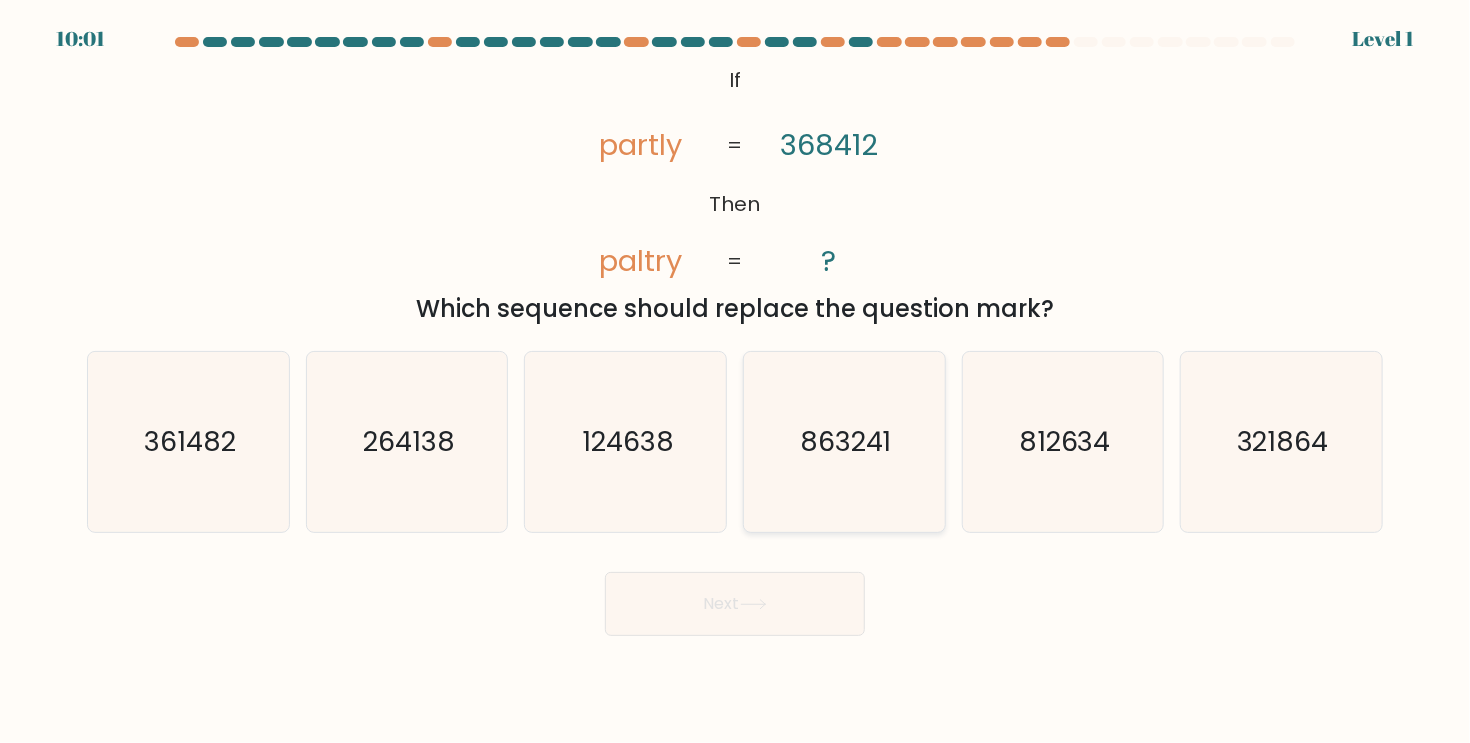 click on "863241" 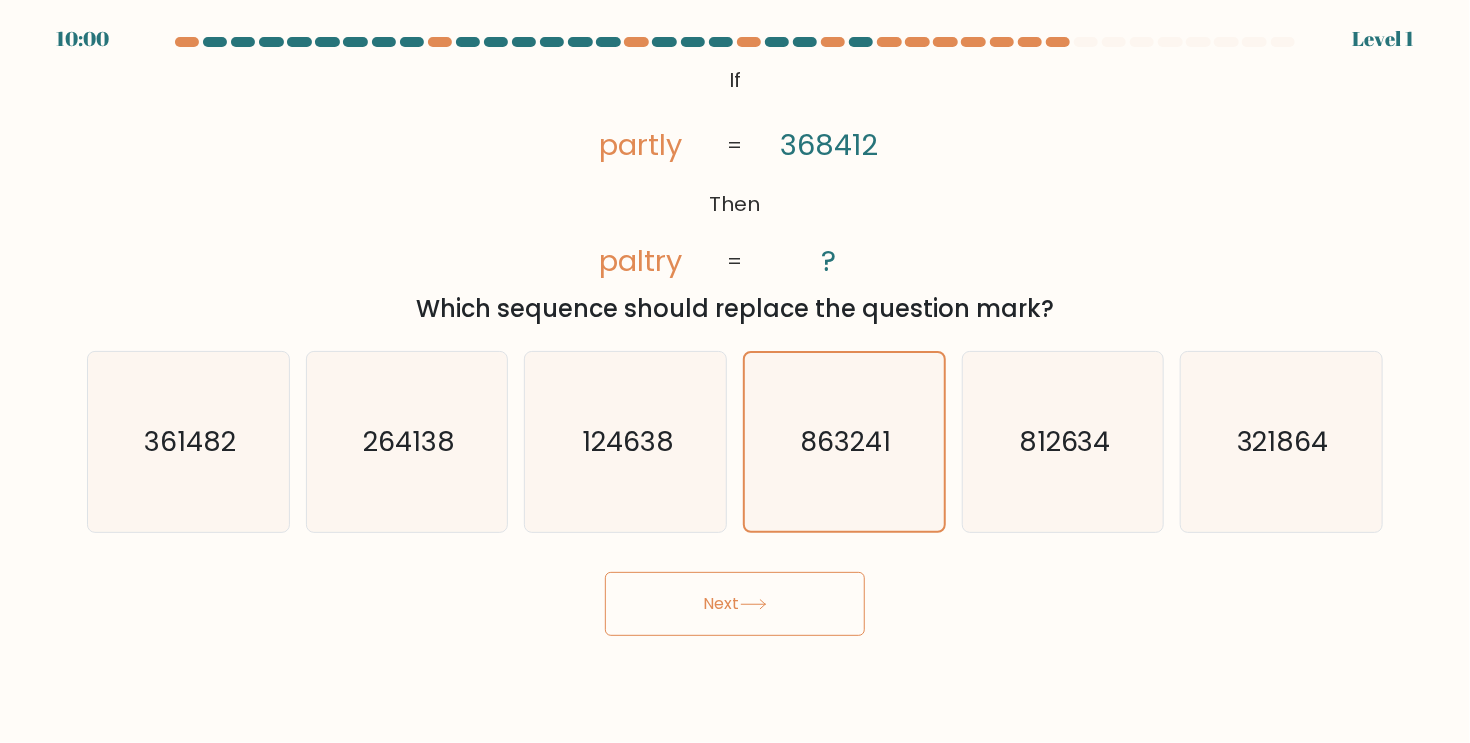 click on "Next" at bounding box center [735, 604] 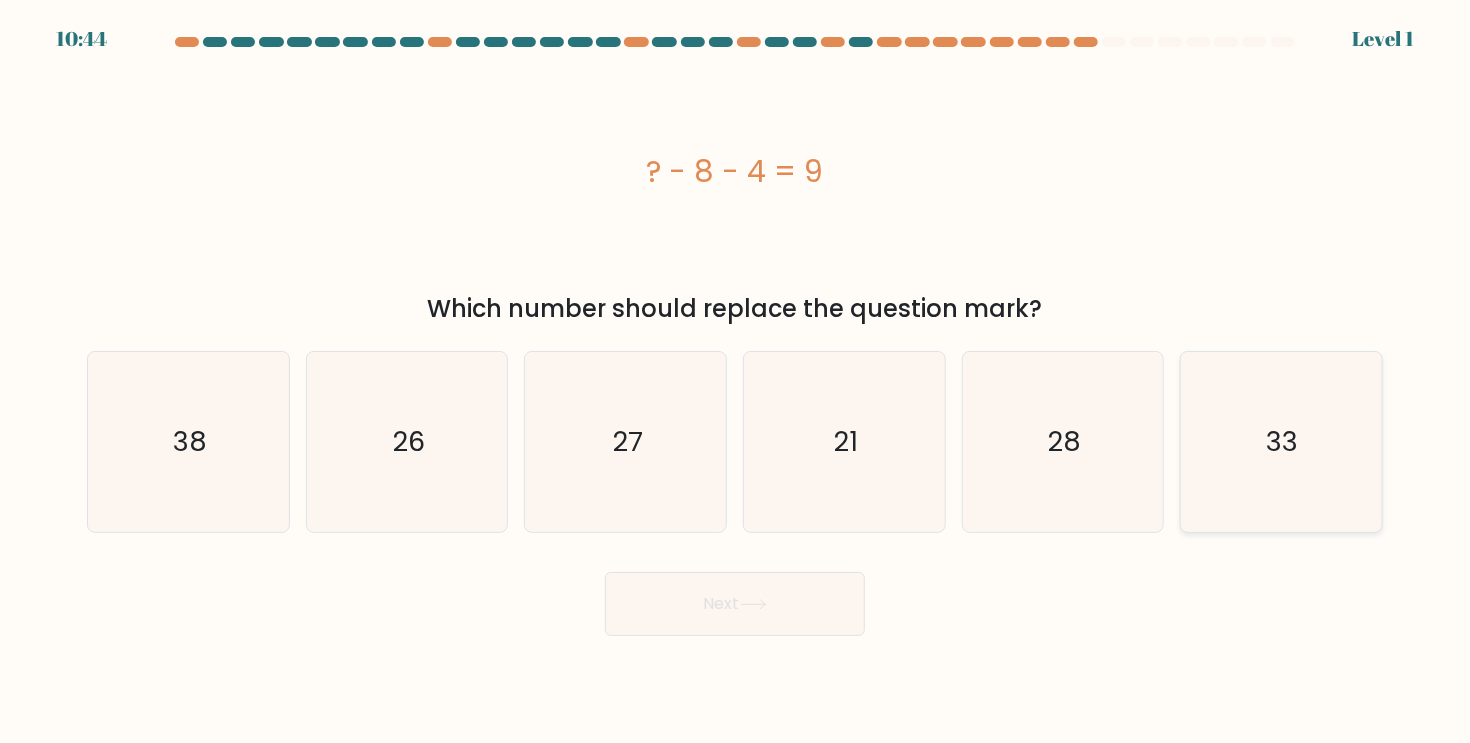 click on "33" 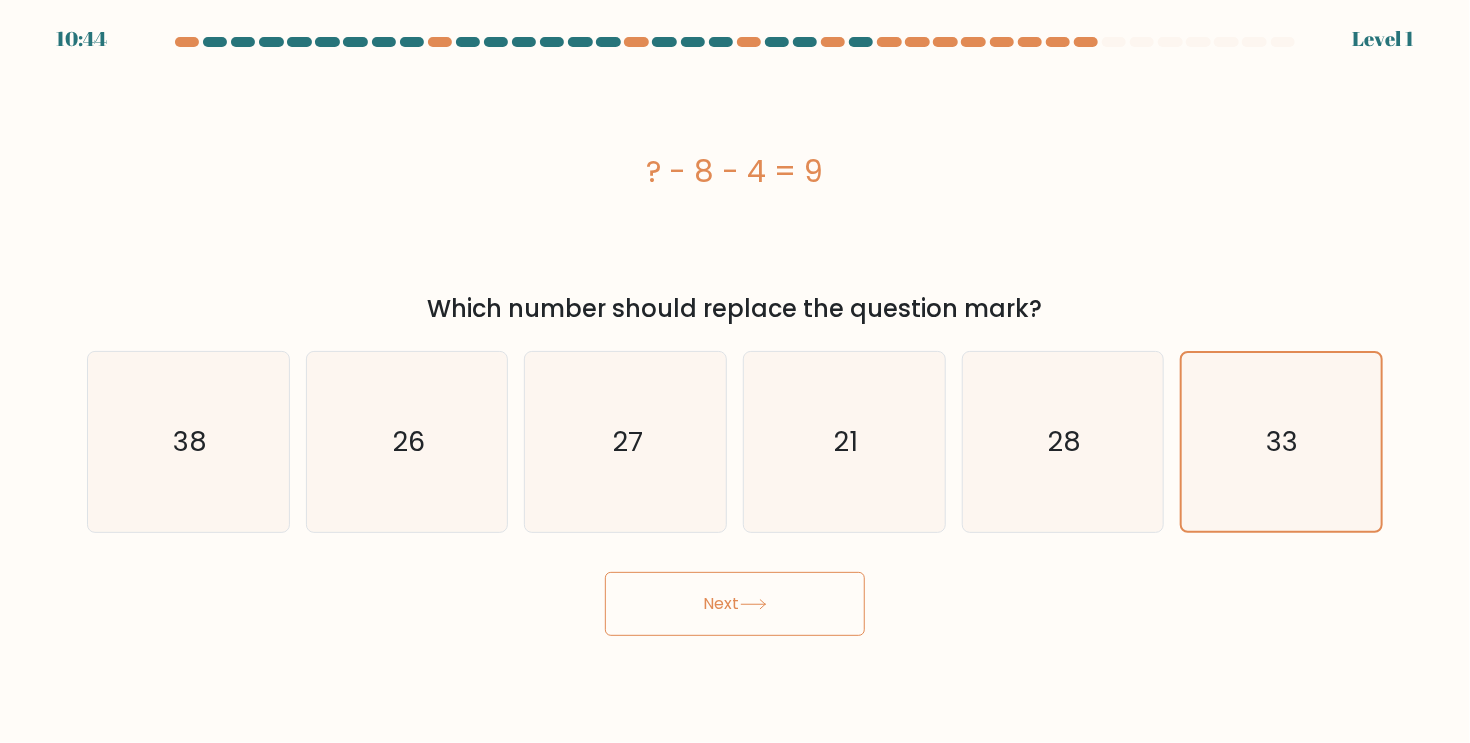 click on "10:44
Level 1" at bounding box center (735, 371) 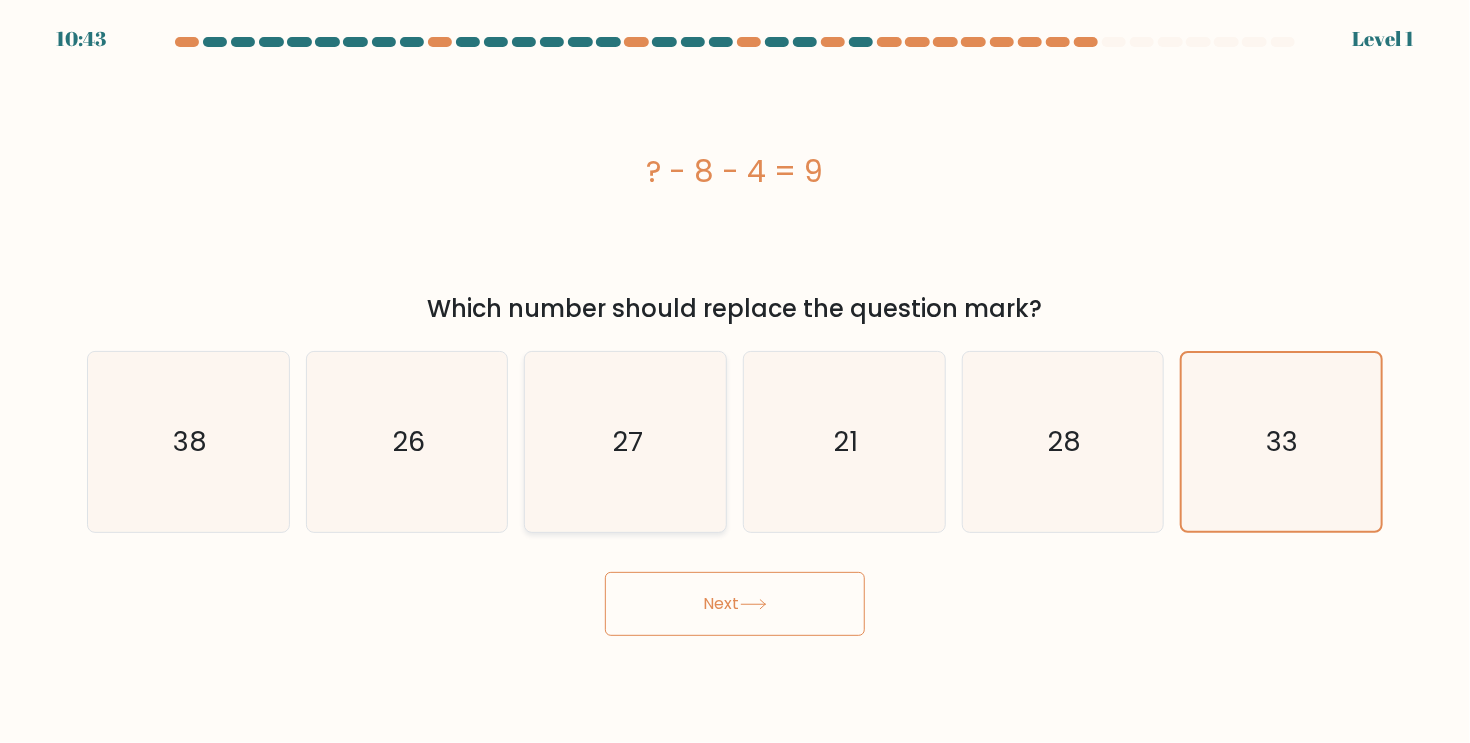 click on "27" 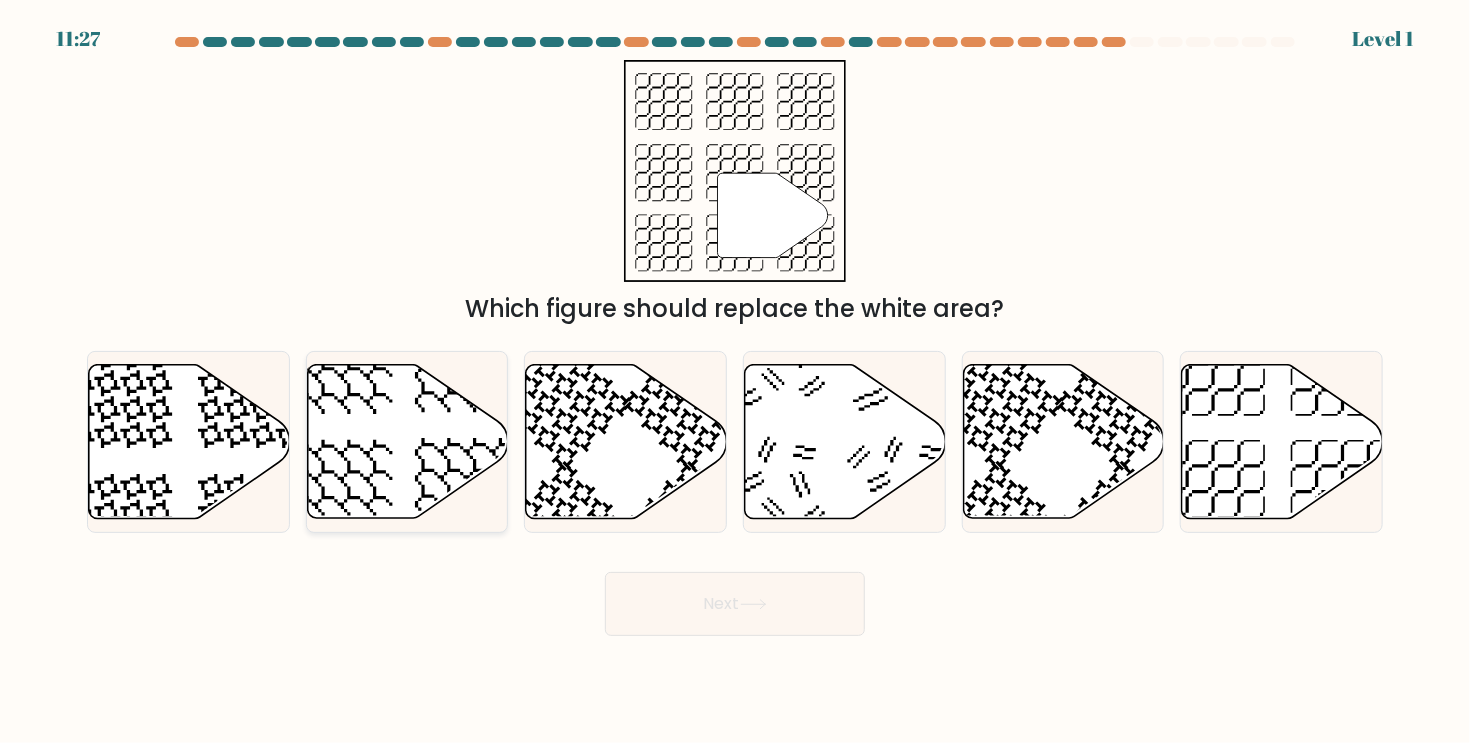 click 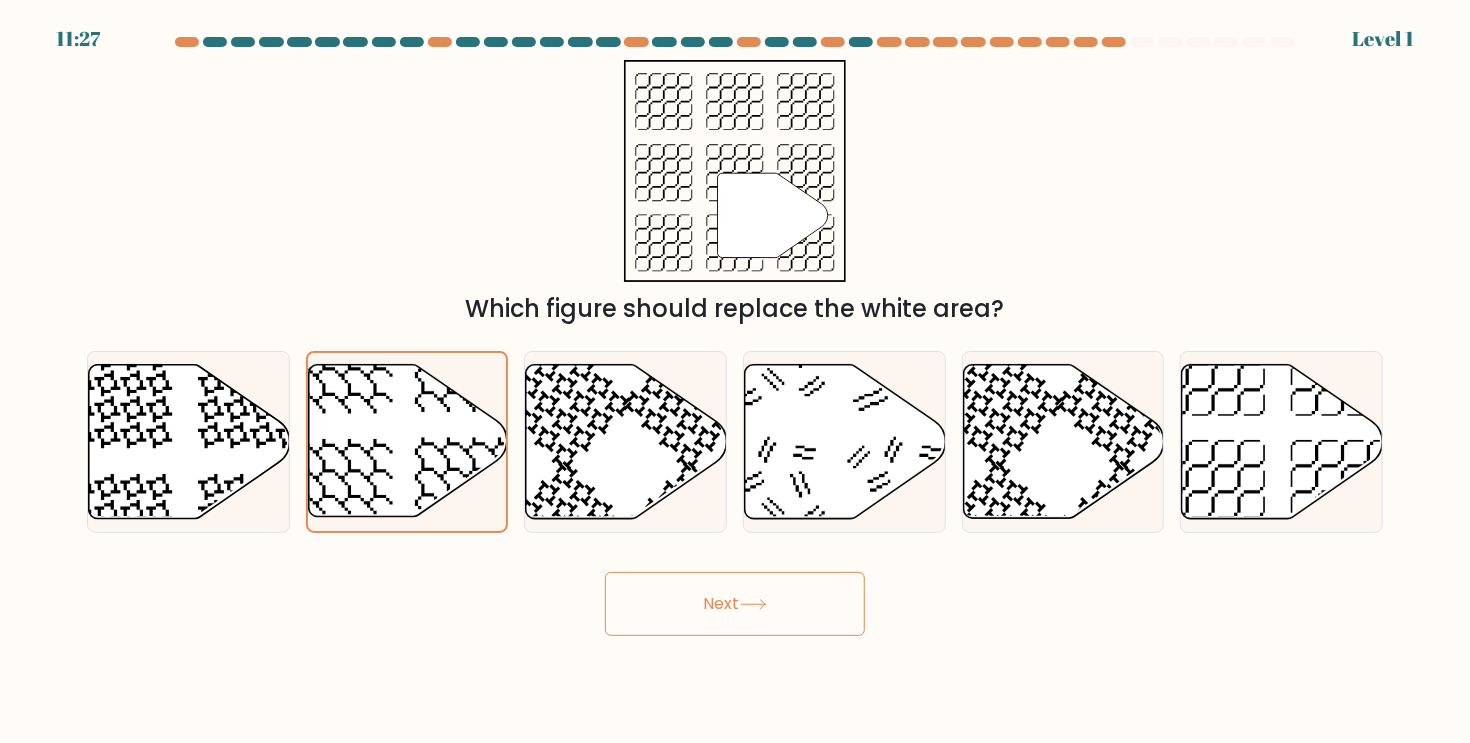 click 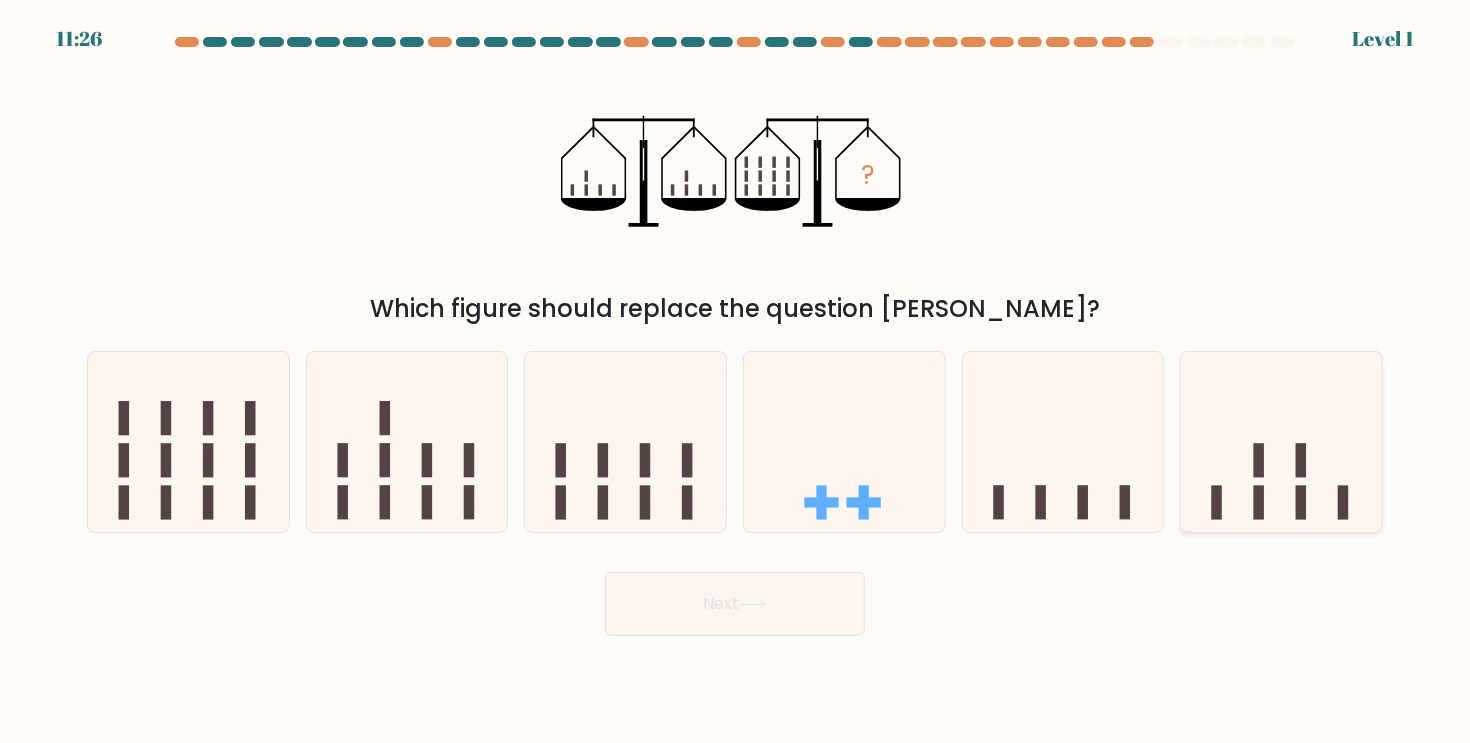 click 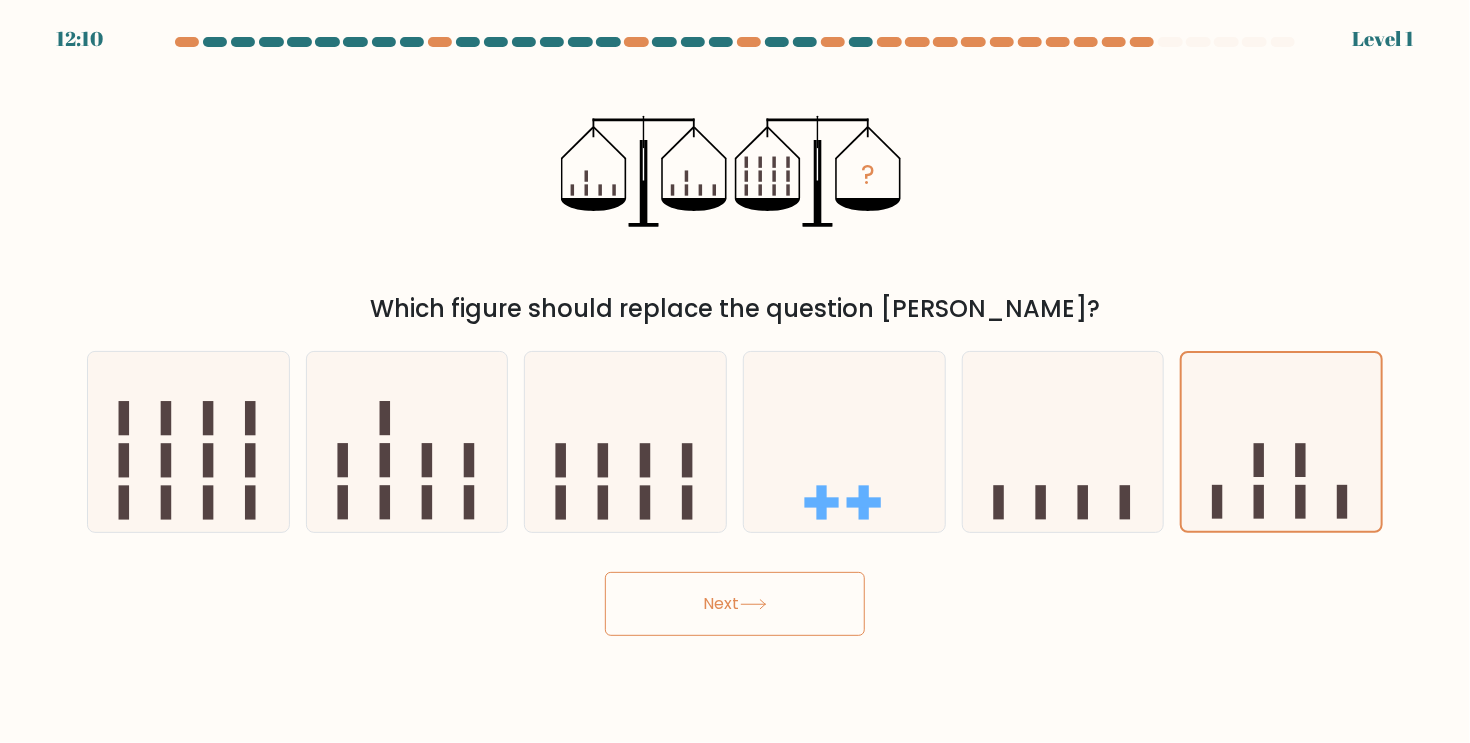 click on "Next" at bounding box center [735, 604] 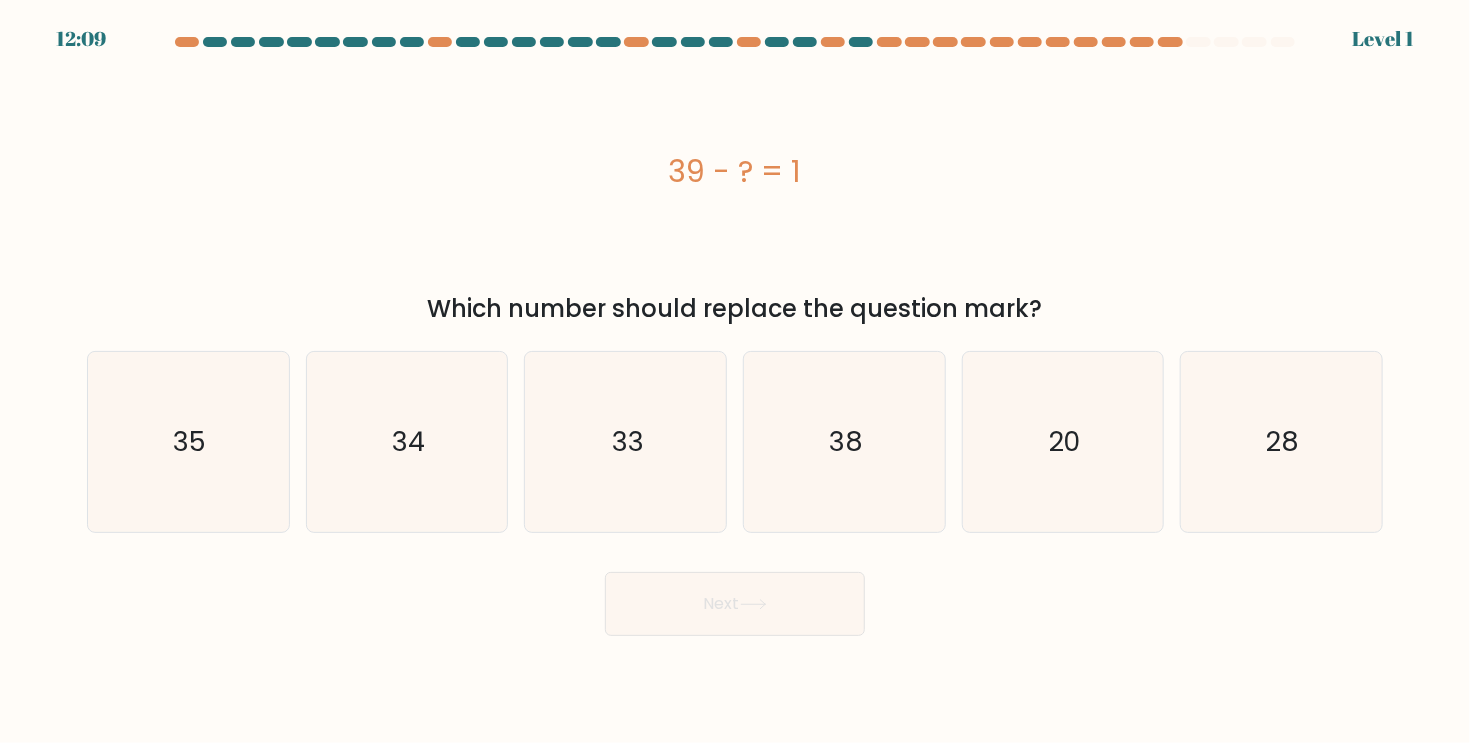 click on "33" 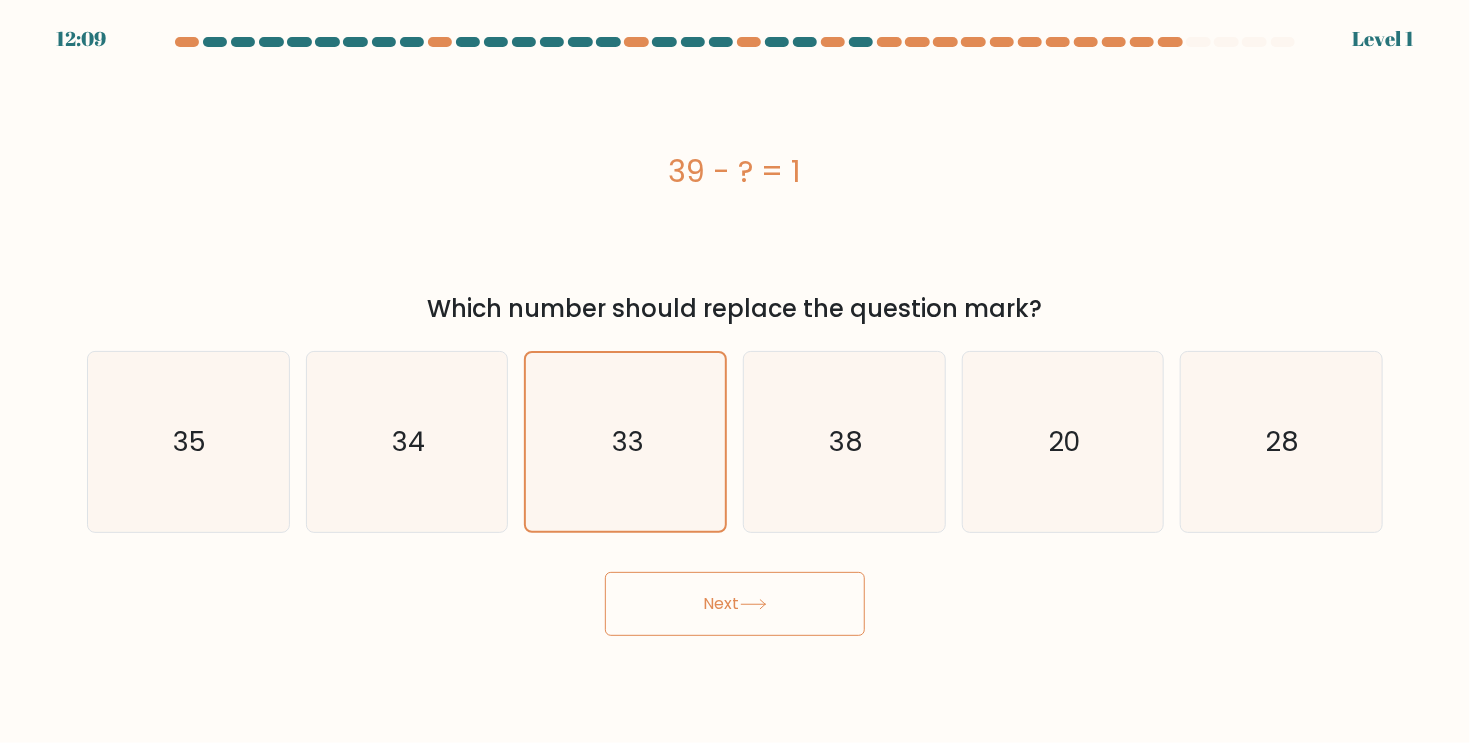 click on "Next" at bounding box center (735, 604) 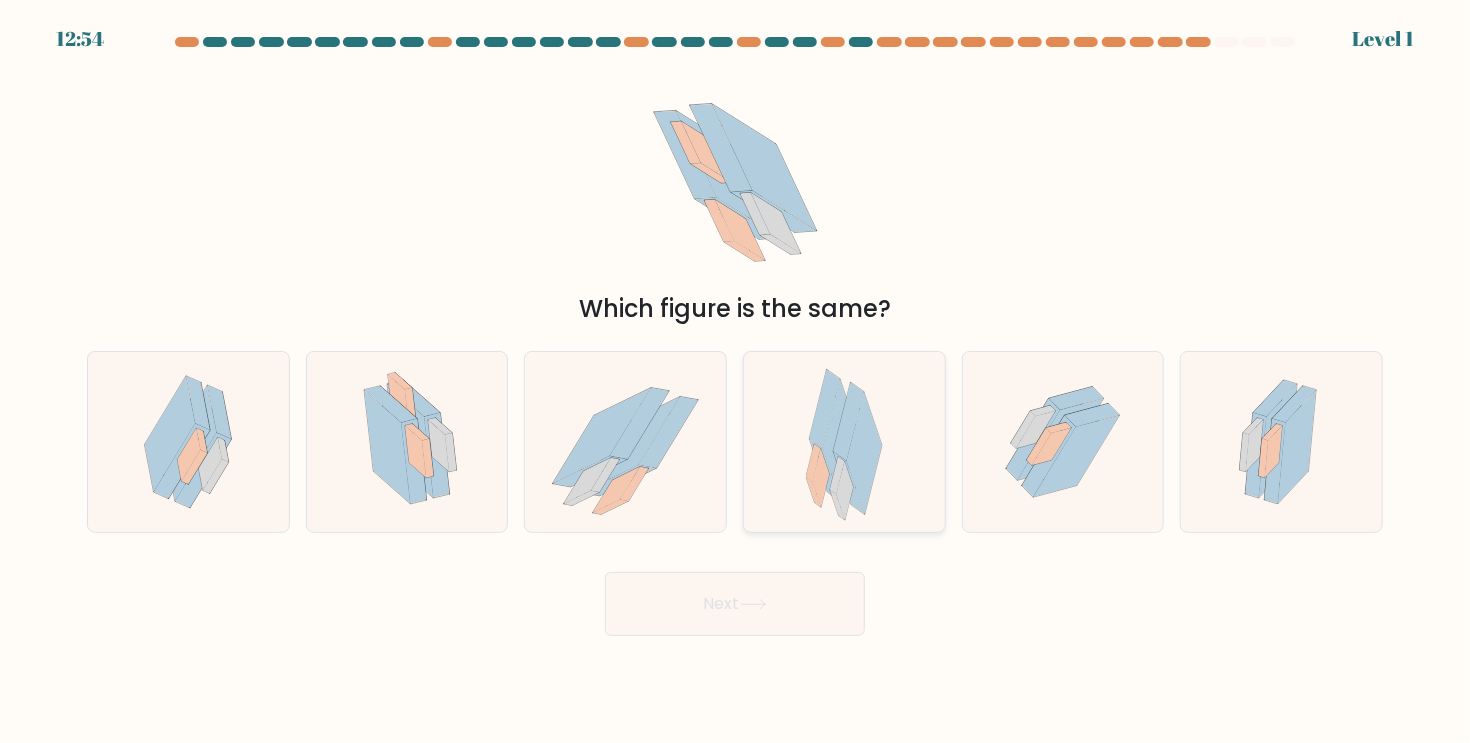 click 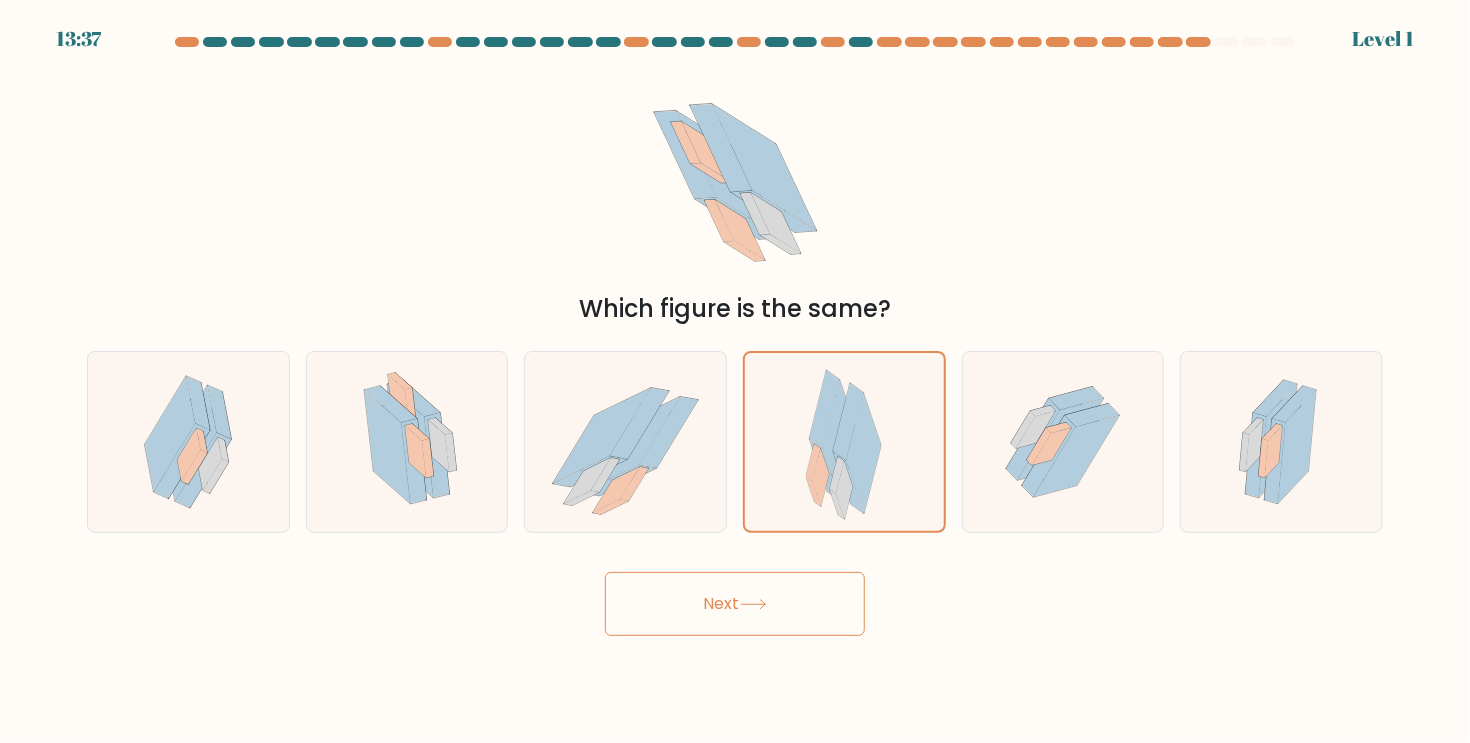 click on "Next" at bounding box center [735, 604] 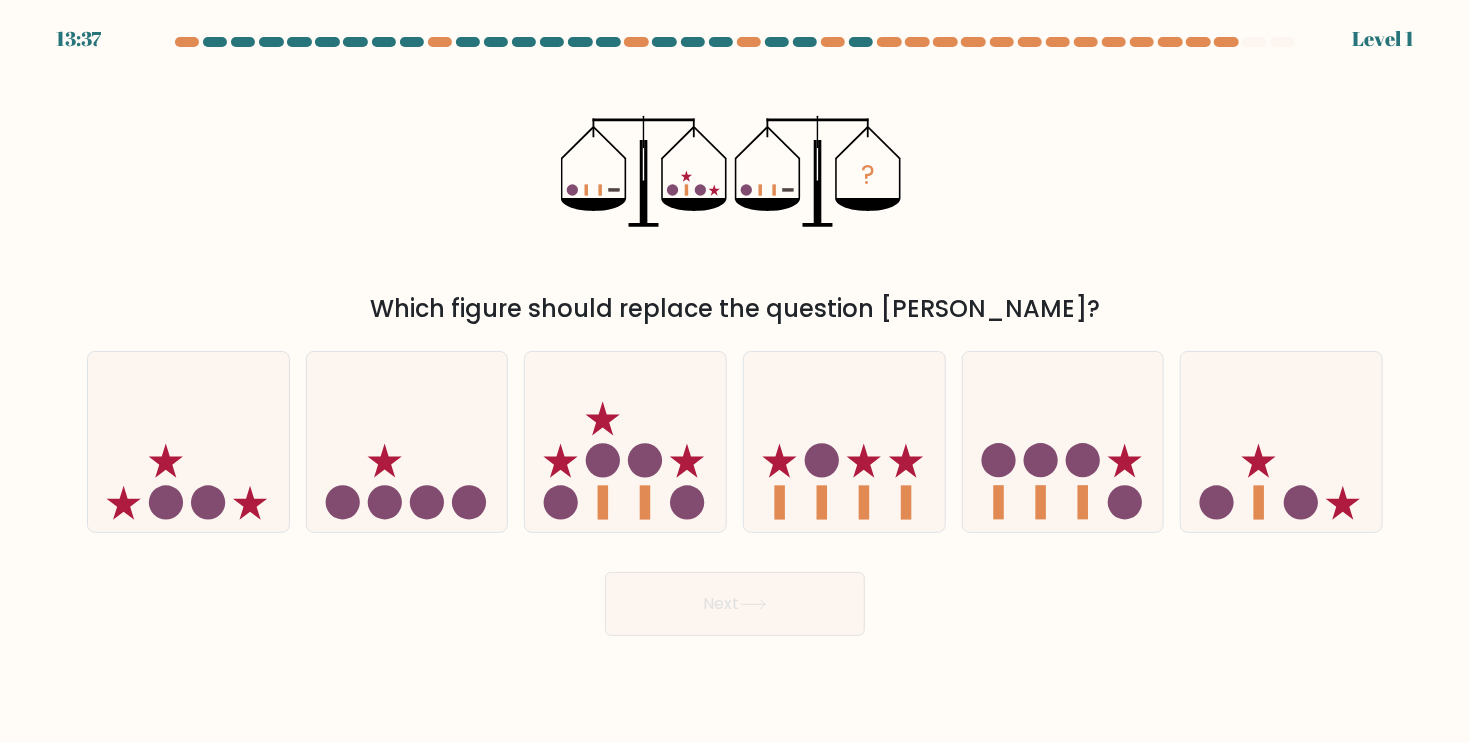 click 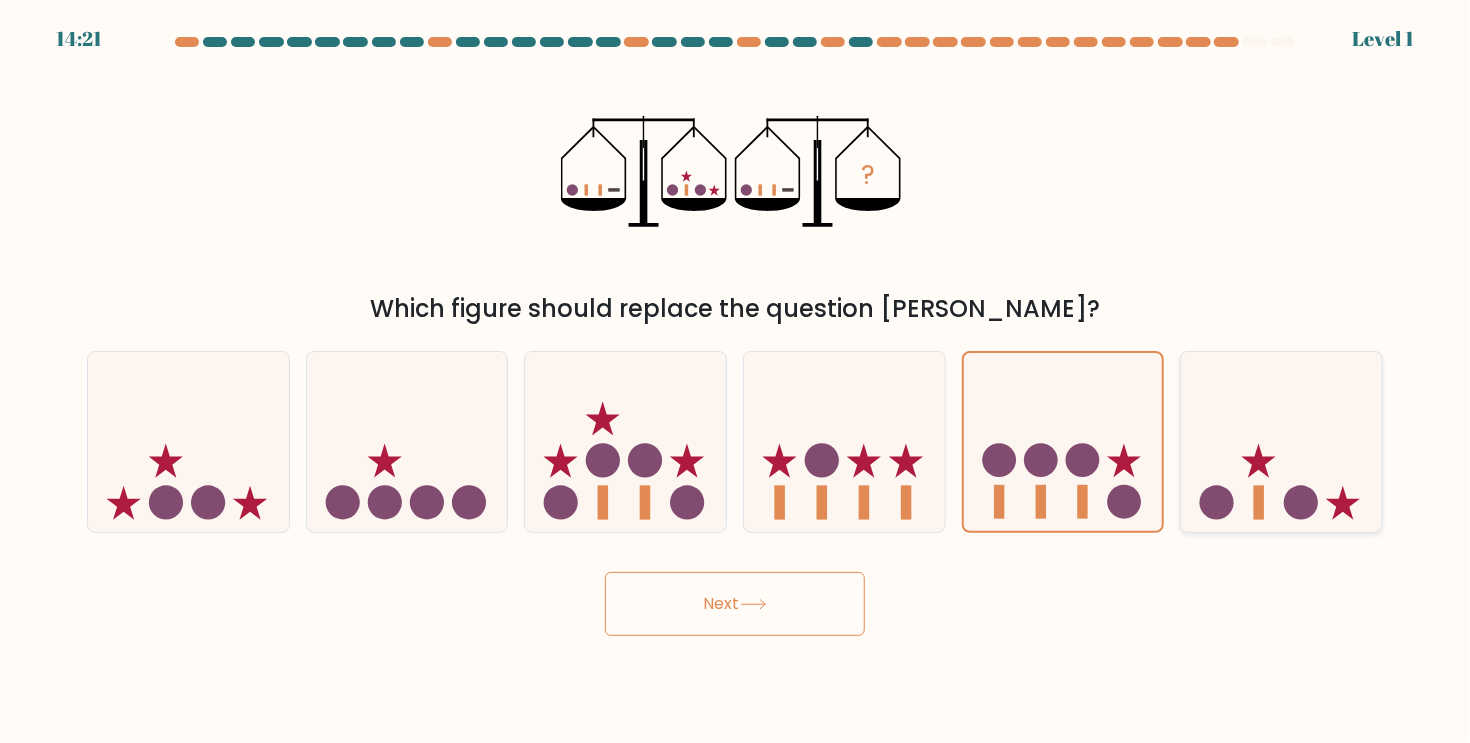 click 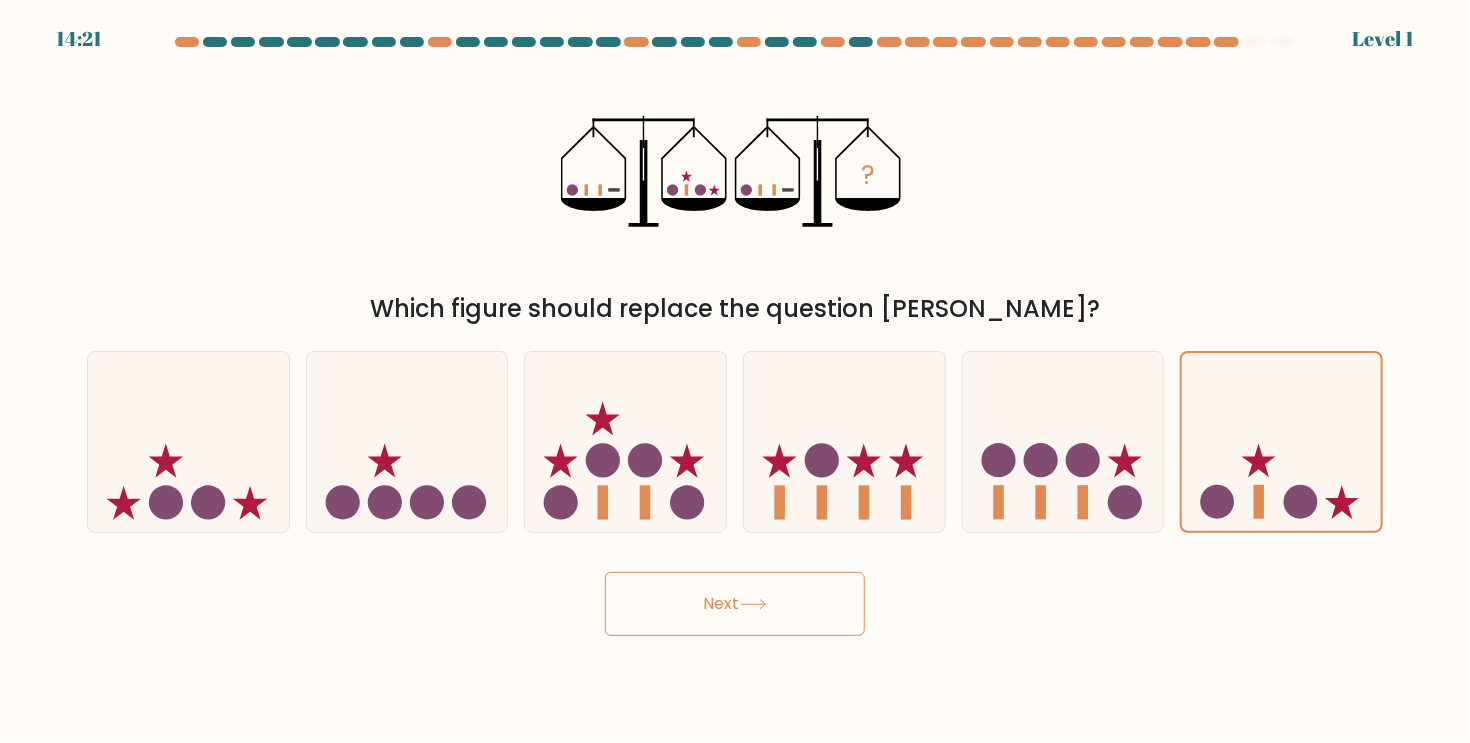 click on "Next" at bounding box center (735, 604) 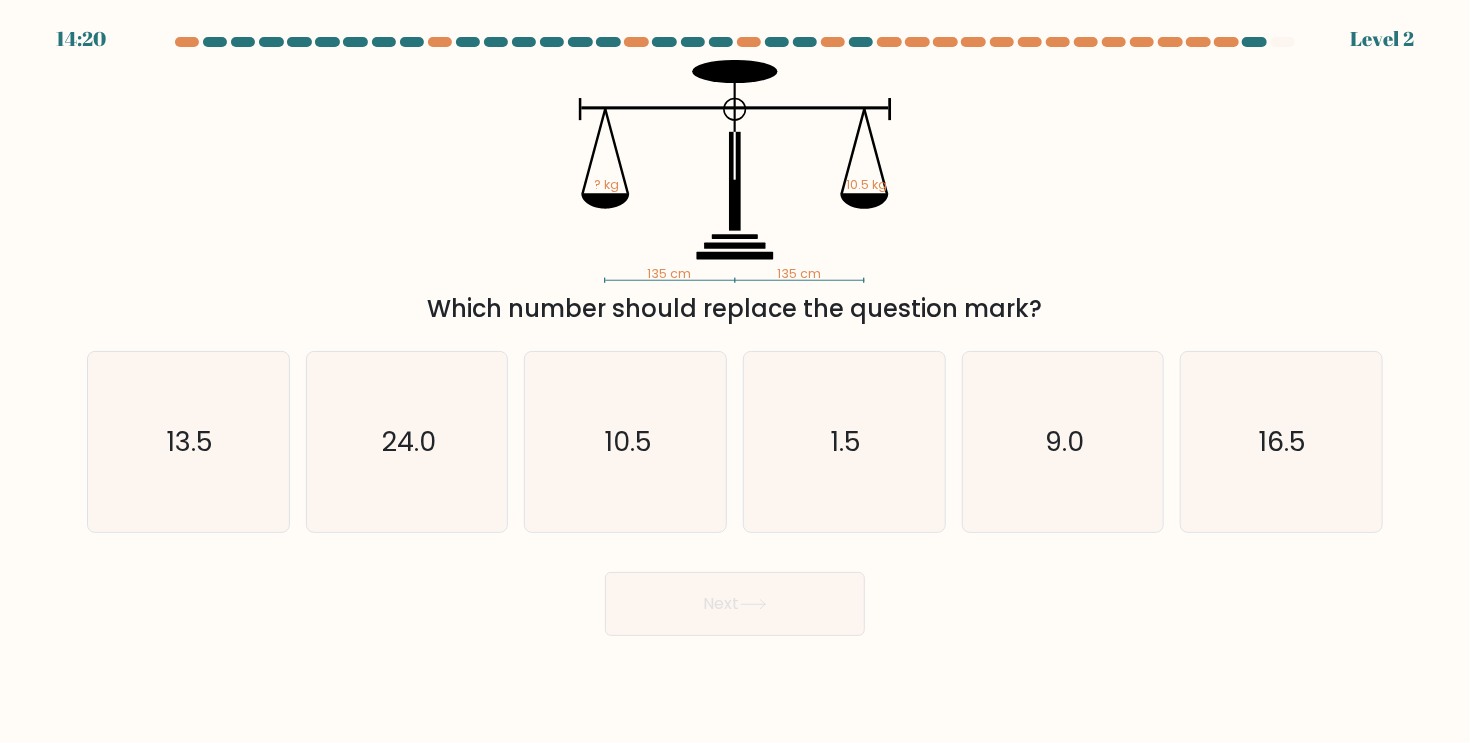 click on "10.5" 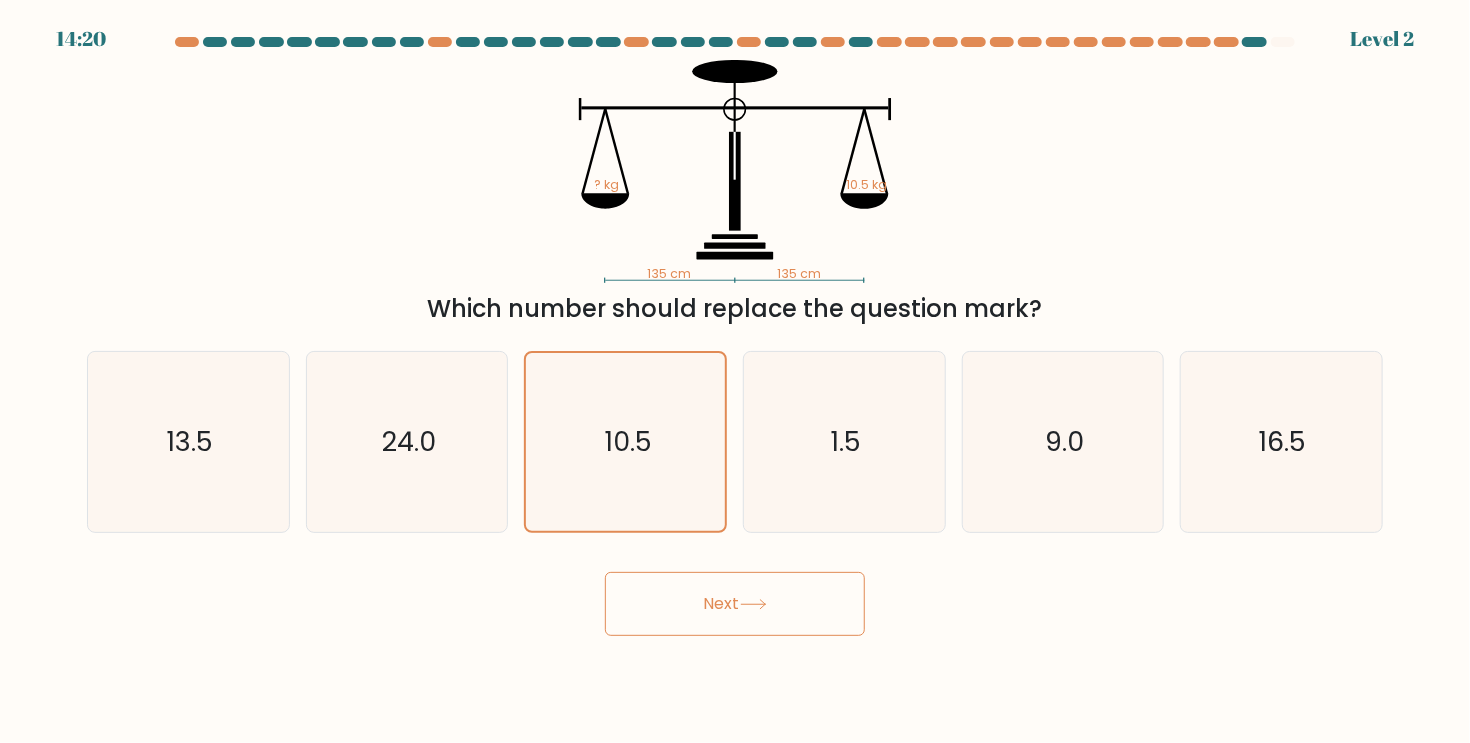 click on "Next" at bounding box center (735, 596) 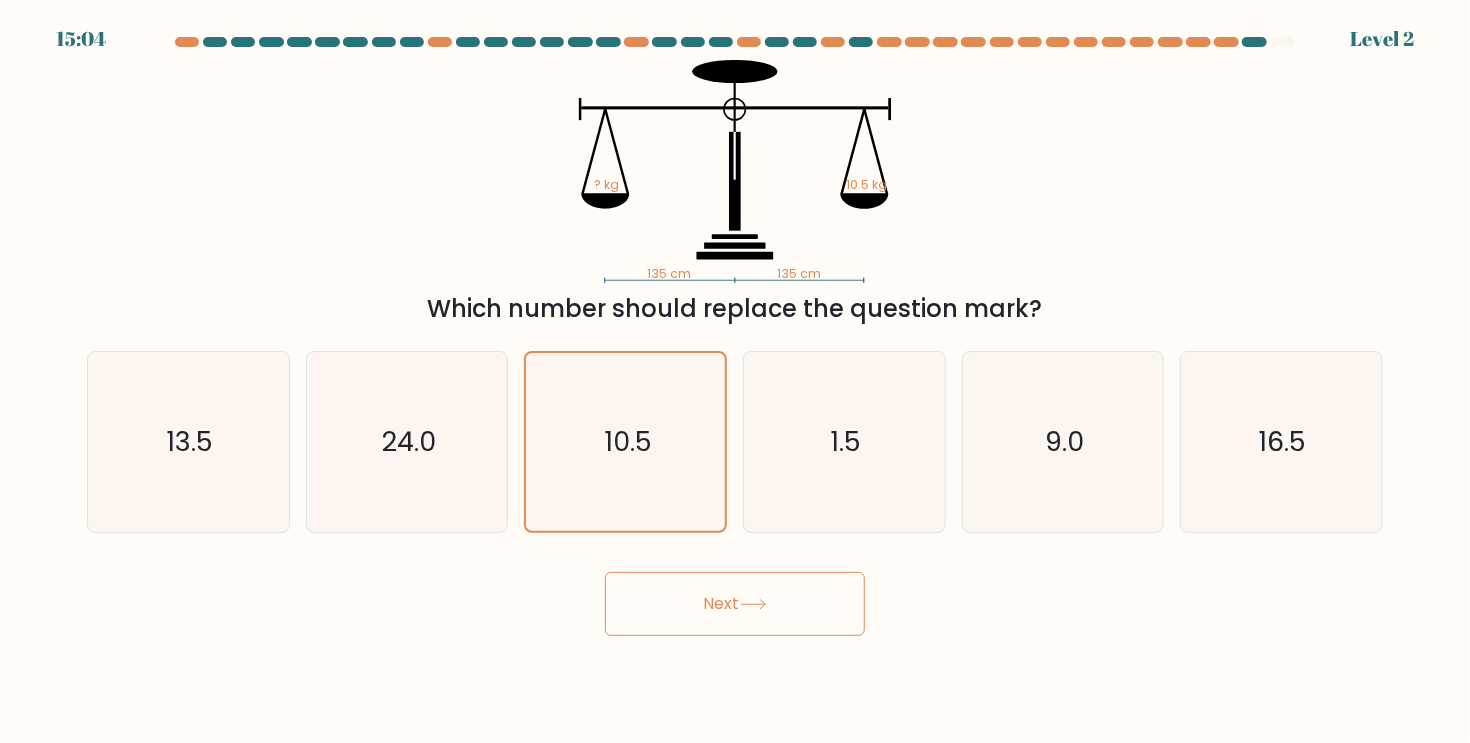 click on "Next" at bounding box center [735, 604] 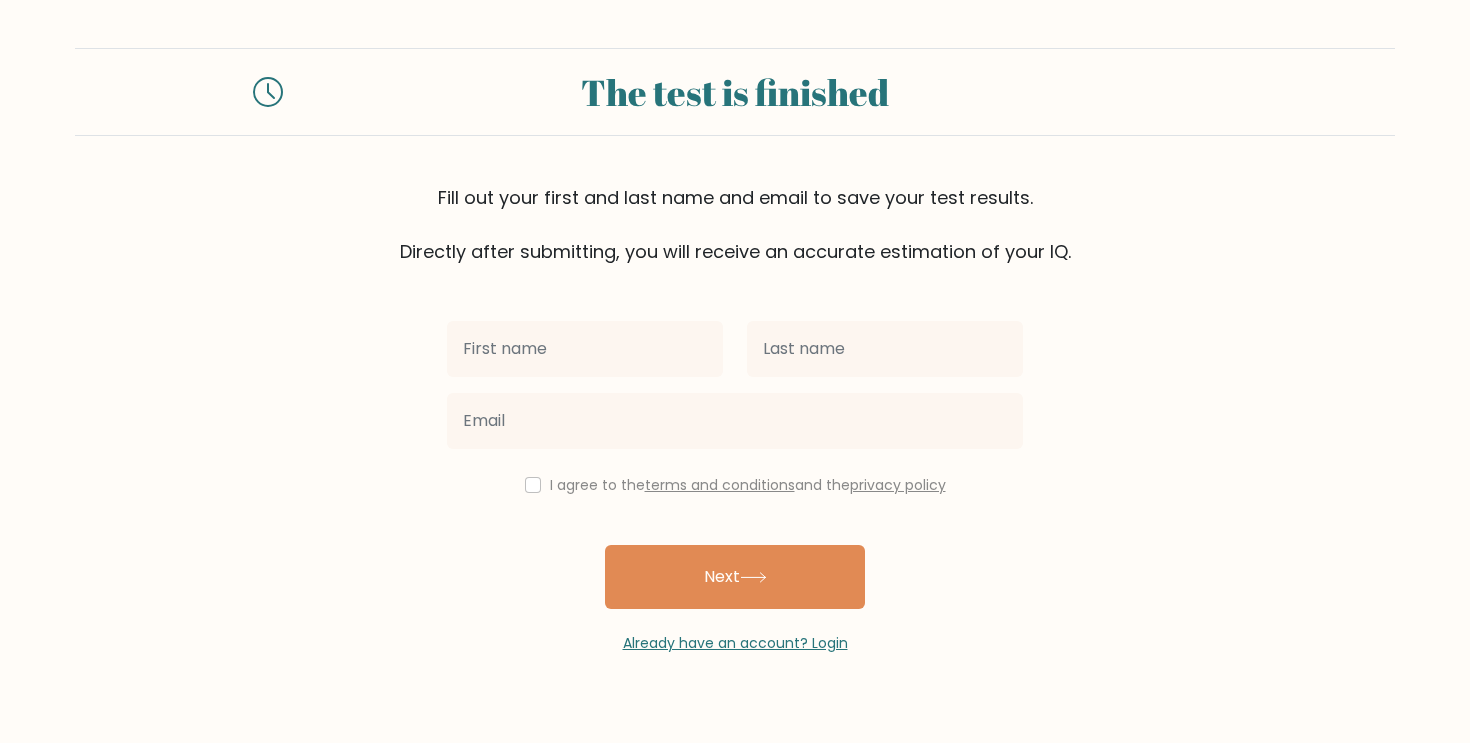 scroll, scrollTop: 0, scrollLeft: 0, axis: both 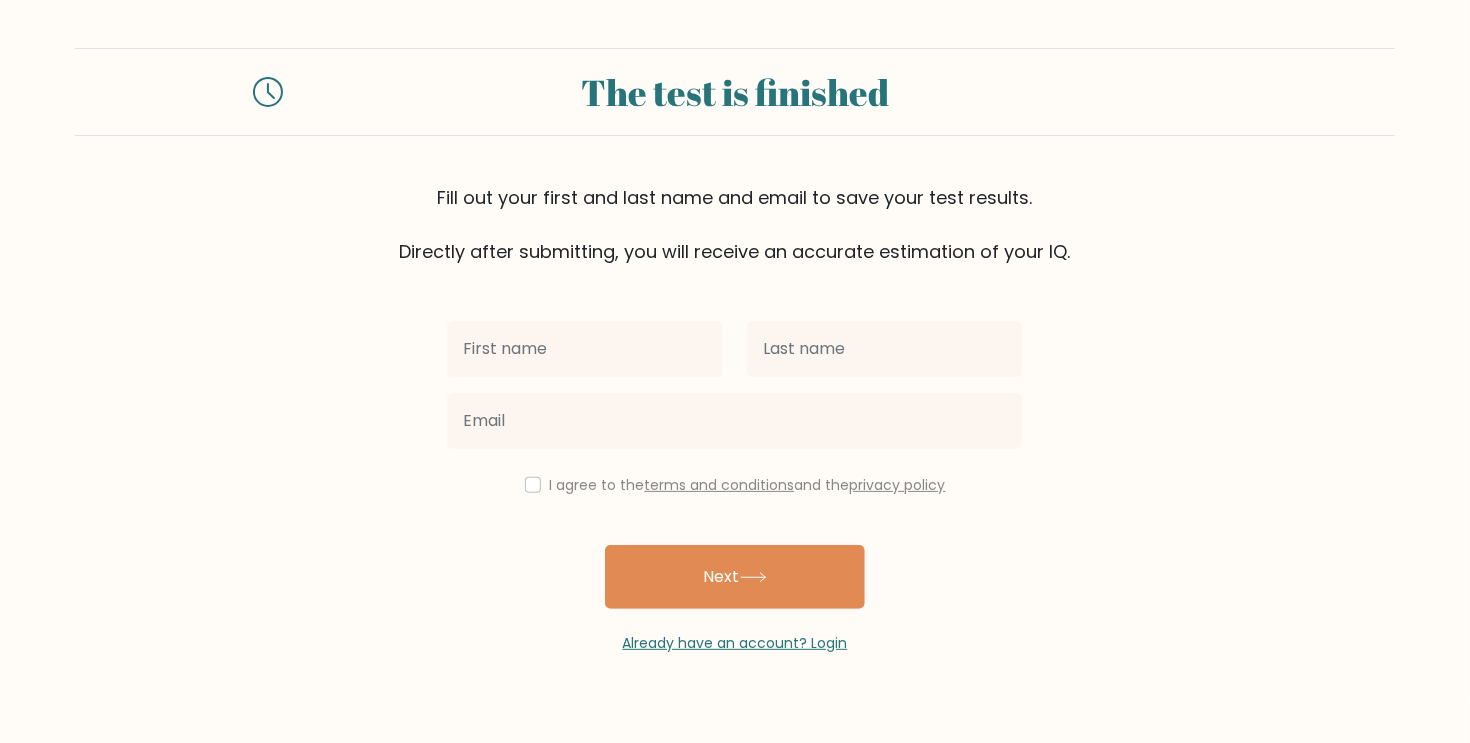 click on "I agree to the  terms and conditions  and the  privacy policy" at bounding box center [735, 485] 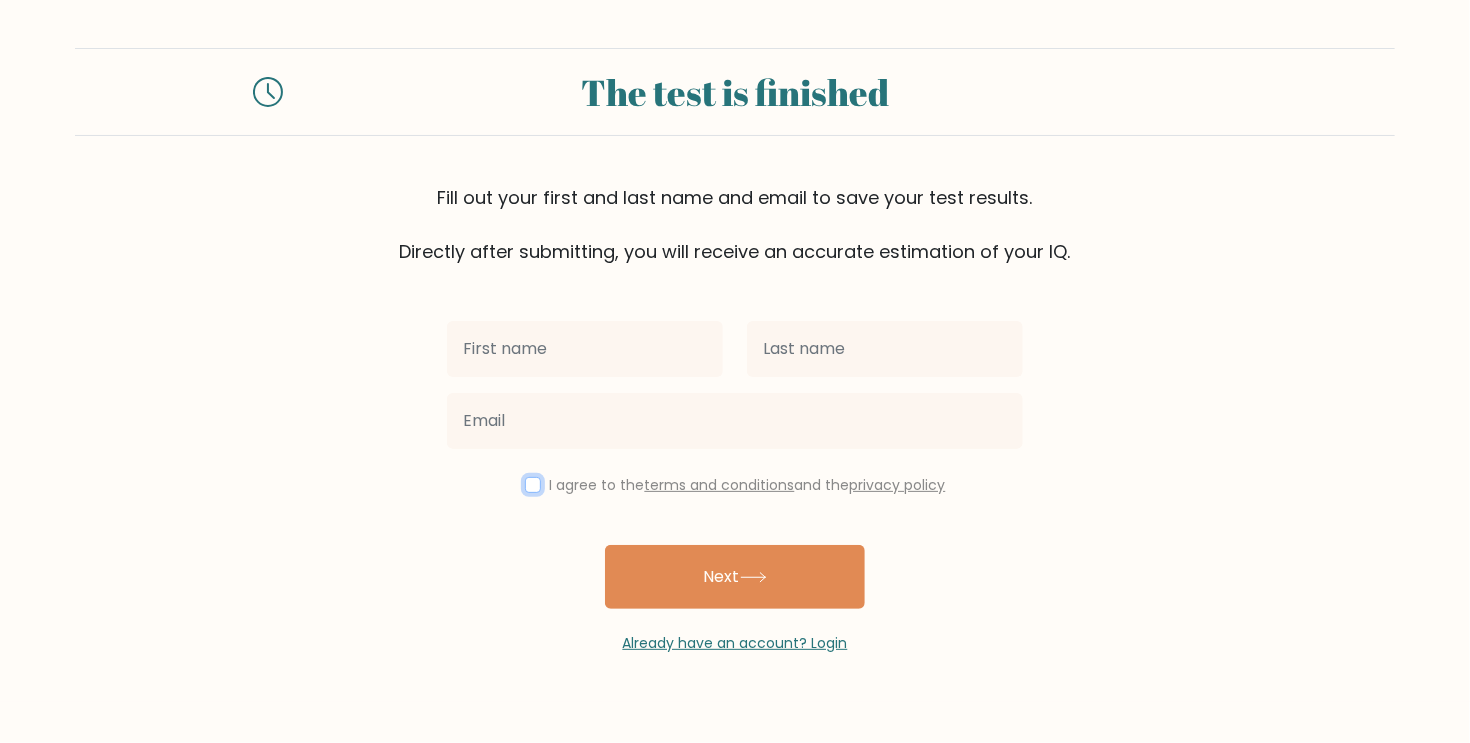 click at bounding box center [533, 485] 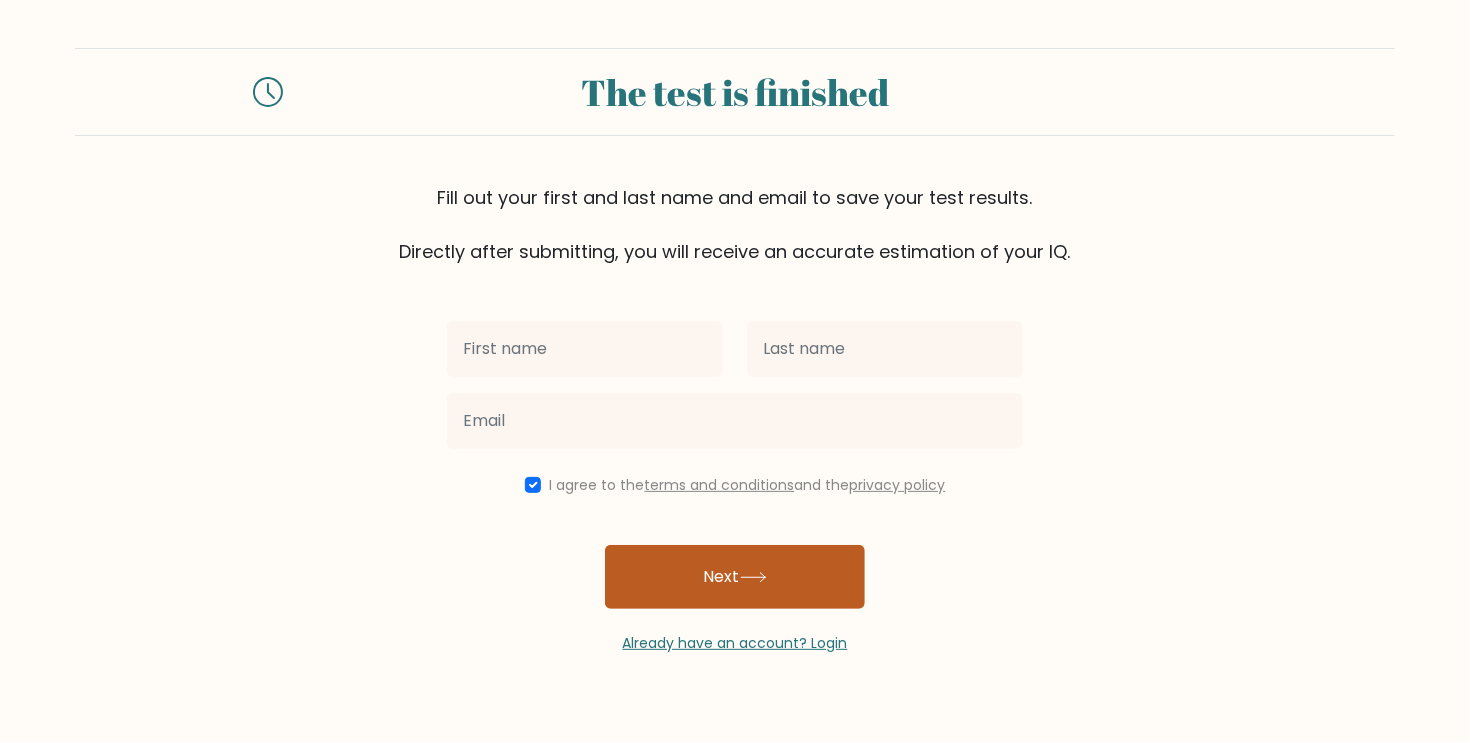 click on "Next" at bounding box center (735, 577) 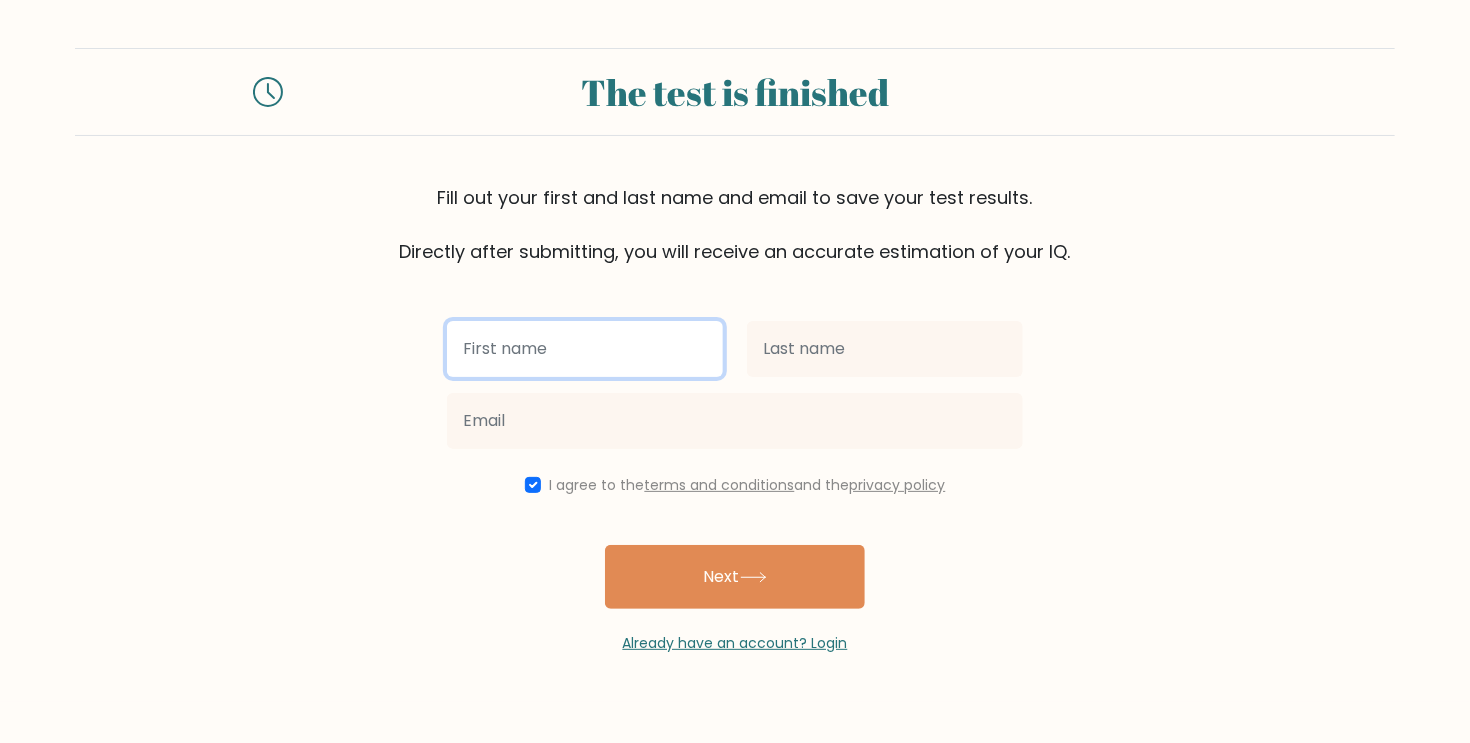 click at bounding box center (585, 349) 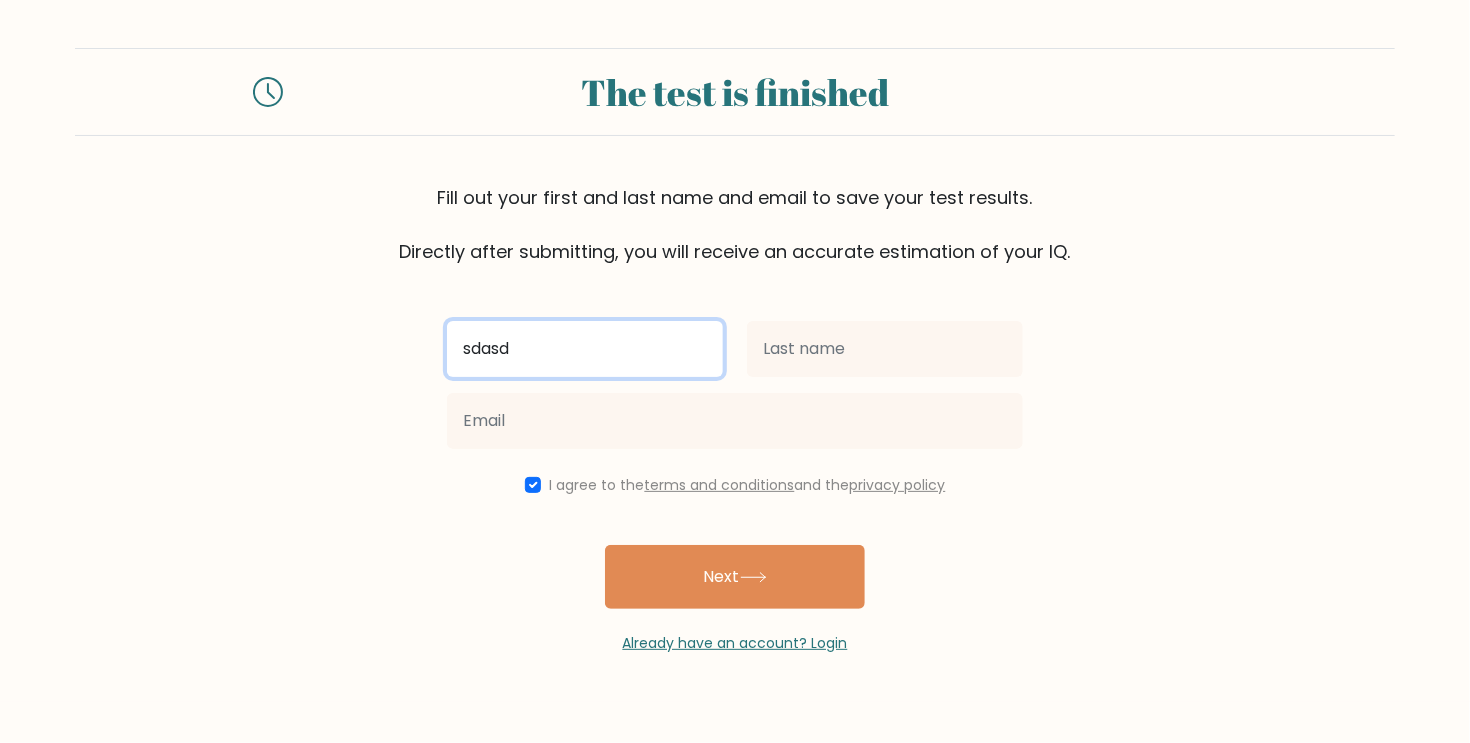 type on "sdasd" 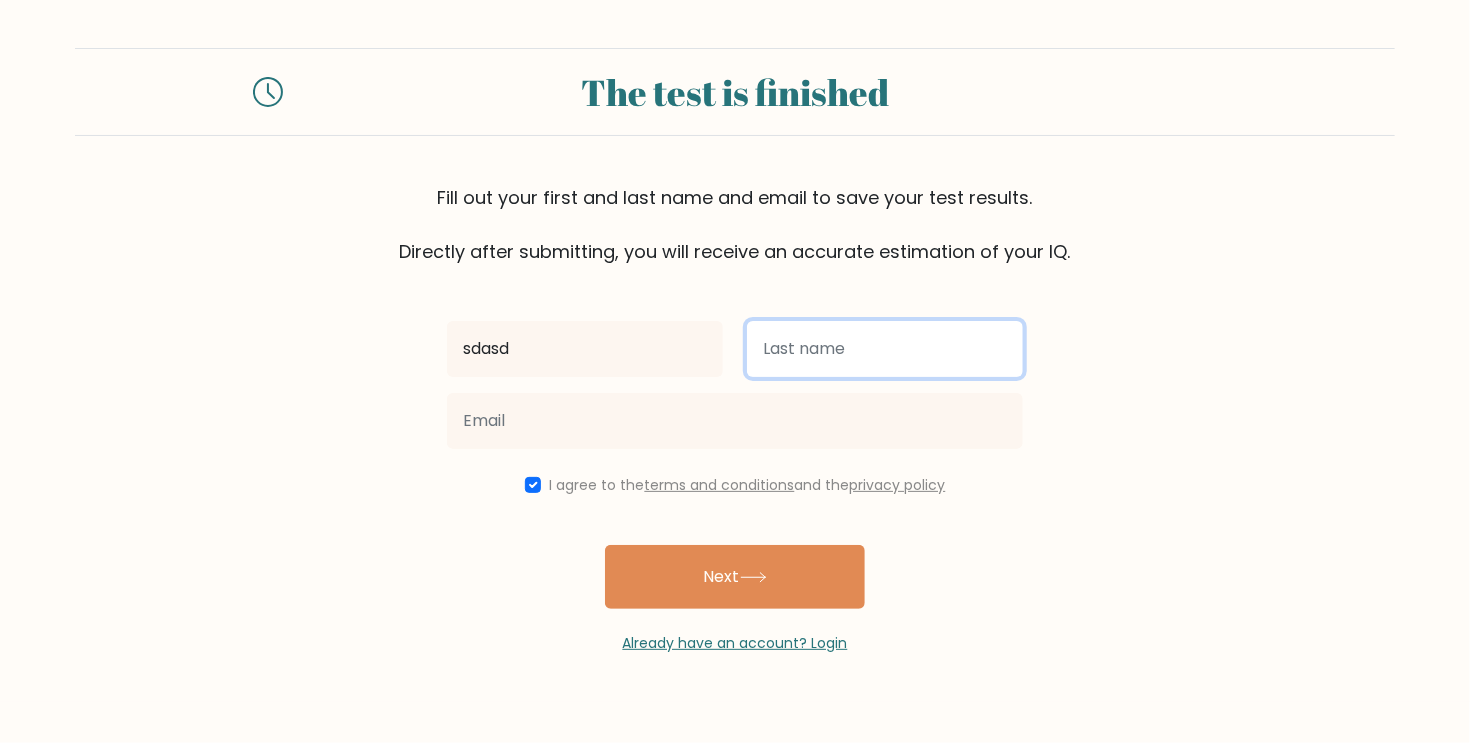 click at bounding box center (885, 349) 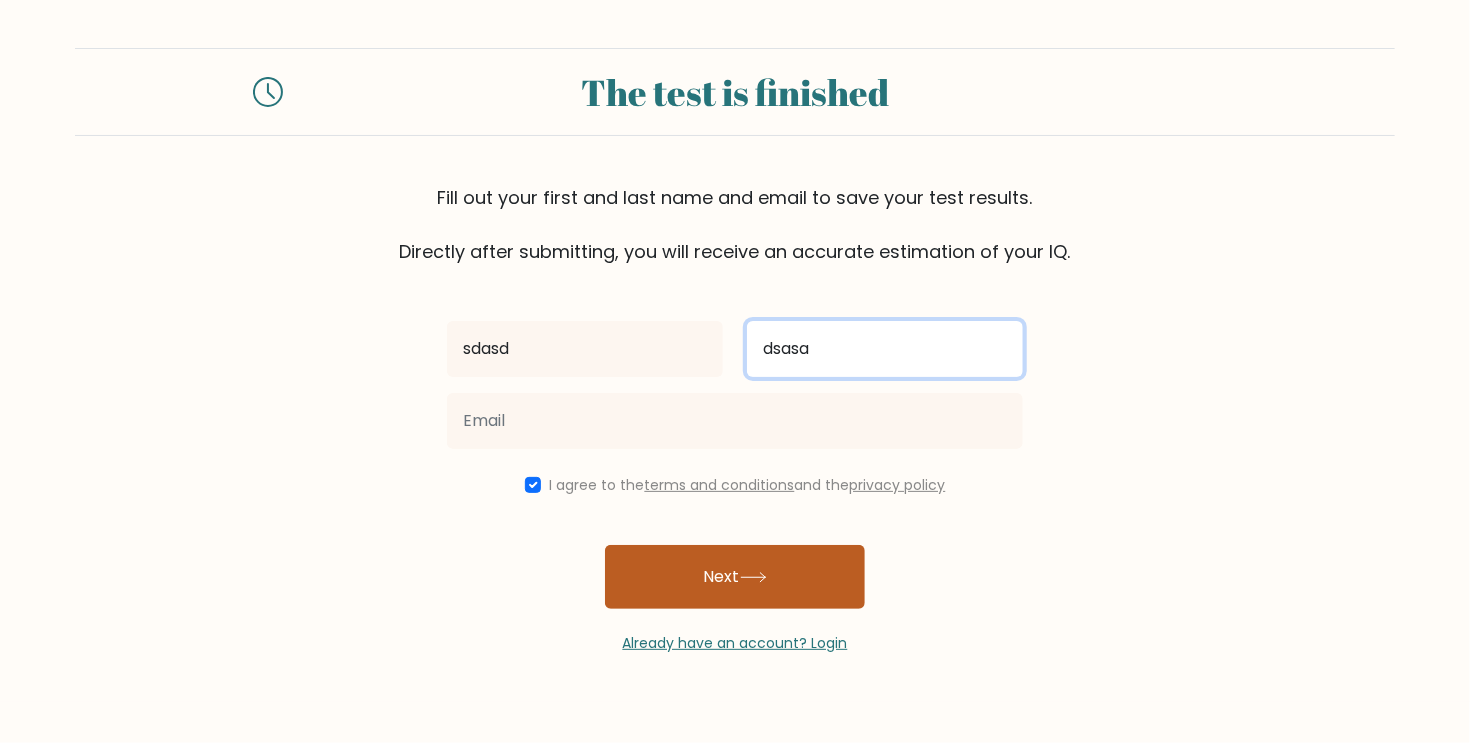 type on "dsasa" 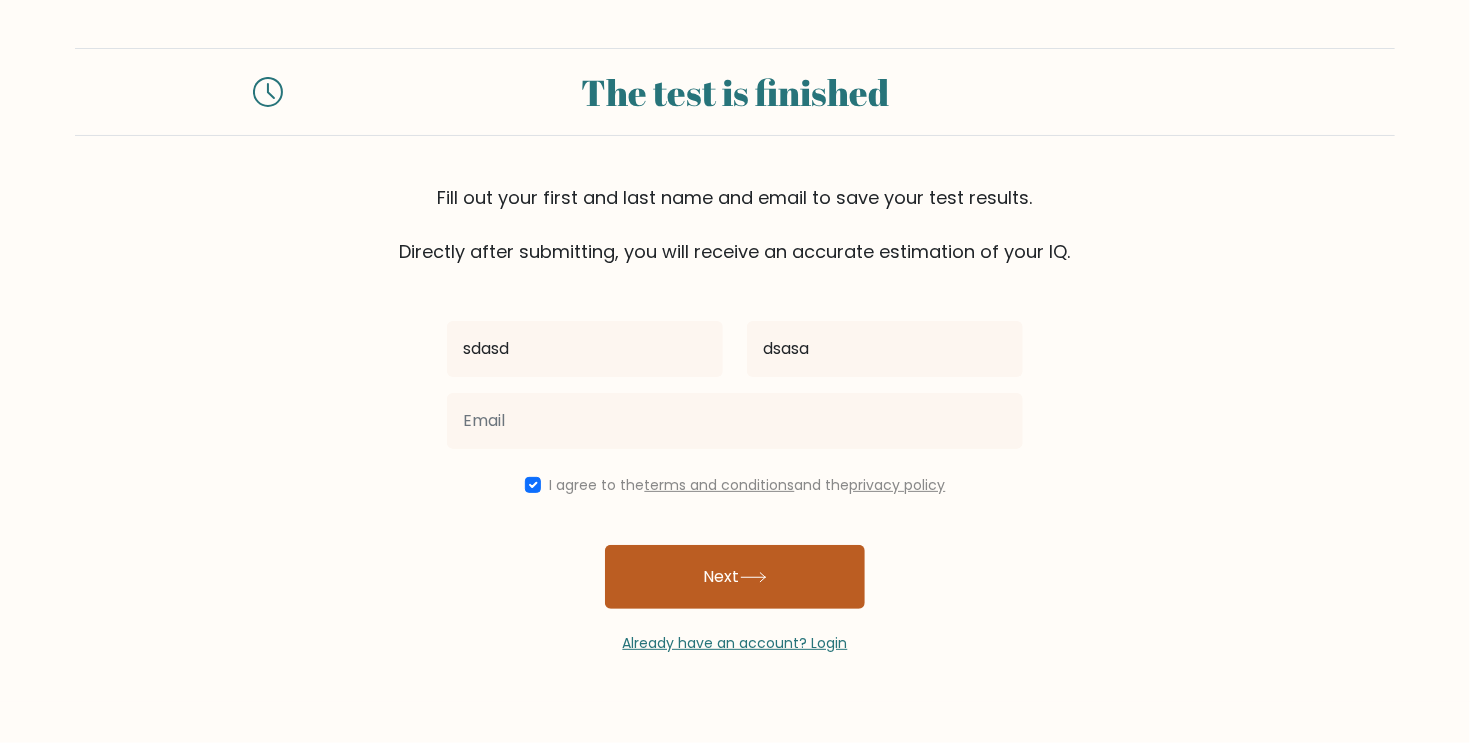 click on "Next" at bounding box center (735, 577) 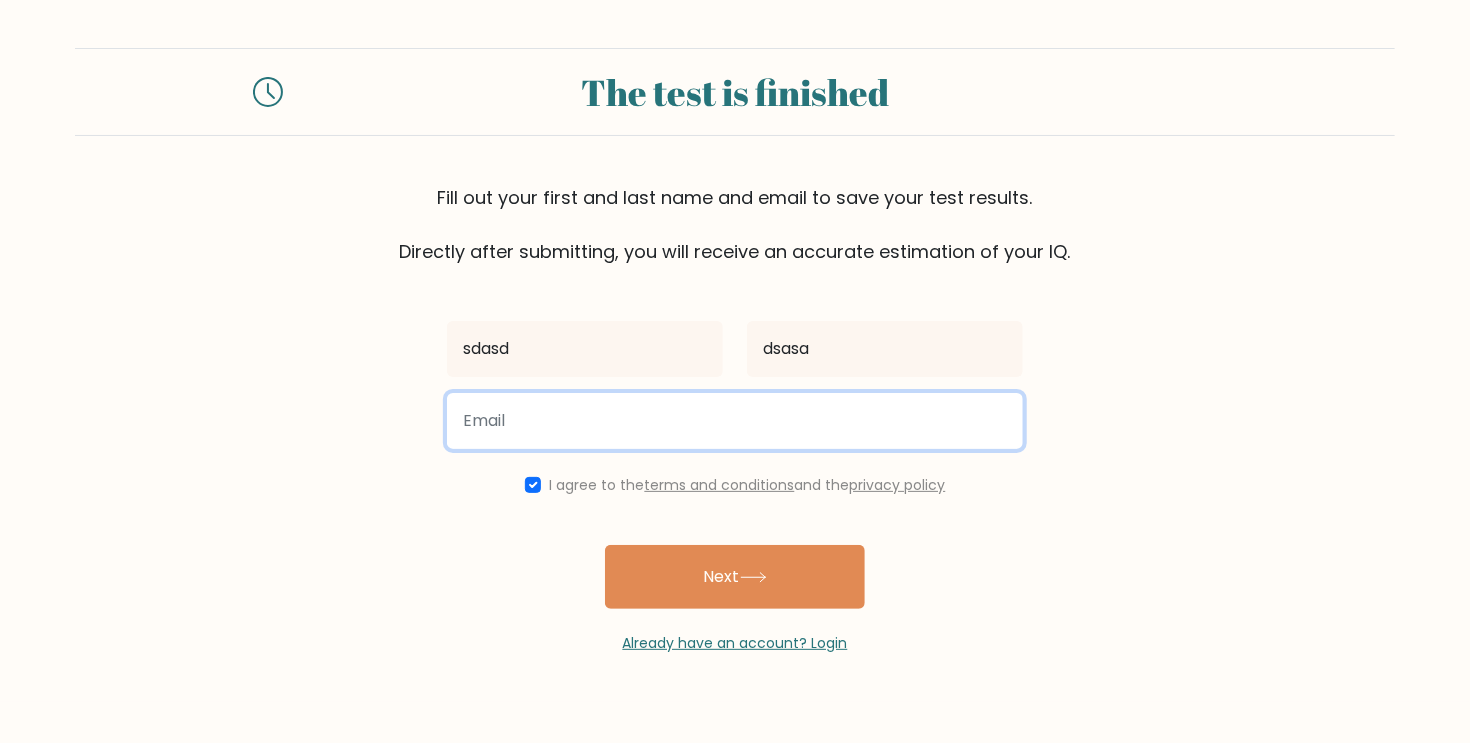 click at bounding box center [735, 421] 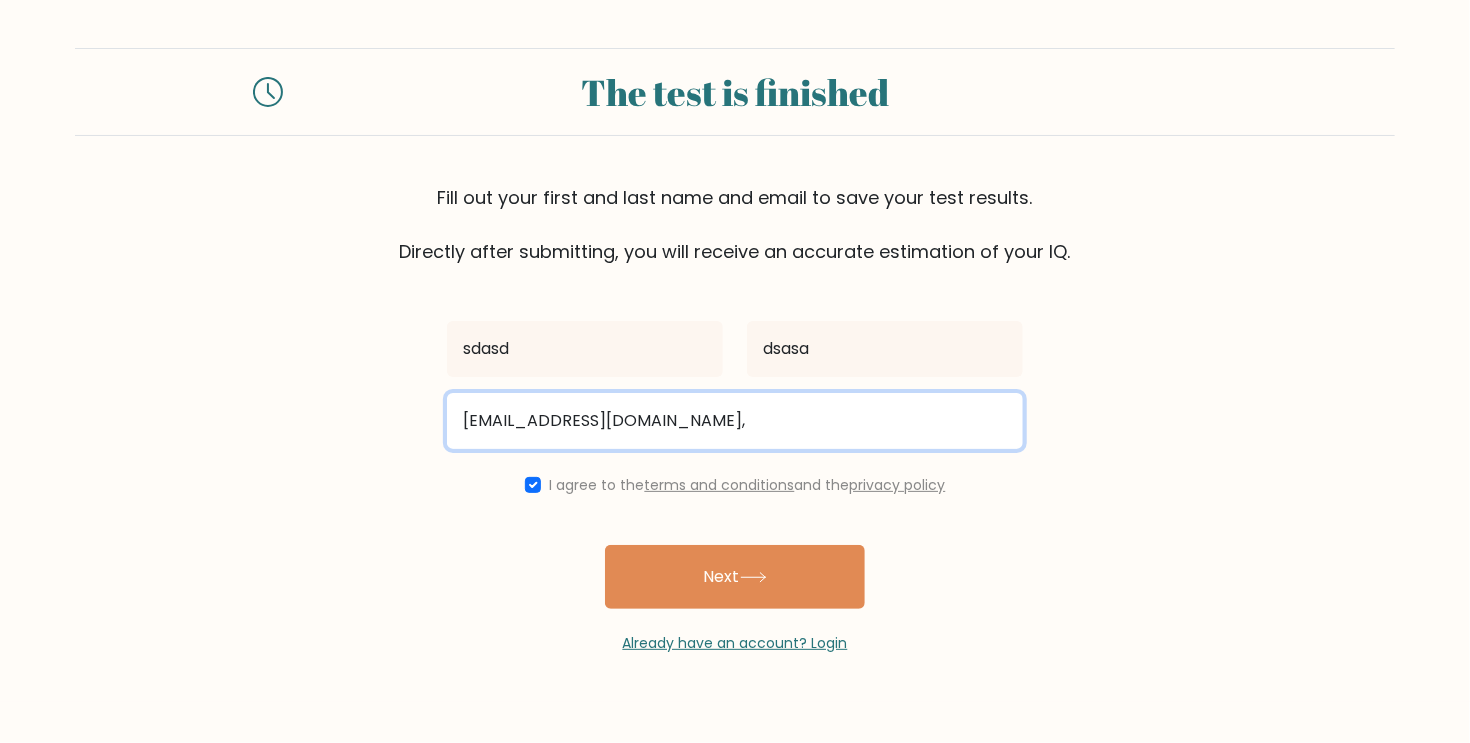 click on "sadsa@gmmail.co," at bounding box center [735, 421] 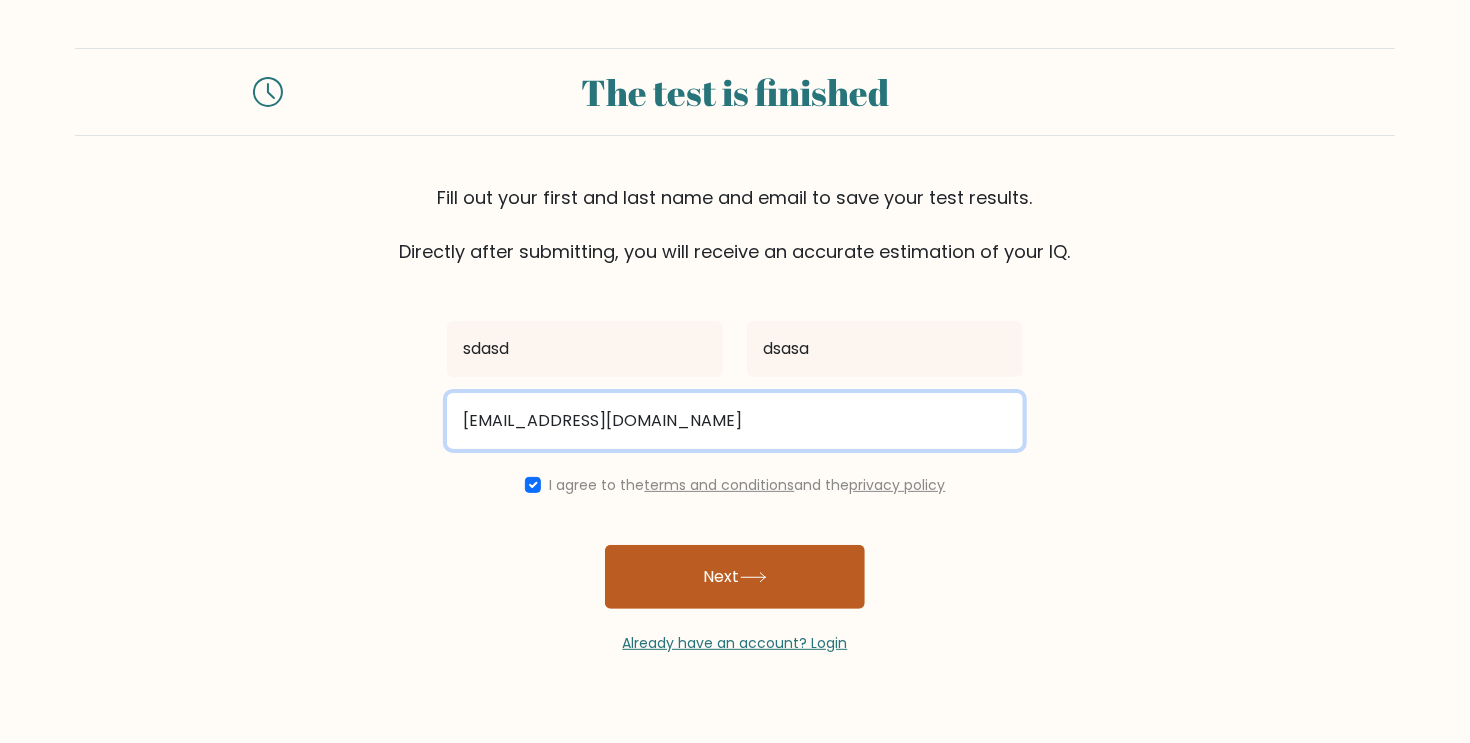 type on "sadsa@gmail.com" 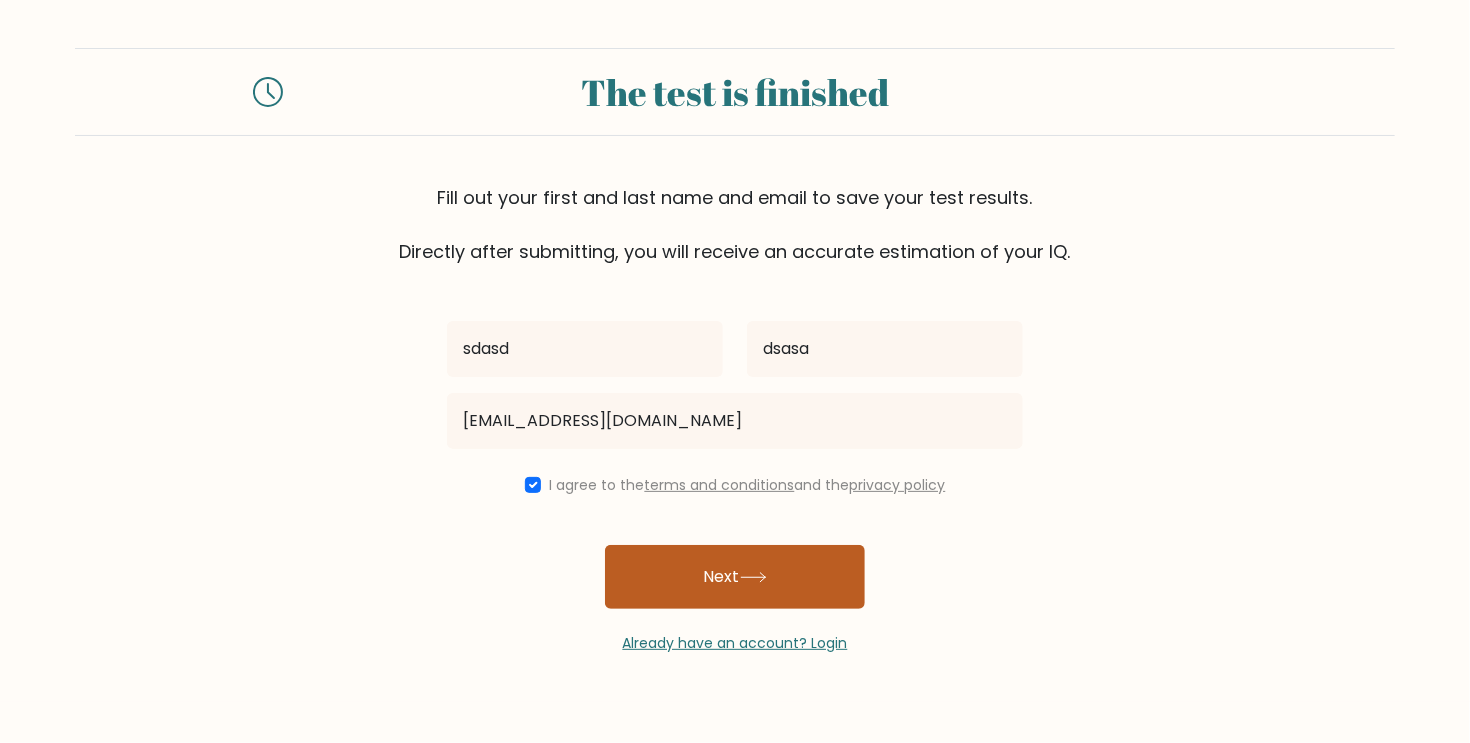 click on "Next" at bounding box center (735, 577) 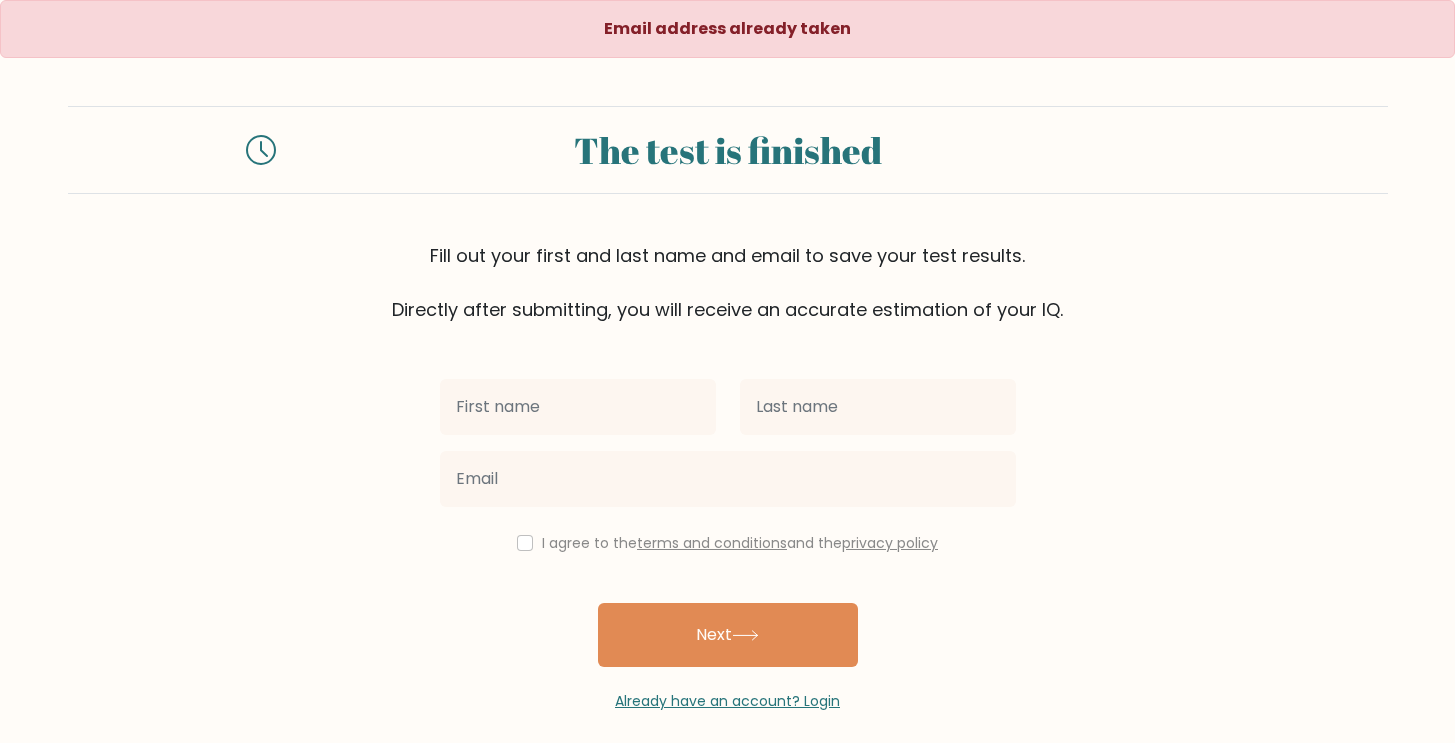 scroll, scrollTop: 0, scrollLeft: 0, axis: both 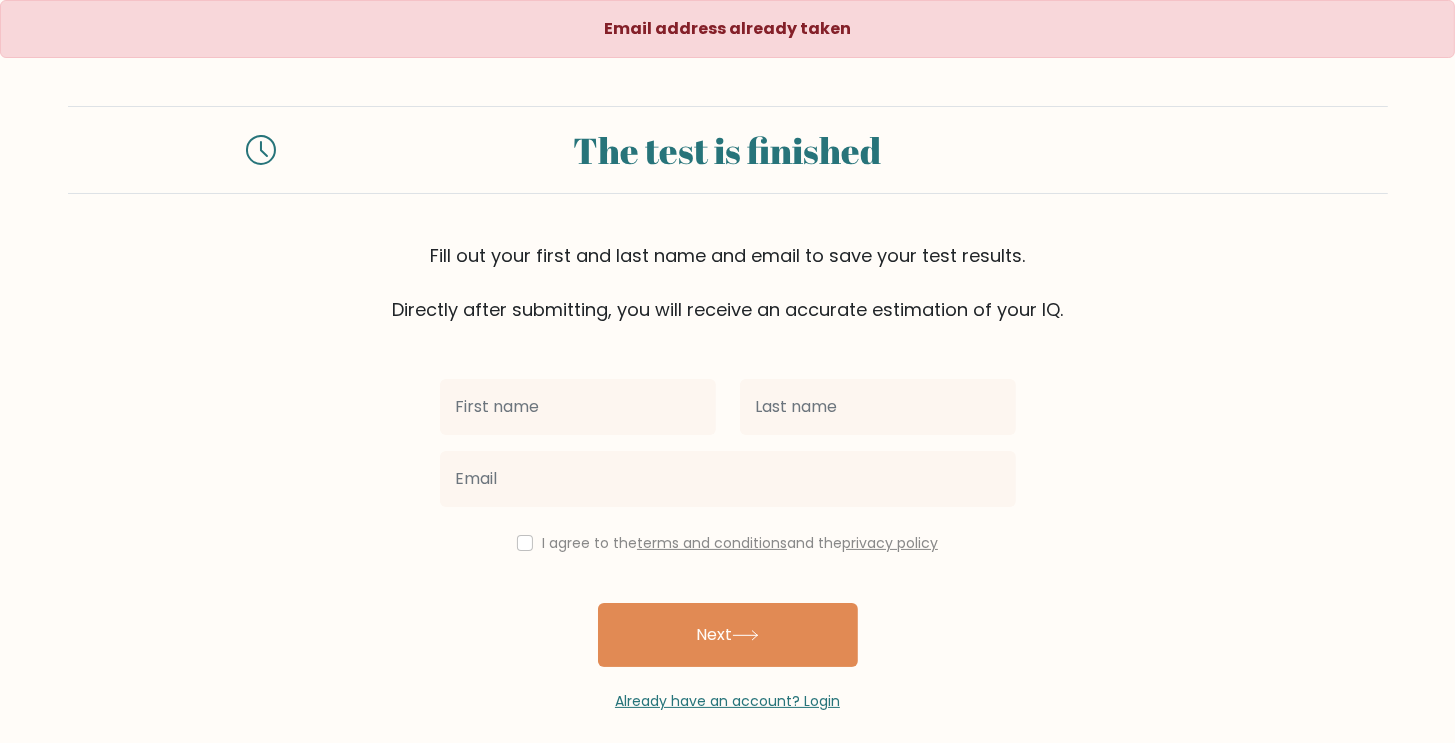 click at bounding box center (578, 407) 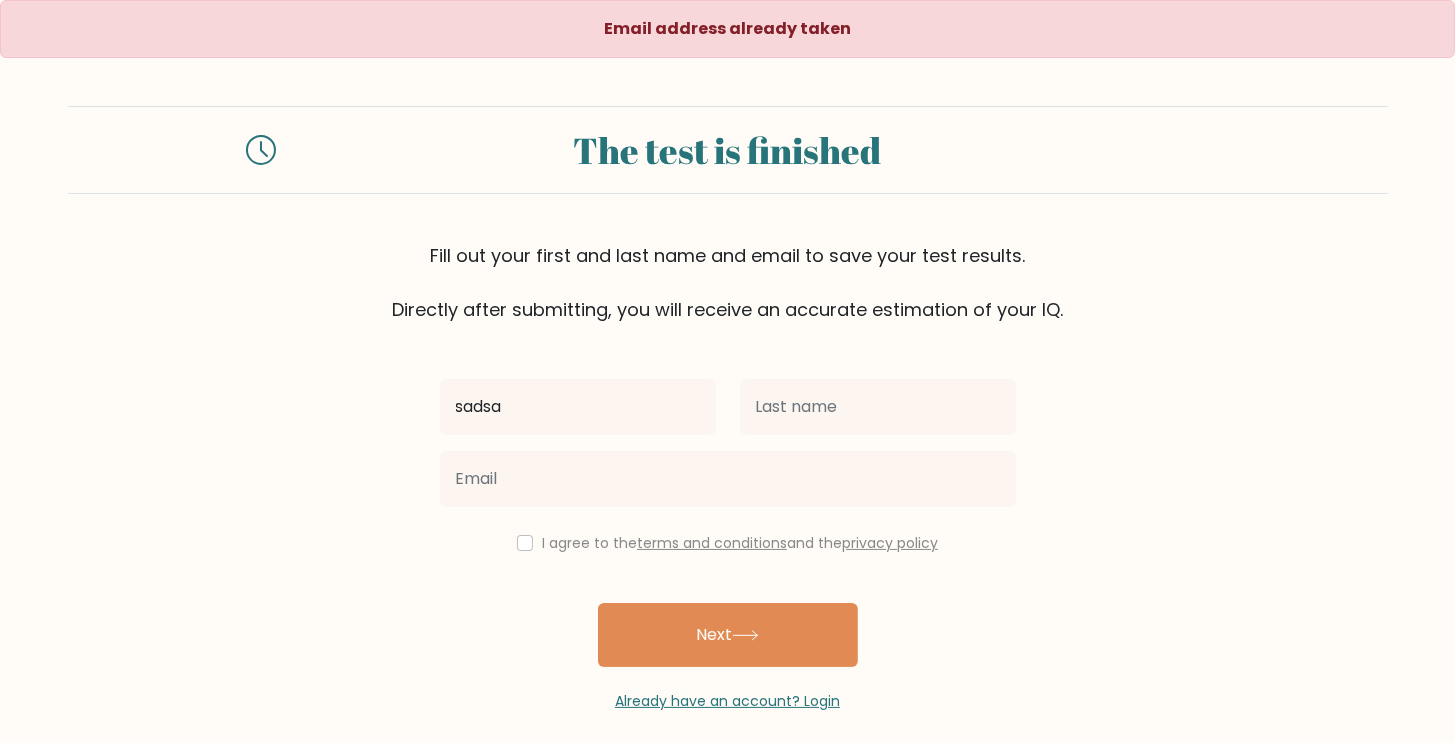 type on "sadsa" 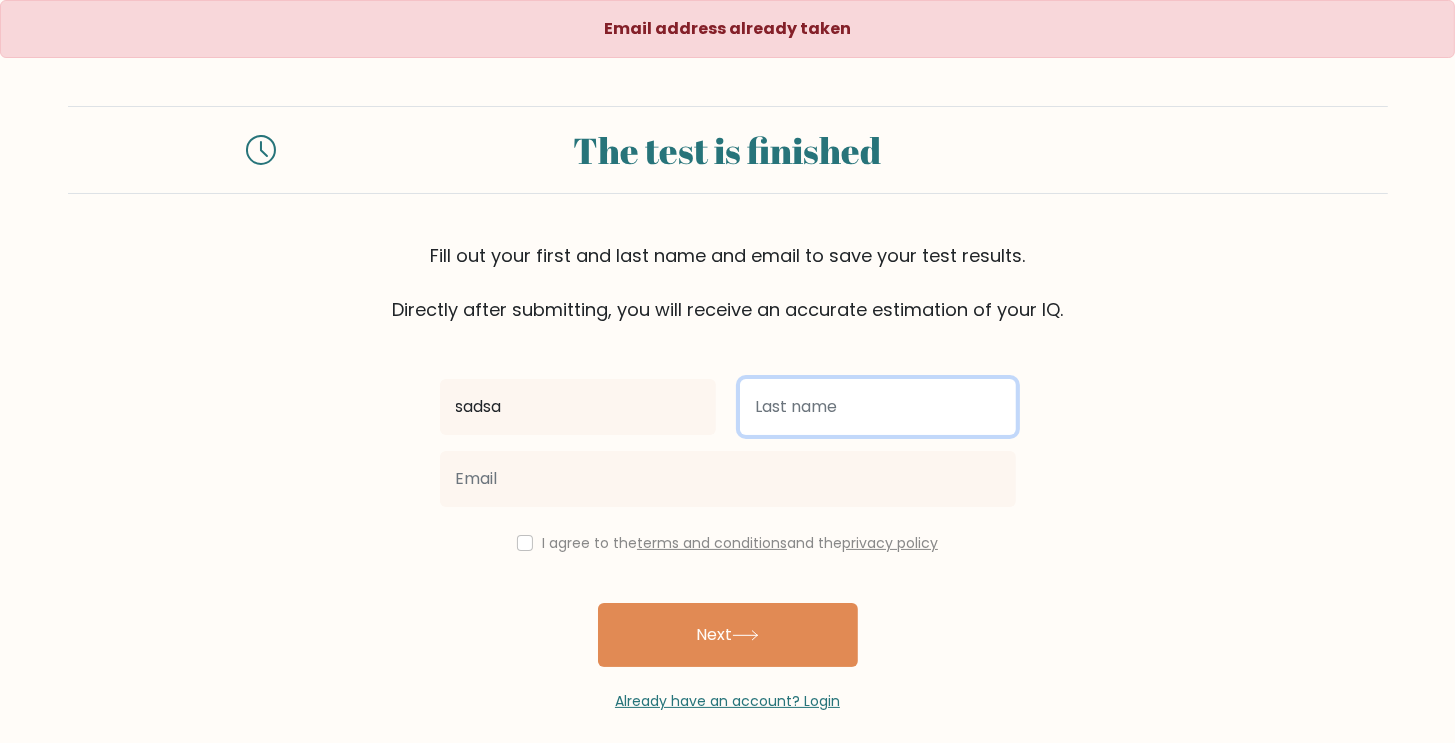 click at bounding box center [878, 407] 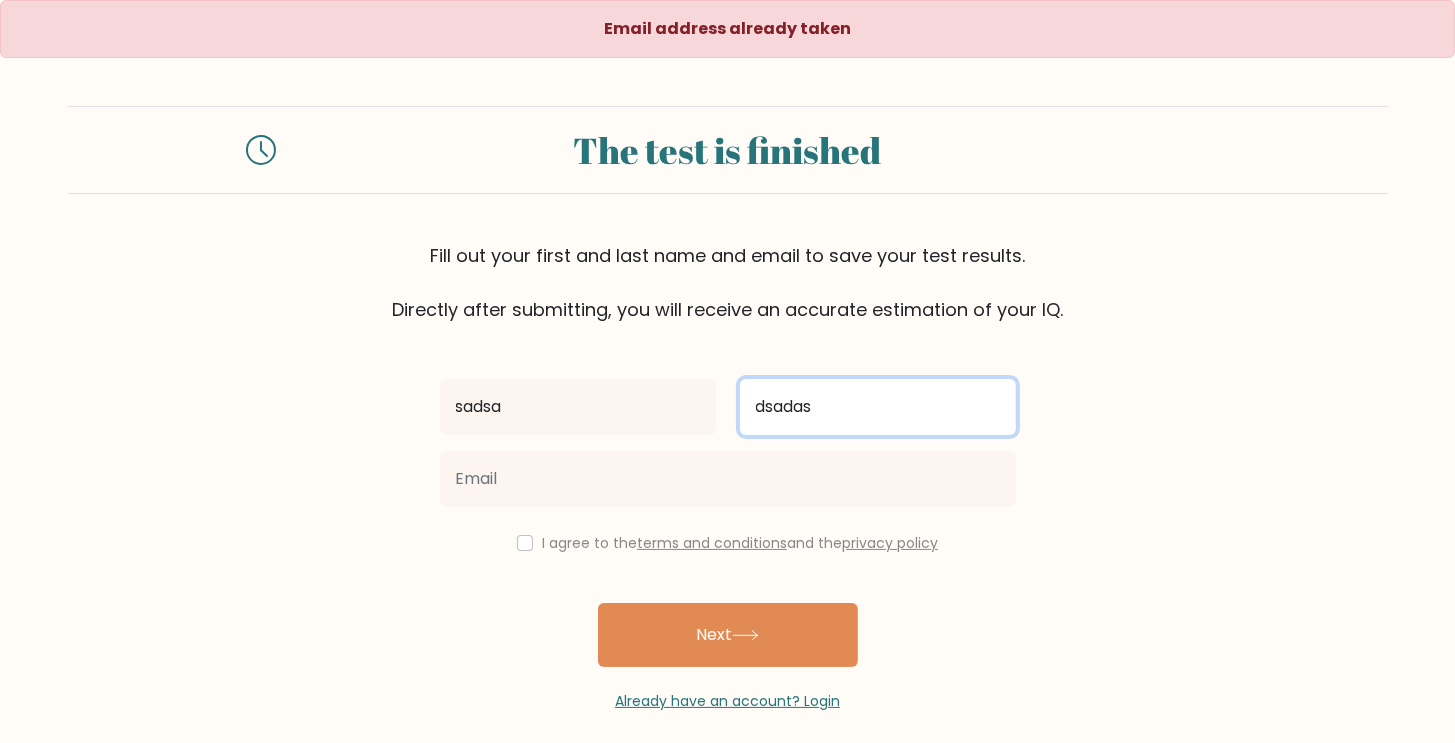 type on "dsadas" 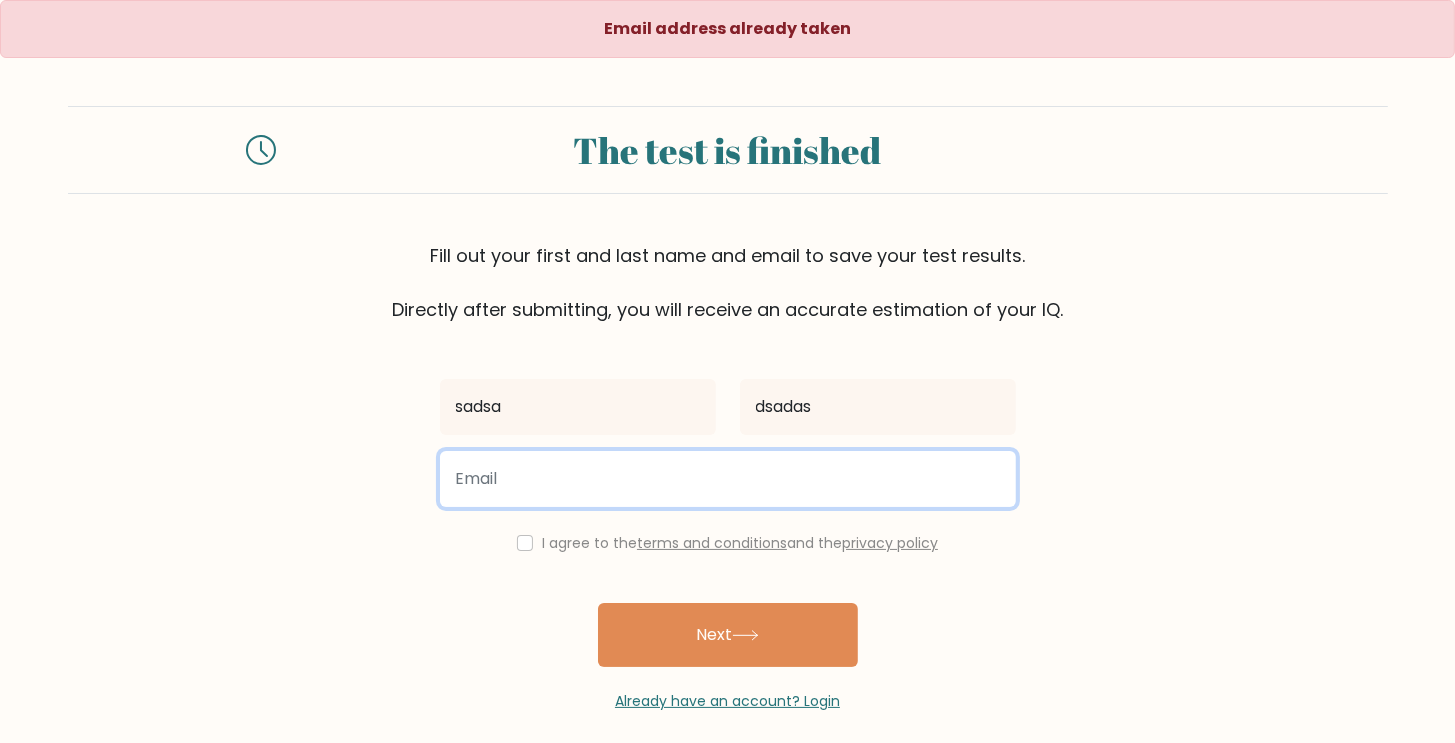 click at bounding box center [728, 479] 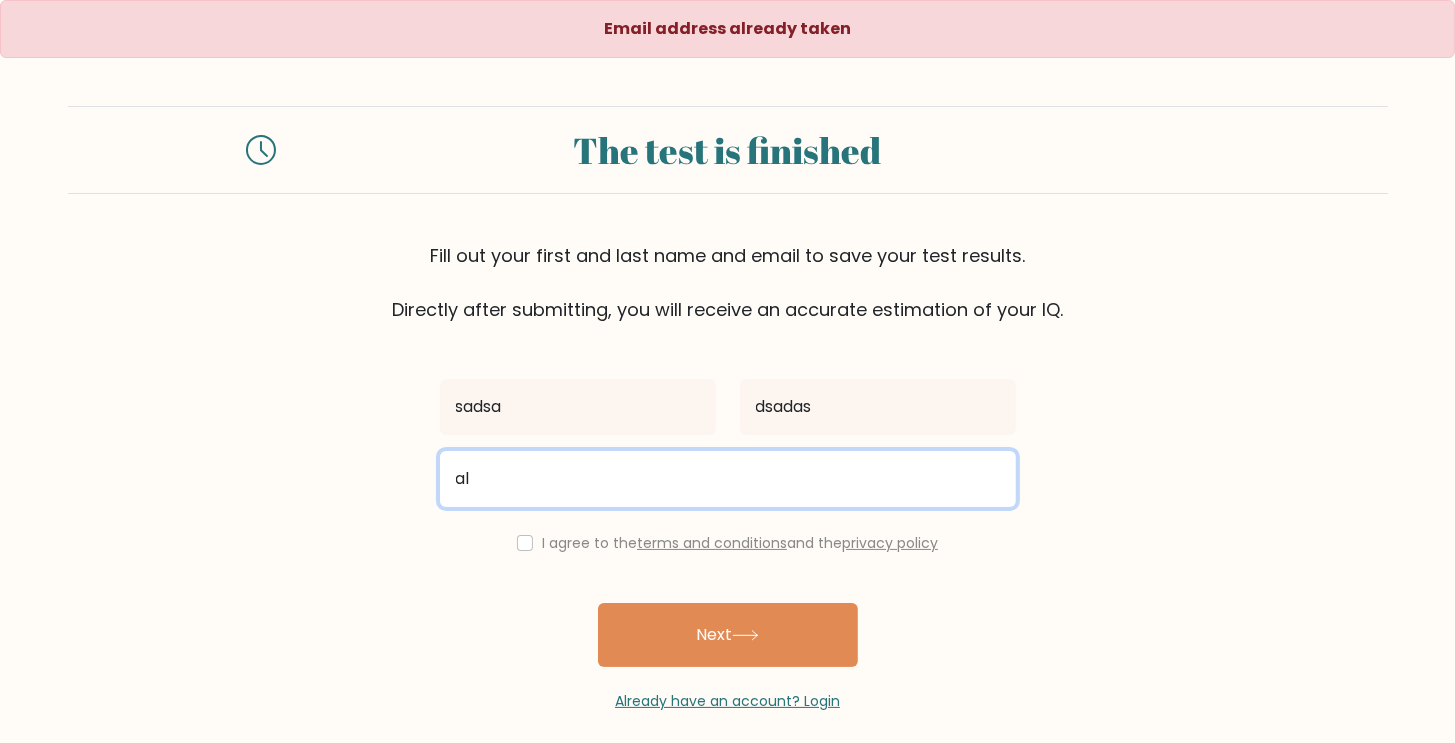 type on "a" 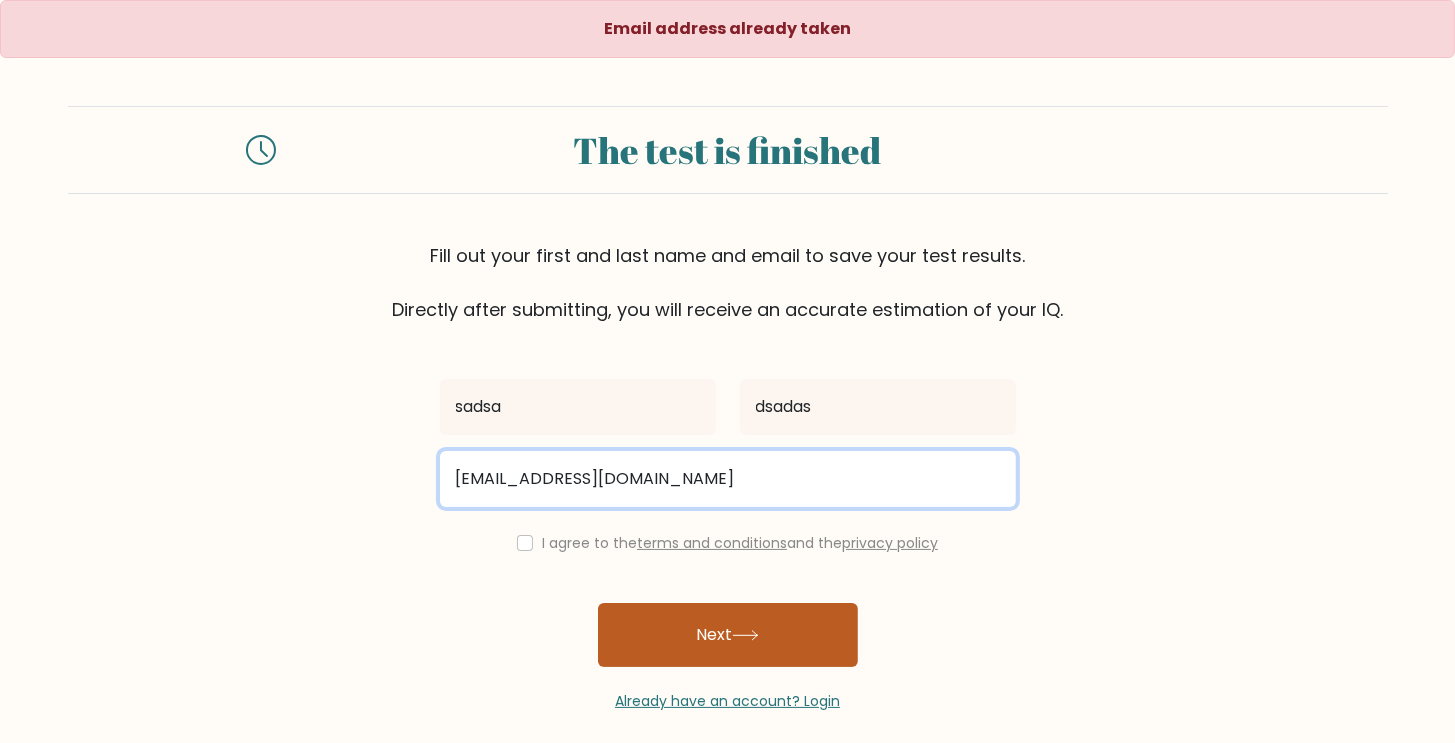 type on "skystarrt1232@gmail.com" 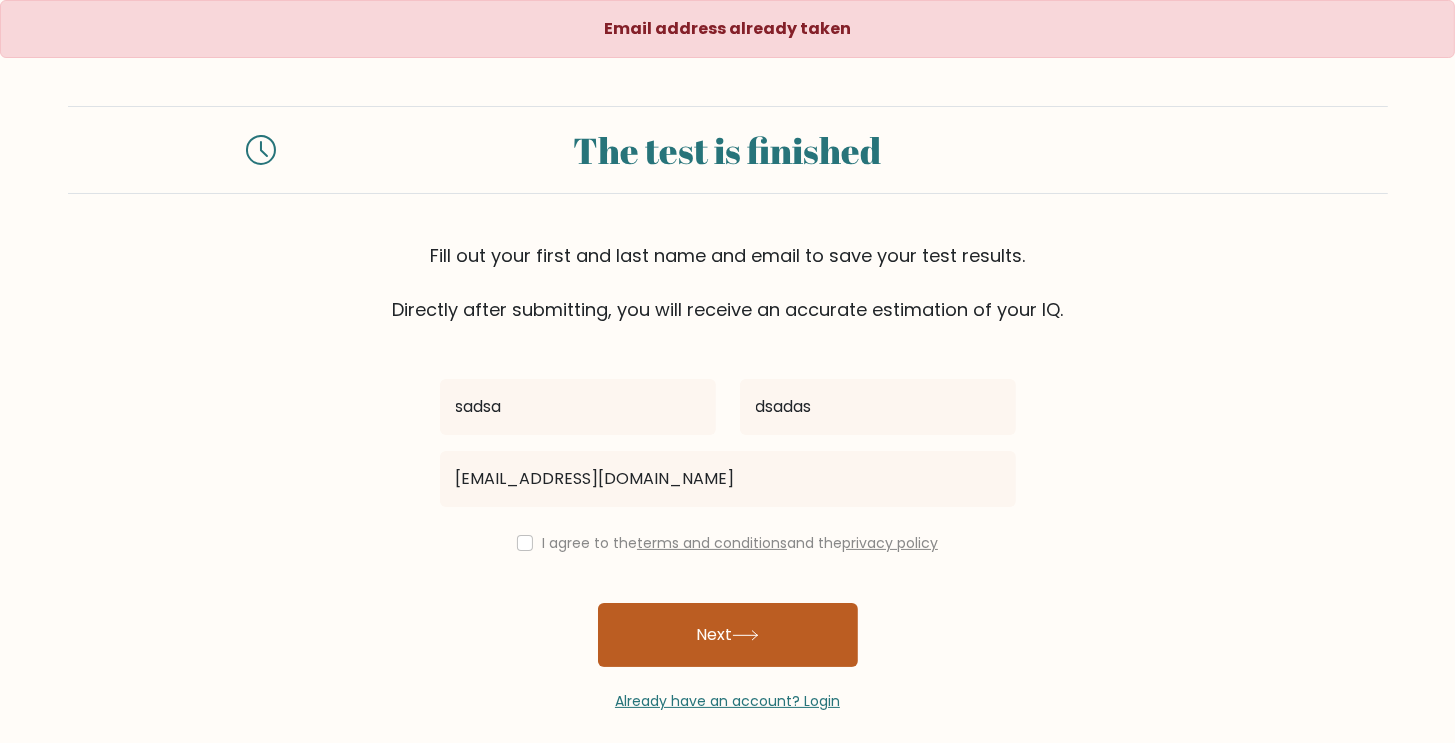 click on "Next" at bounding box center (728, 635) 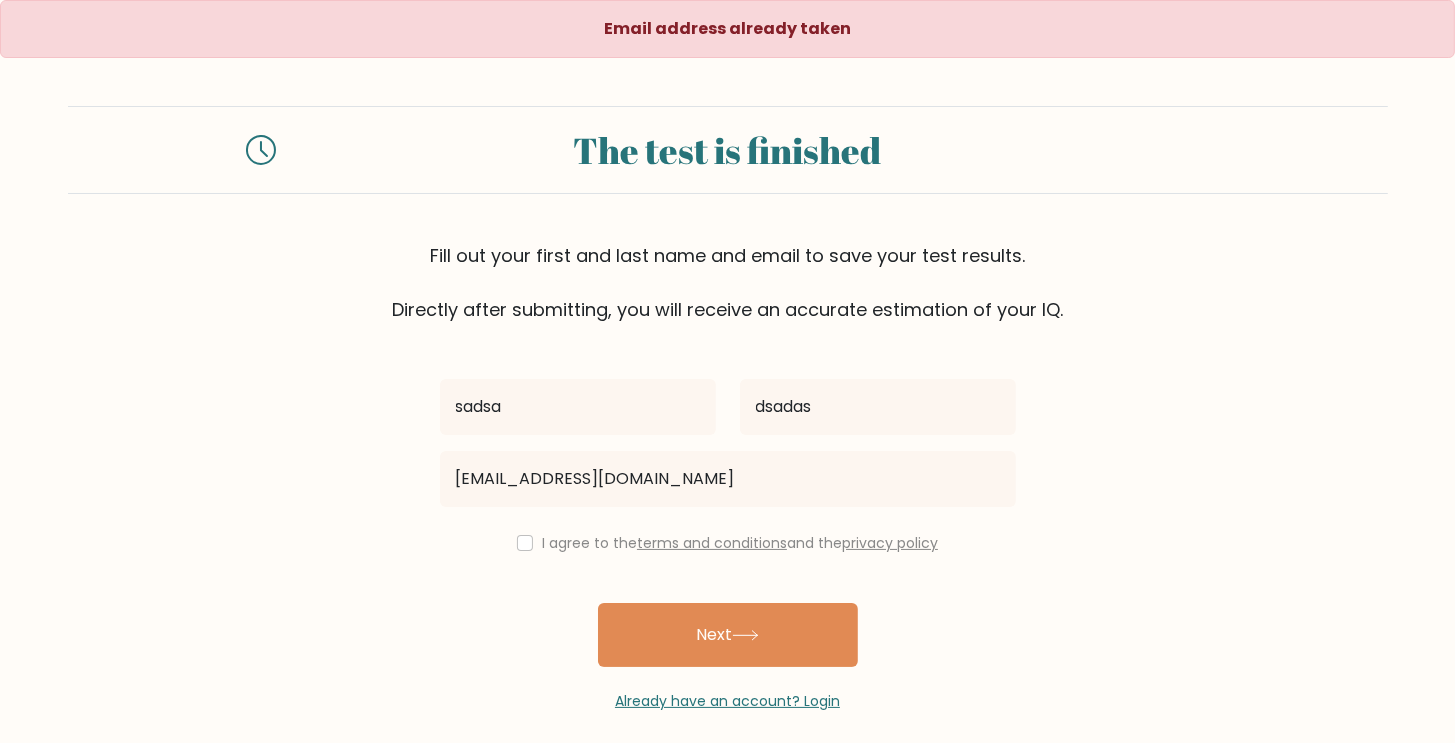 click on "I agree to the  terms and conditions  and the  privacy policy" at bounding box center (728, 543) 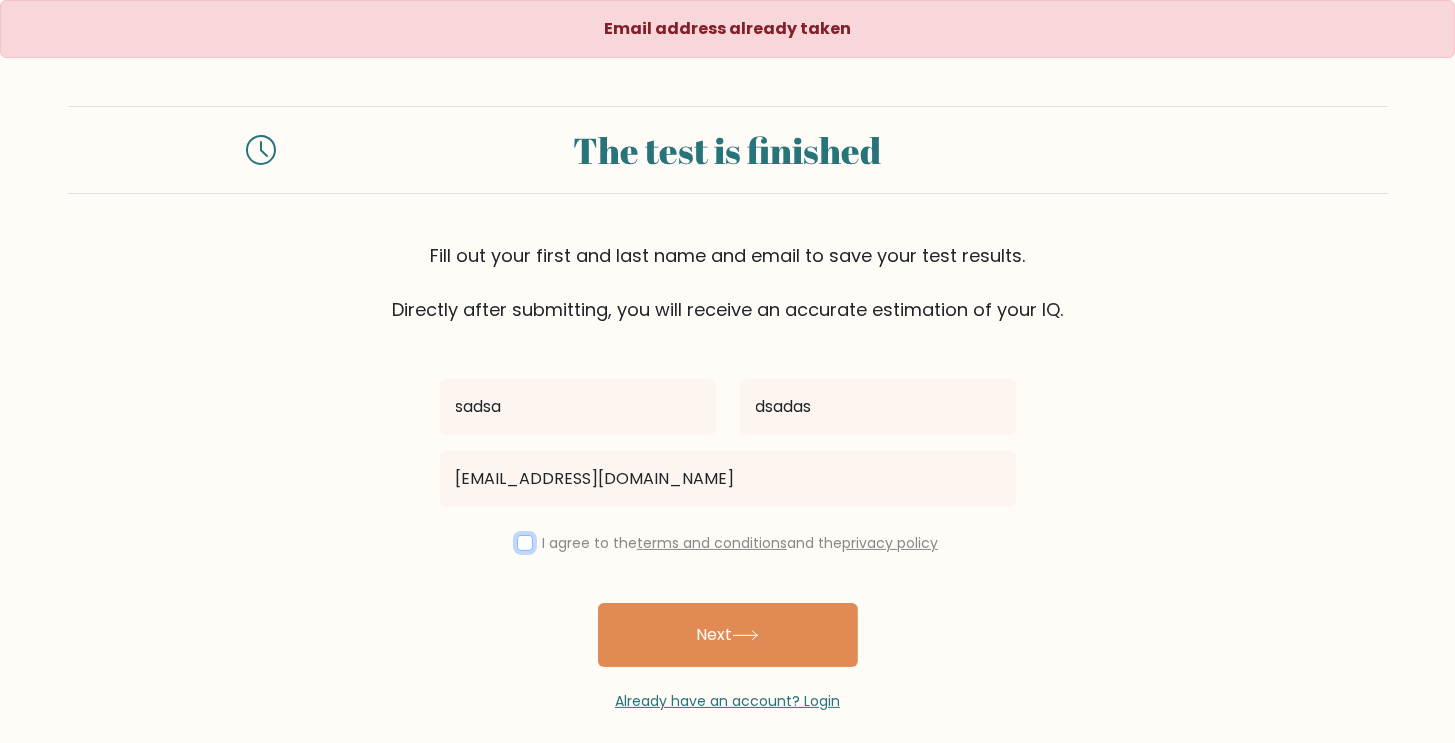 click at bounding box center (525, 543) 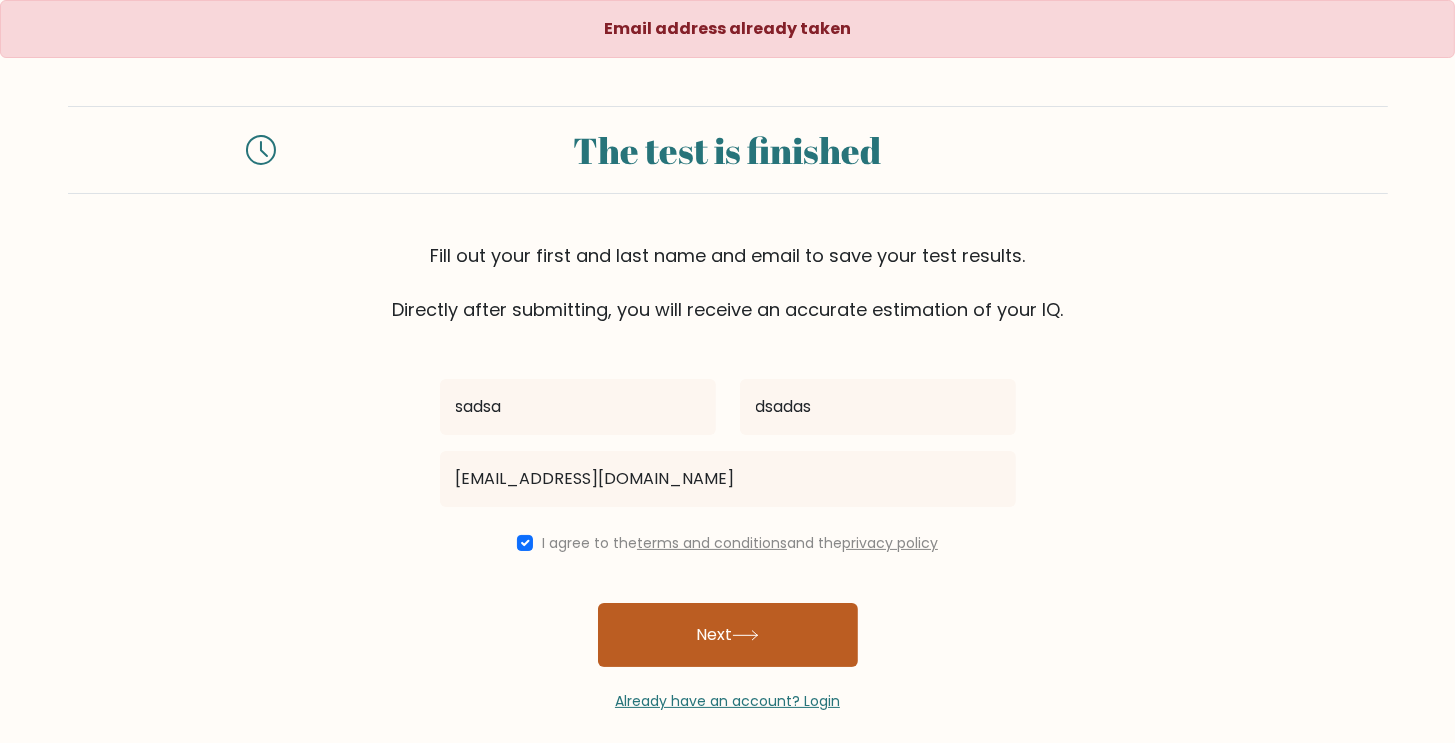 click on "Next" at bounding box center (728, 635) 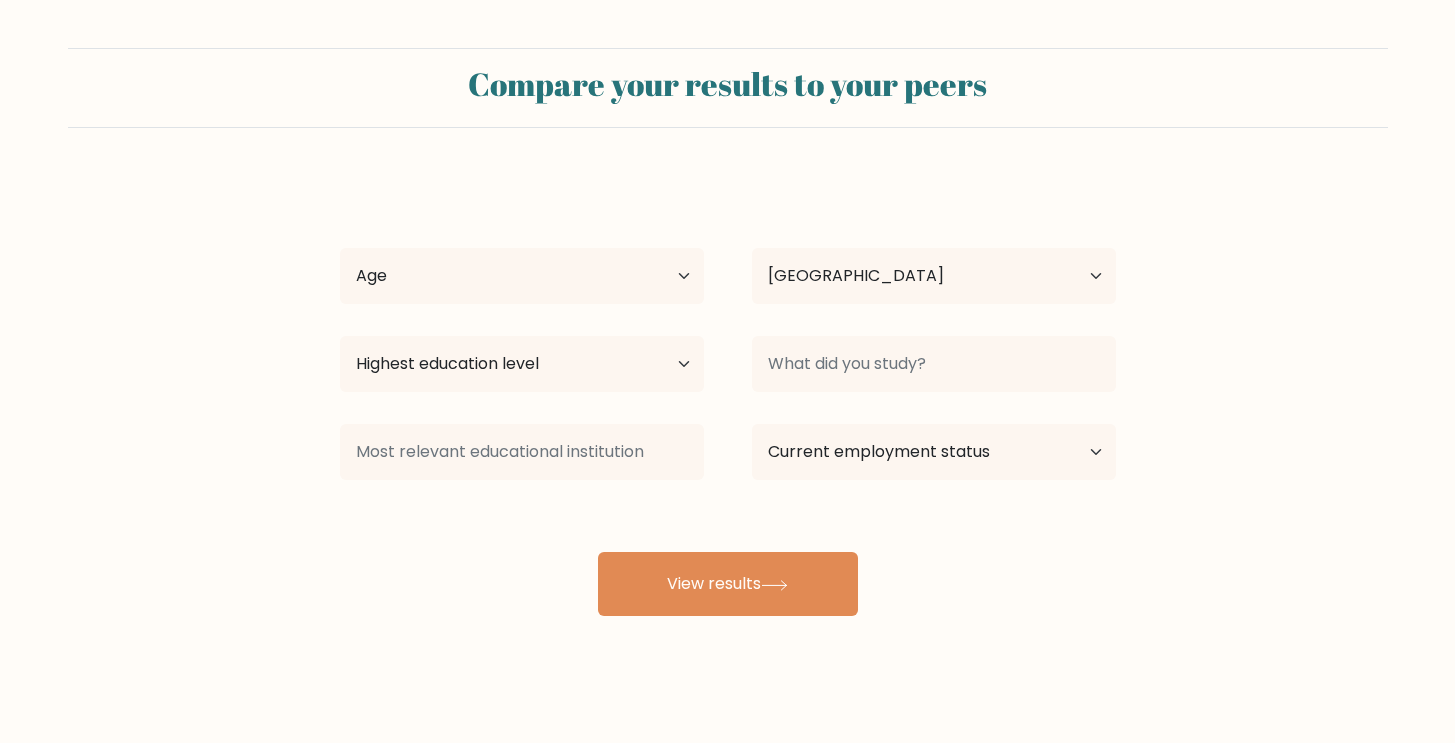 select on "PH" 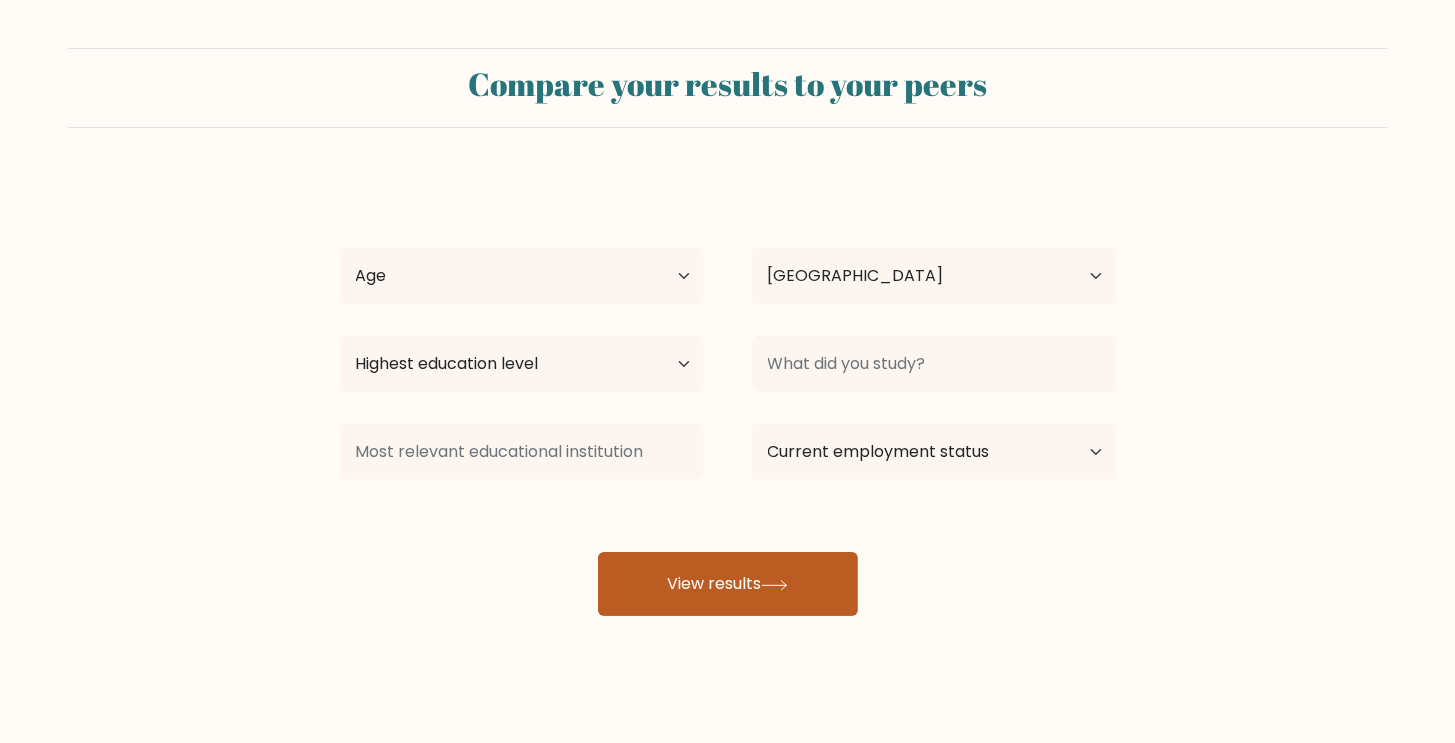 click on "View results" at bounding box center (728, 584) 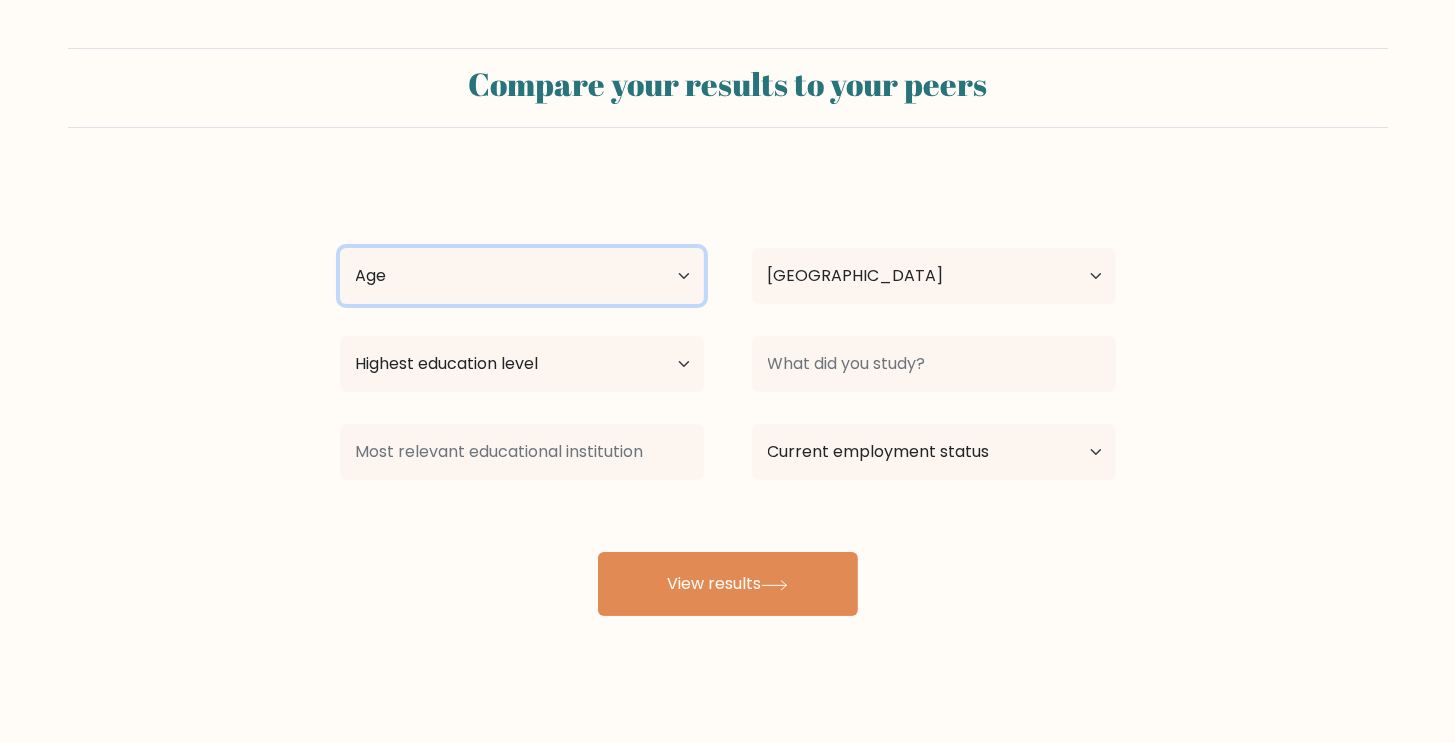 click on "Age
Under 18 years old
18-24 years old
25-34 years old
35-44 years old
45-54 years old
55-64 years old
65 years old and above" at bounding box center (522, 276) 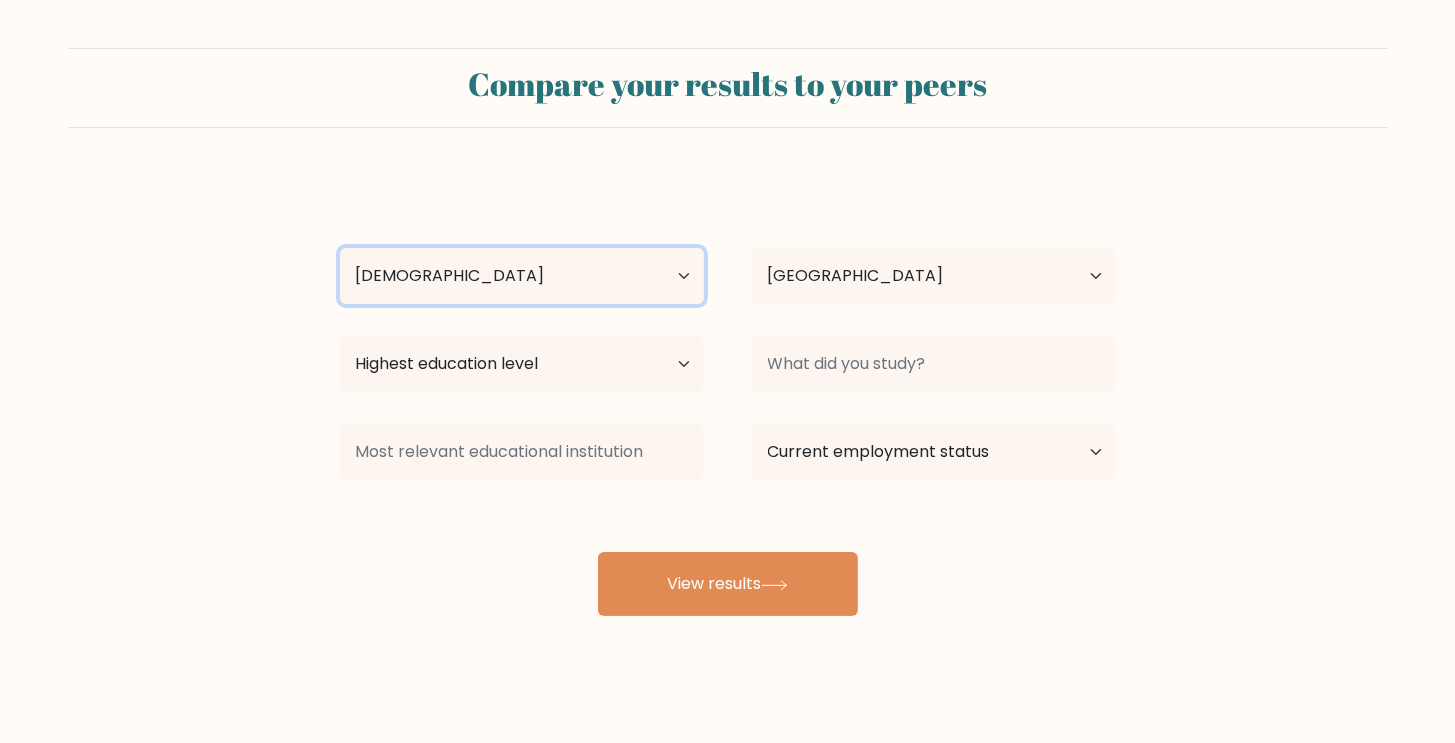 click on "Age
Under 18 years old
18-24 years old
25-34 years old
35-44 years old
45-54 years old
55-64 years old
65 years old and above" at bounding box center (522, 276) 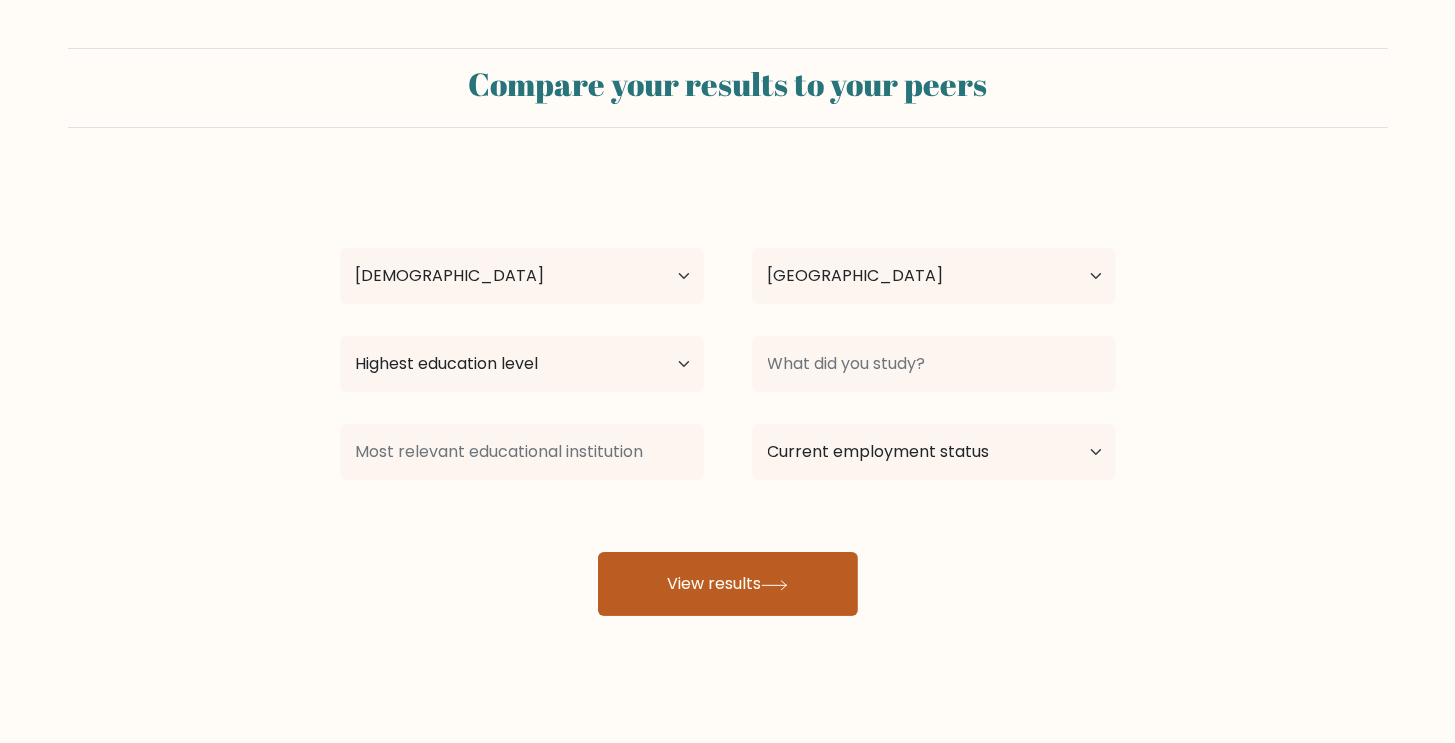 click on "View results" at bounding box center (728, 584) 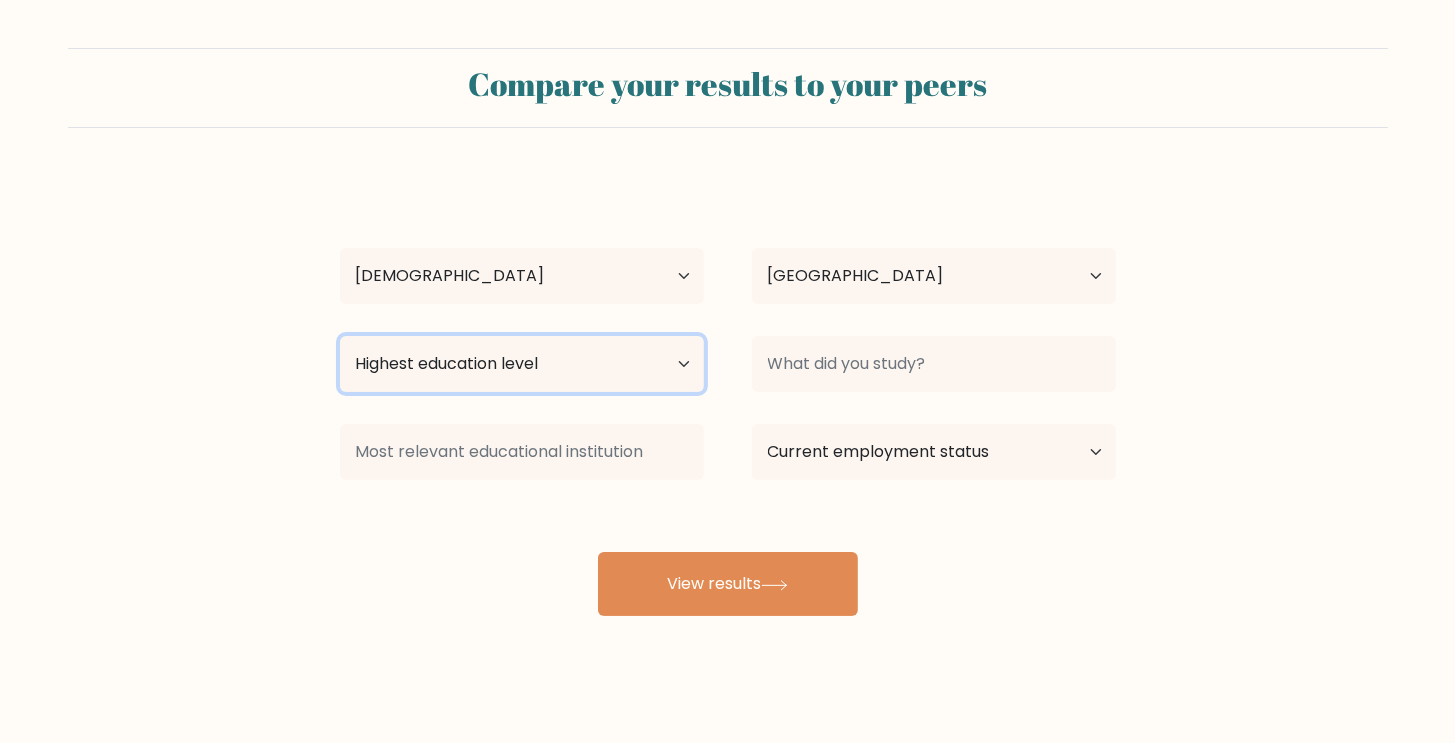 click on "Highest education level
No schooling
Primary
Lower Secondary
Upper Secondary
Occupation Specific
Bachelor's degree
Master's degree
Doctoral degree" at bounding box center (522, 364) 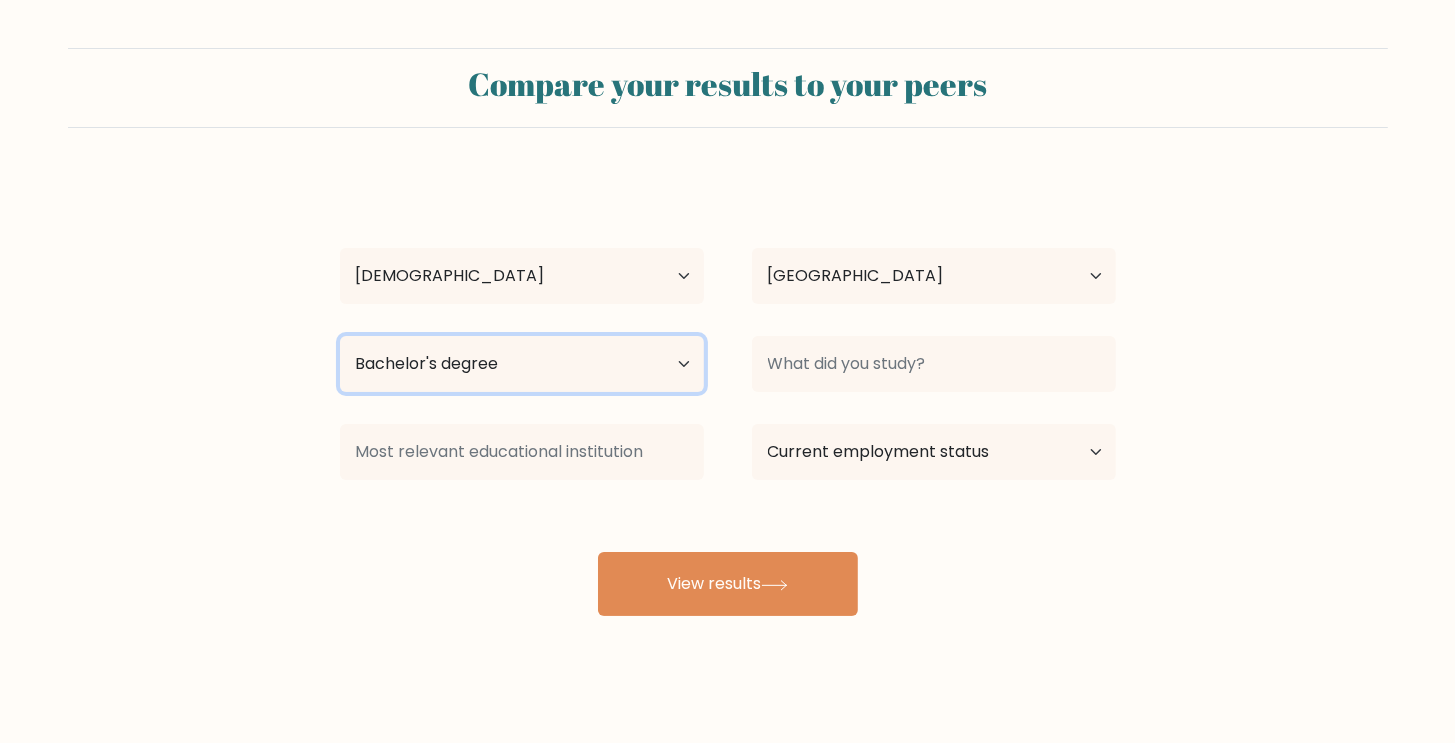 click on "Highest education level
No schooling
Primary
Lower Secondary
Upper Secondary
Occupation Specific
Bachelor's degree
Master's degree
Doctoral degree" at bounding box center [522, 364] 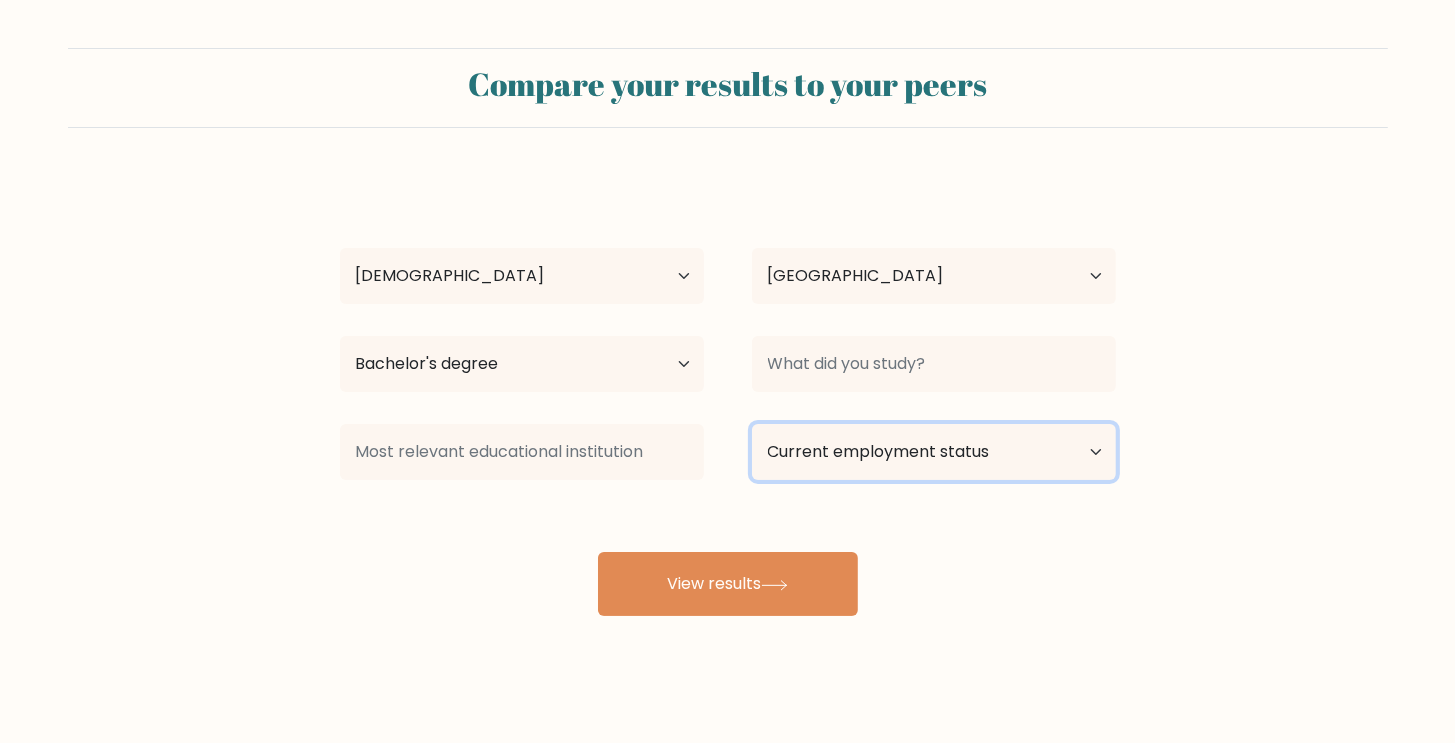 drag, startPoint x: 904, startPoint y: 459, endPoint x: 888, endPoint y: 474, distance: 21.931713 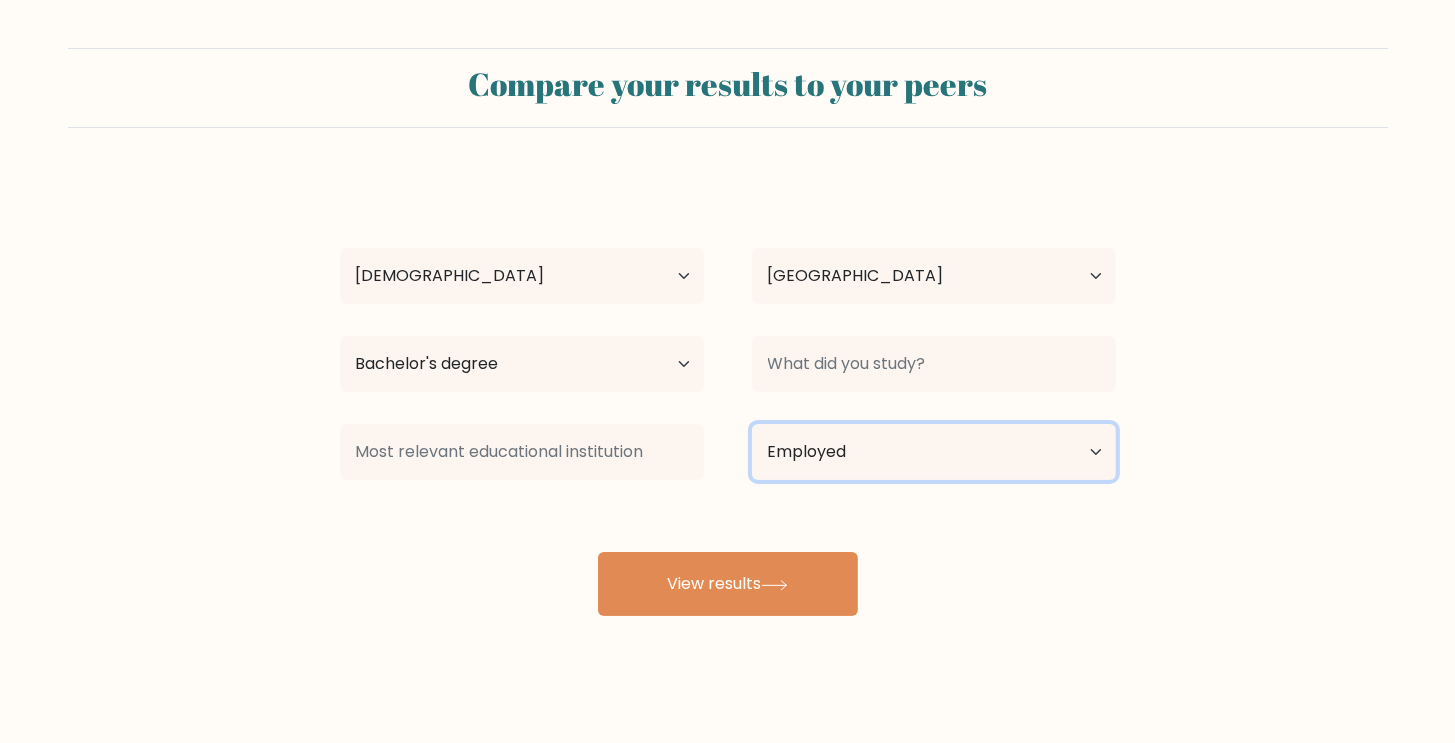 click on "Current employment status
Employed
Student
Retired
Other / prefer not to answer" at bounding box center (934, 452) 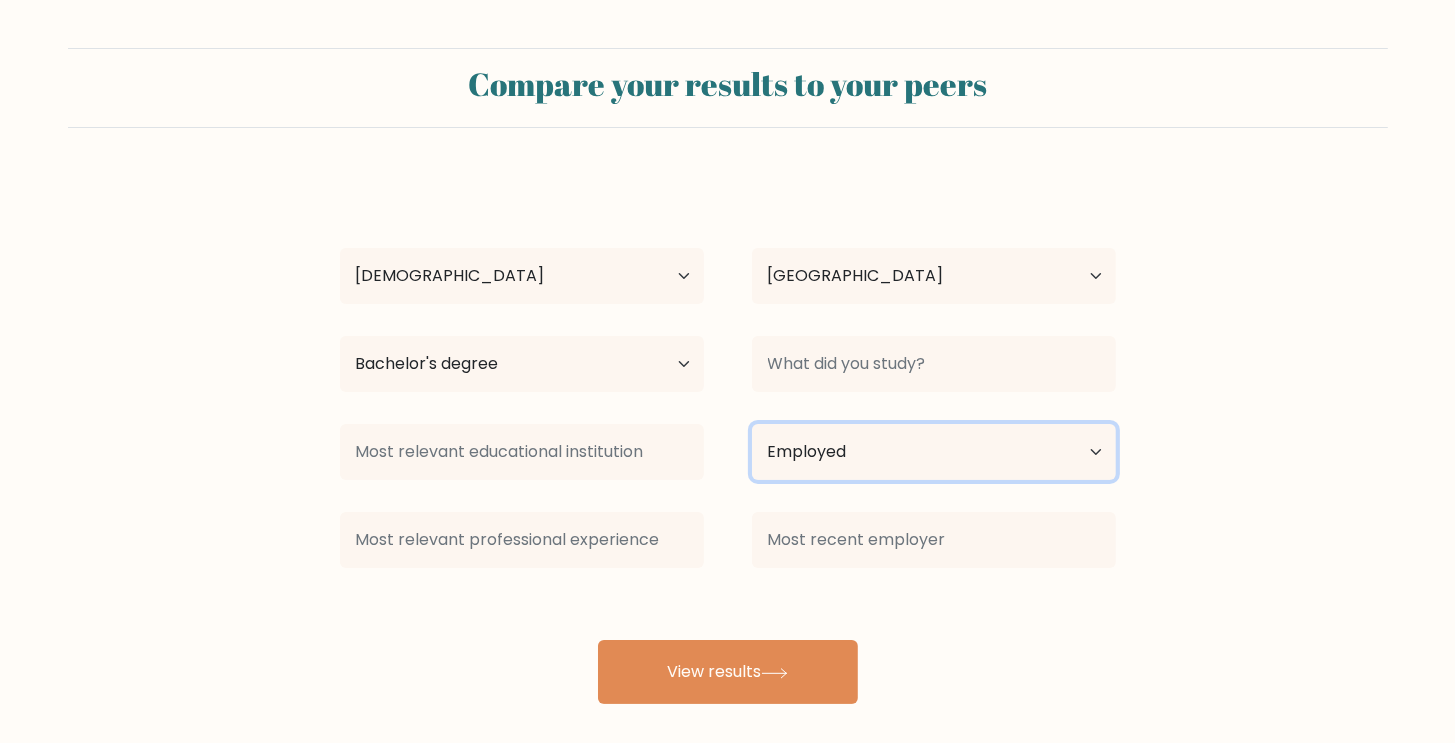 drag, startPoint x: 900, startPoint y: 460, endPoint x: 900, endPoint y: 474, distance: 14 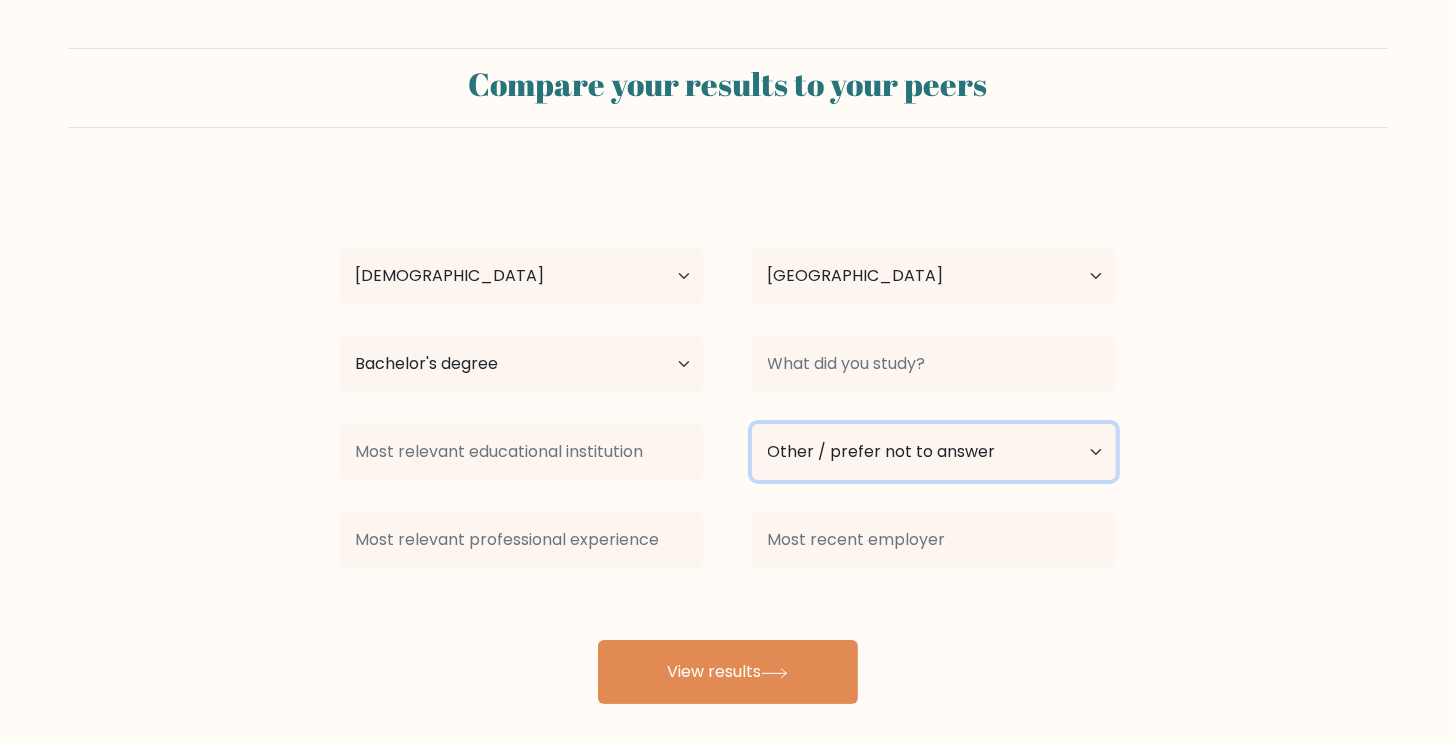 click on "Current employment status
Employed
Student
Retired
Other / prefer not to answer" at bounding box center (934, 452) 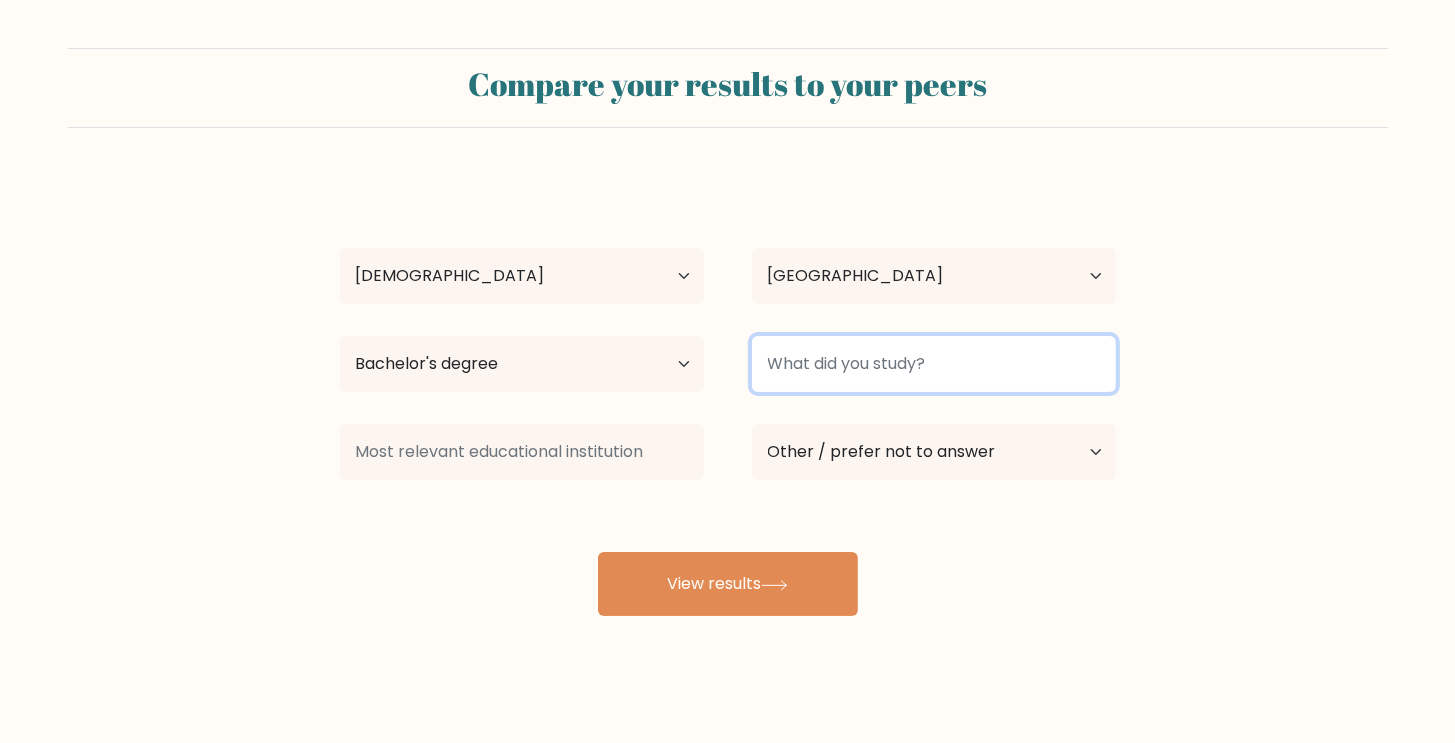 click at bounding box center [934, 364] 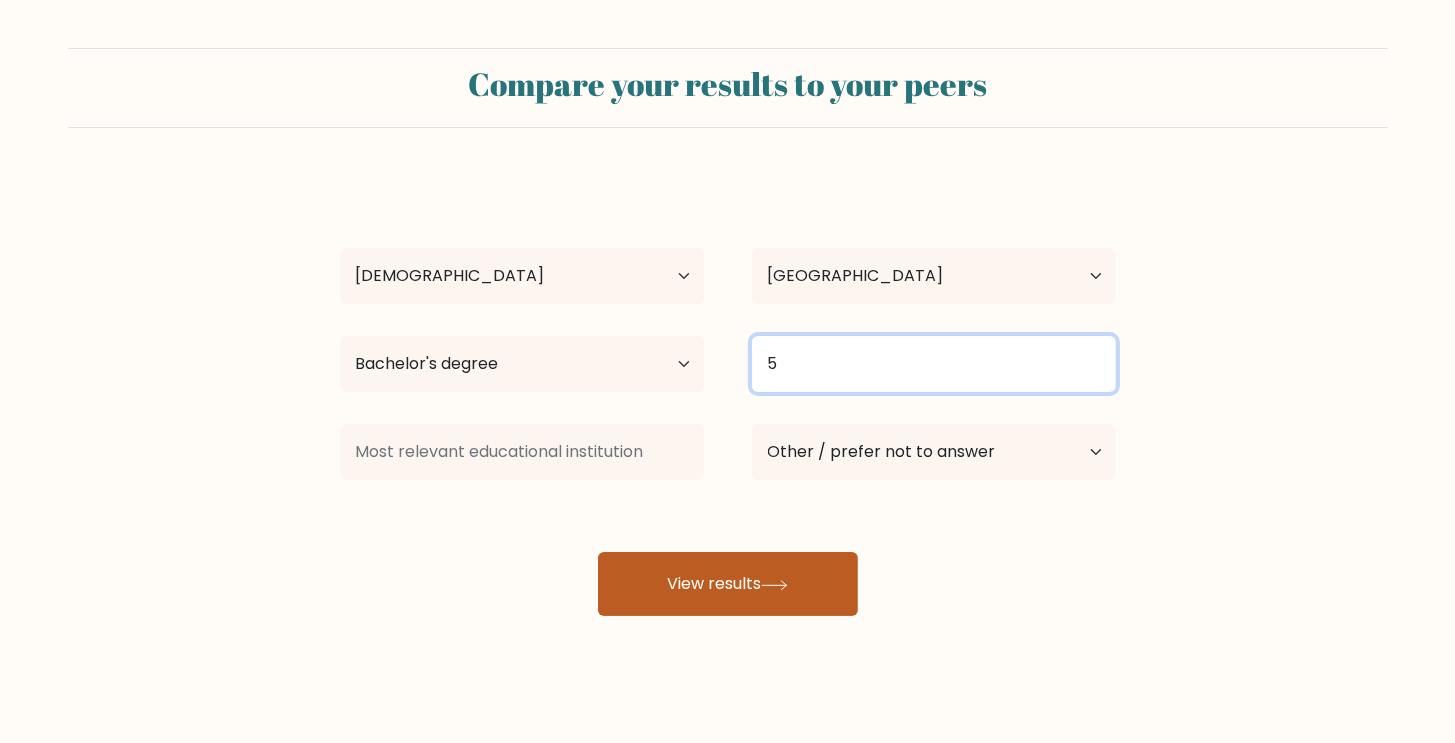type on "5" 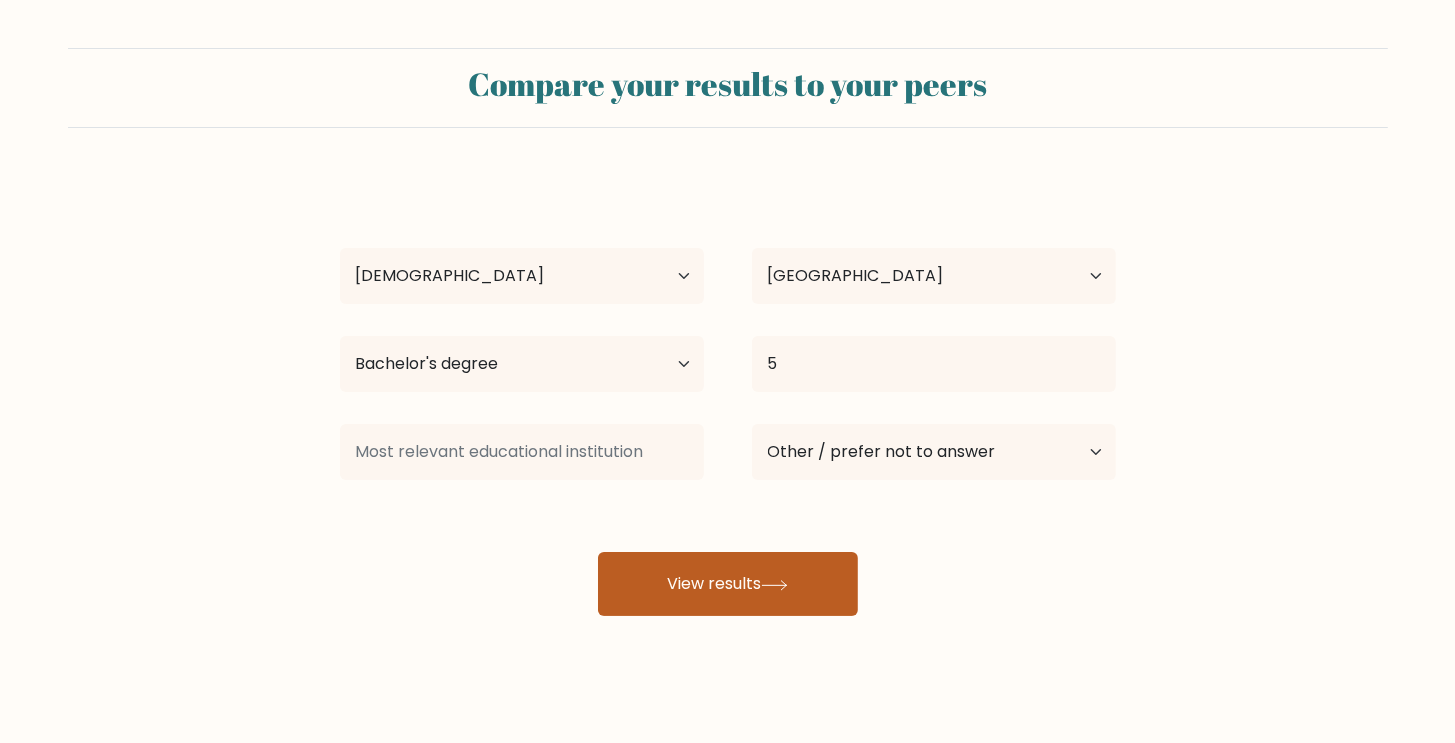 click on "View results" at bounding box center (728, 584) 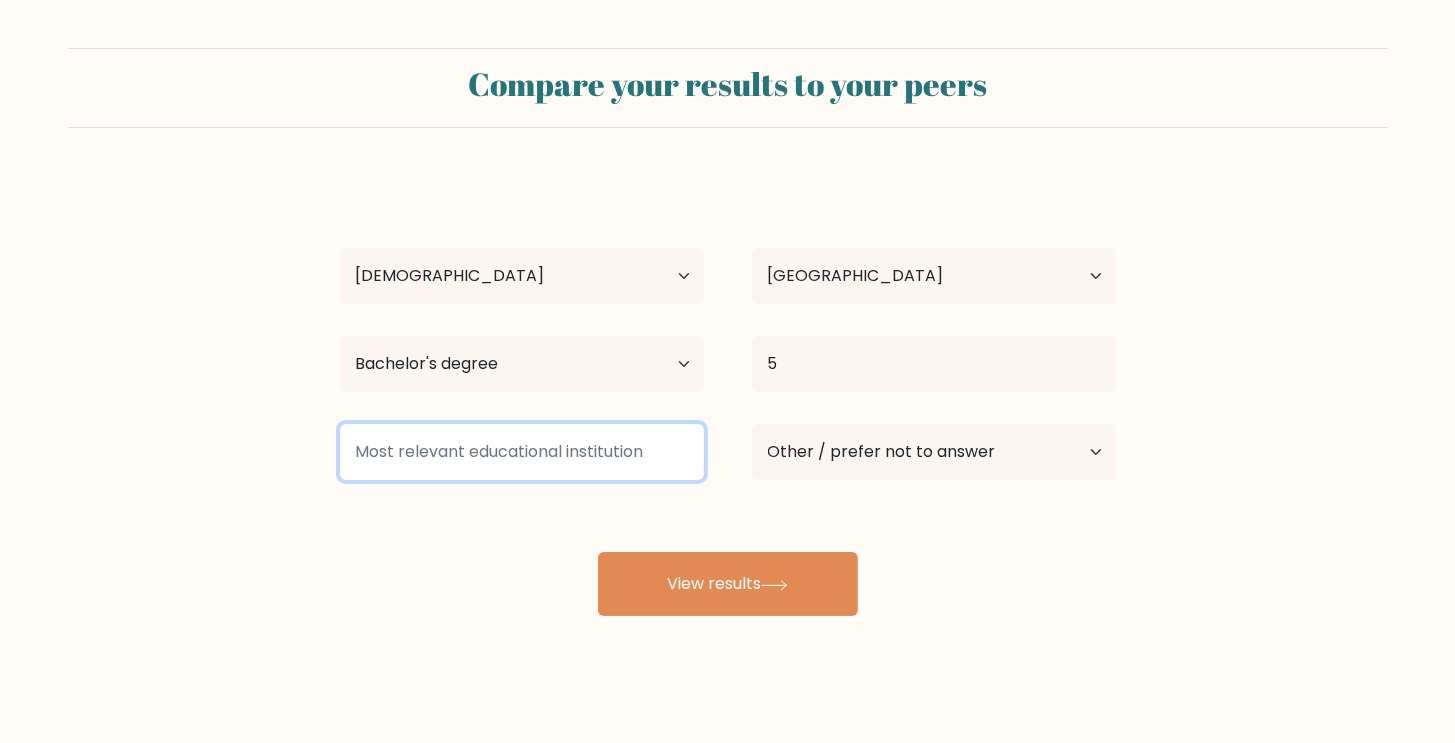 click at bounding box center [522, 452] 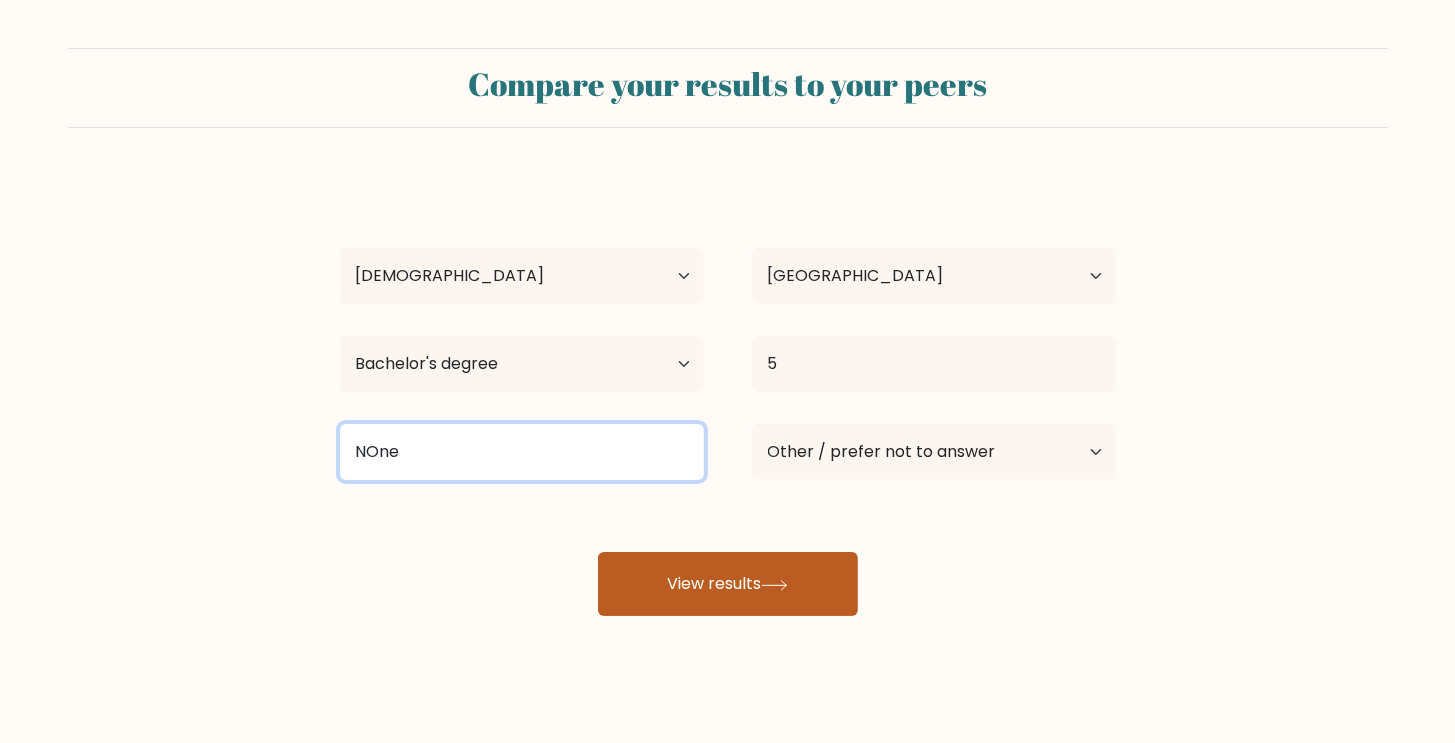 type on "NOne" 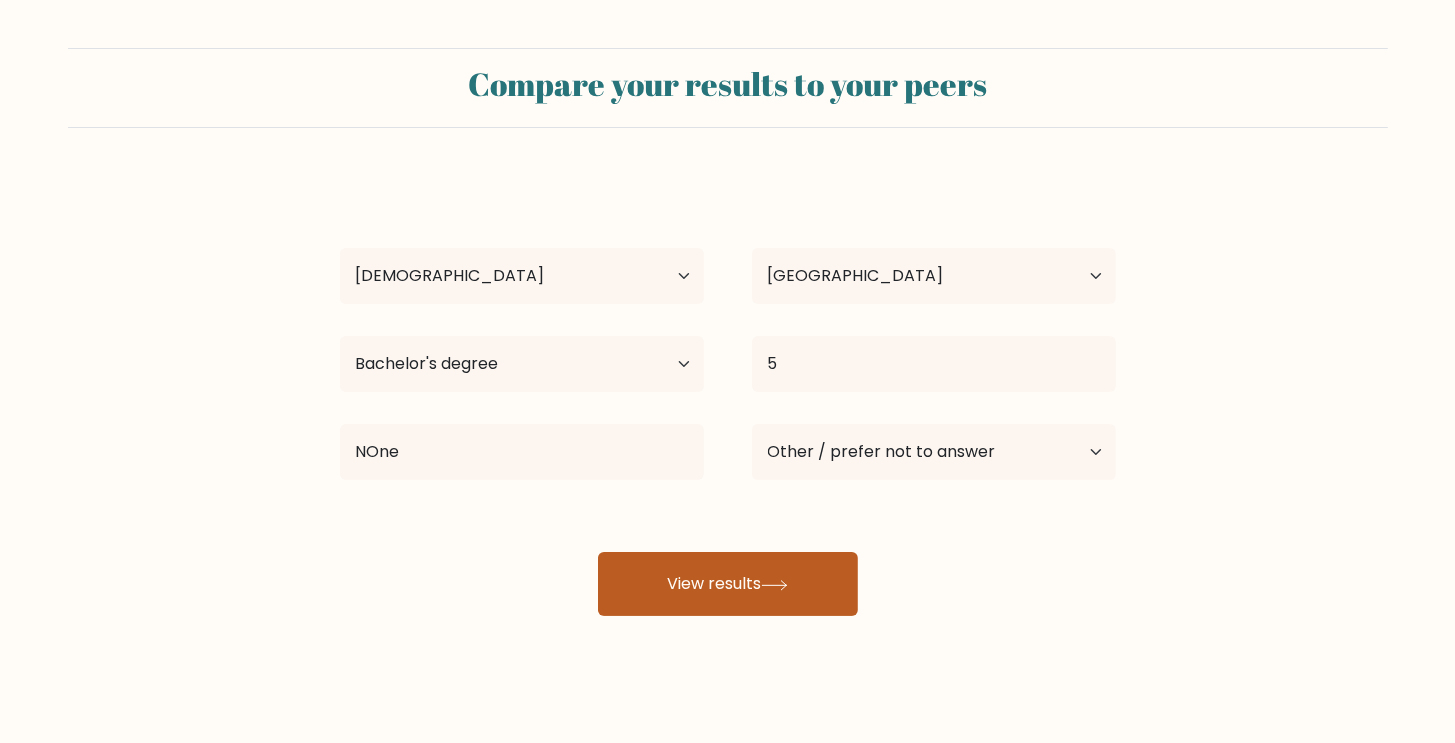 click on "View results" at bounding box center (728, 584) 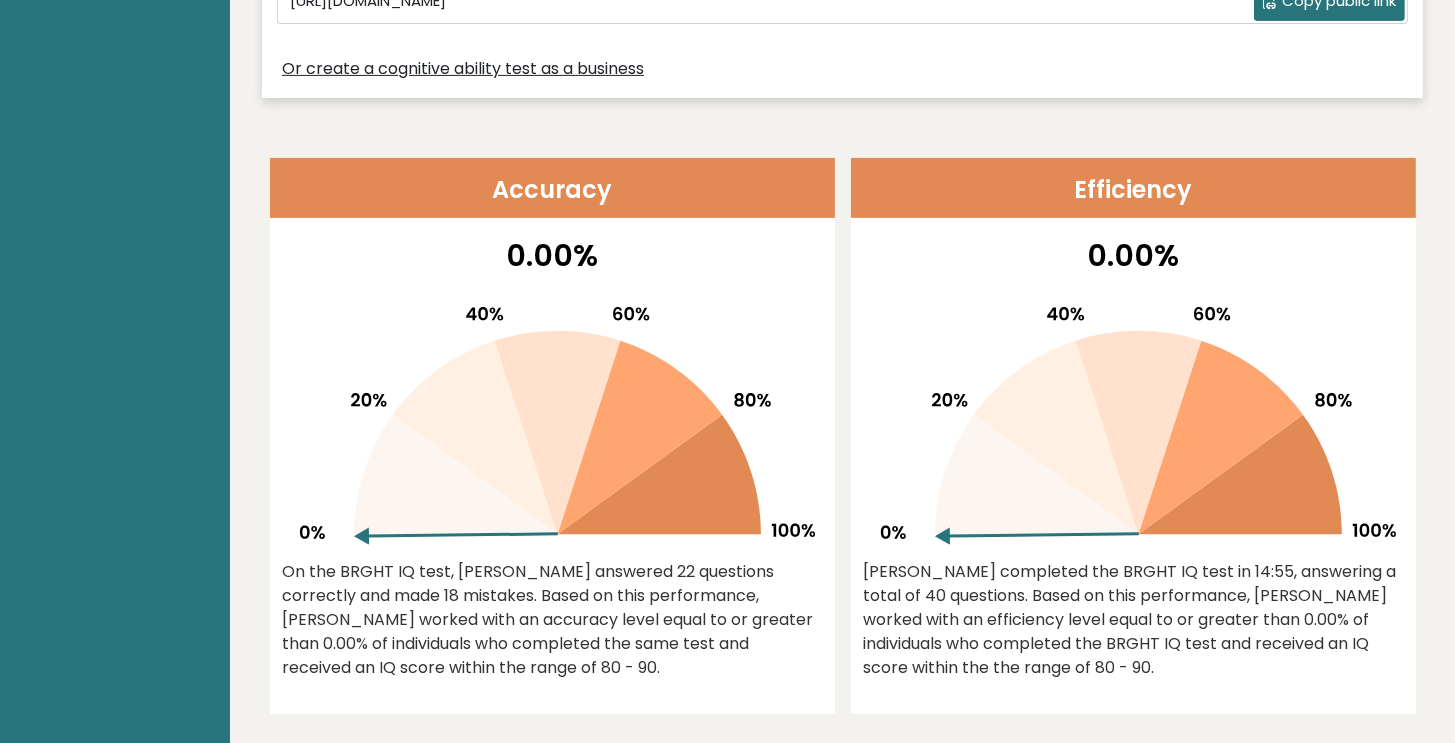 scroll, scrollTop: 1300, scrollLeft: 0, axis: vertical 